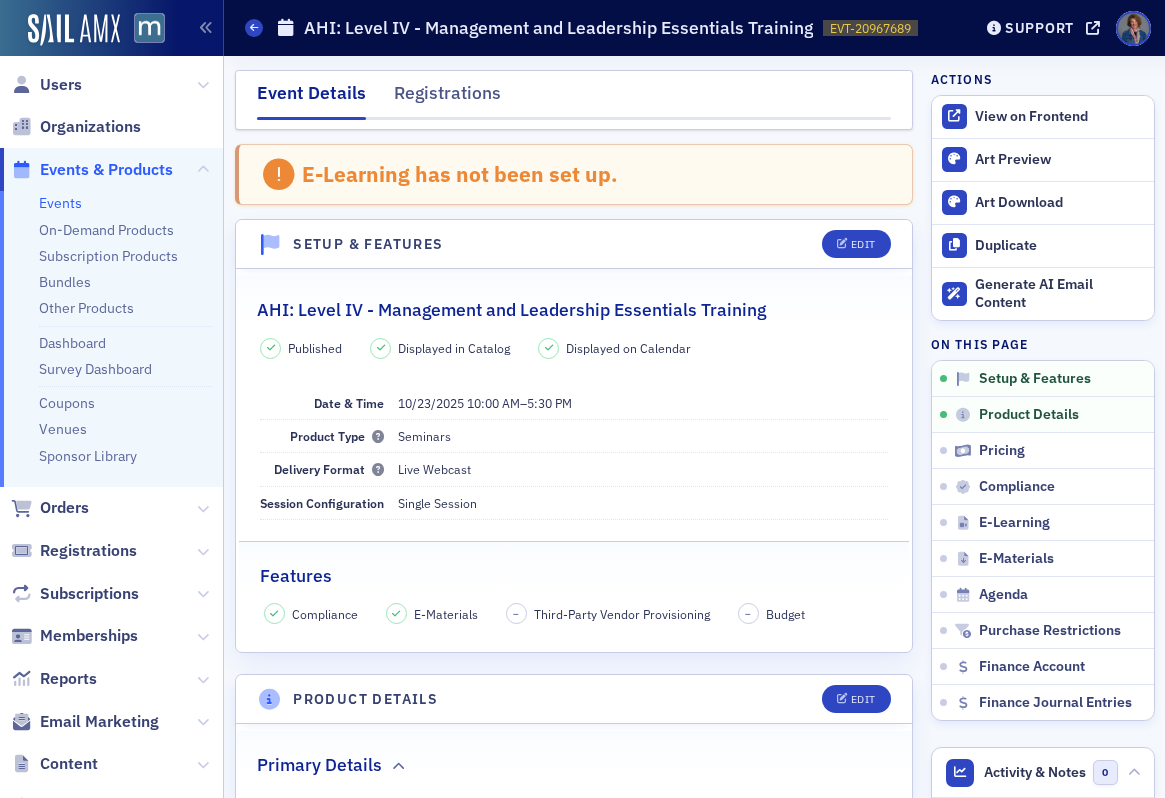 scroll, scrollTop: 0, scrollLeft: 0, axis: both 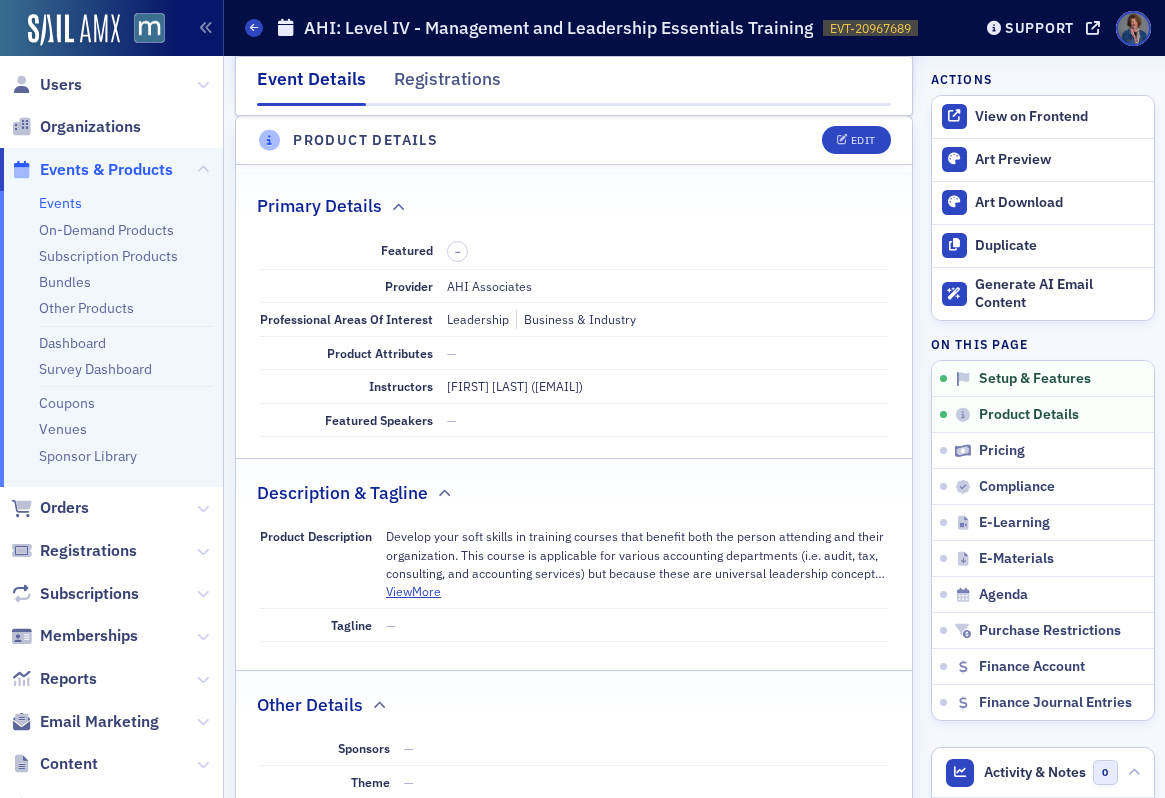 click on "Events" 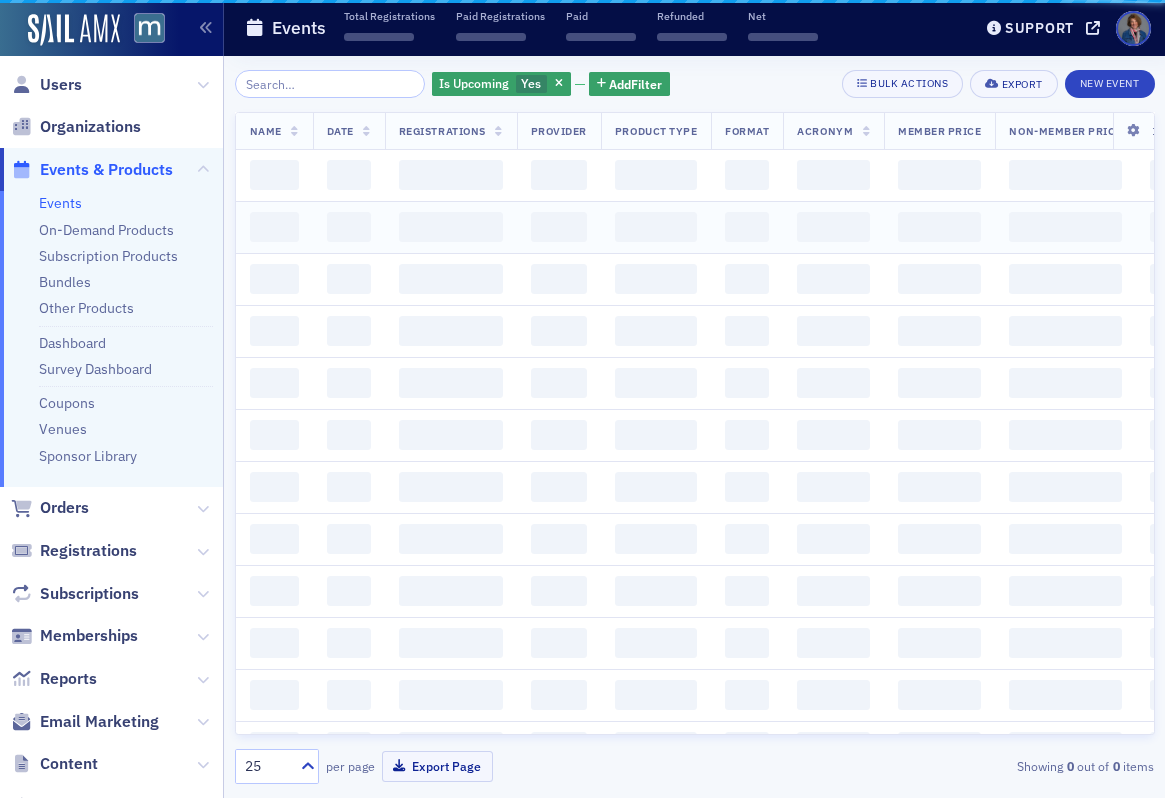 scroll, scrollTop: 0, scrollLeft: 0, axis: both 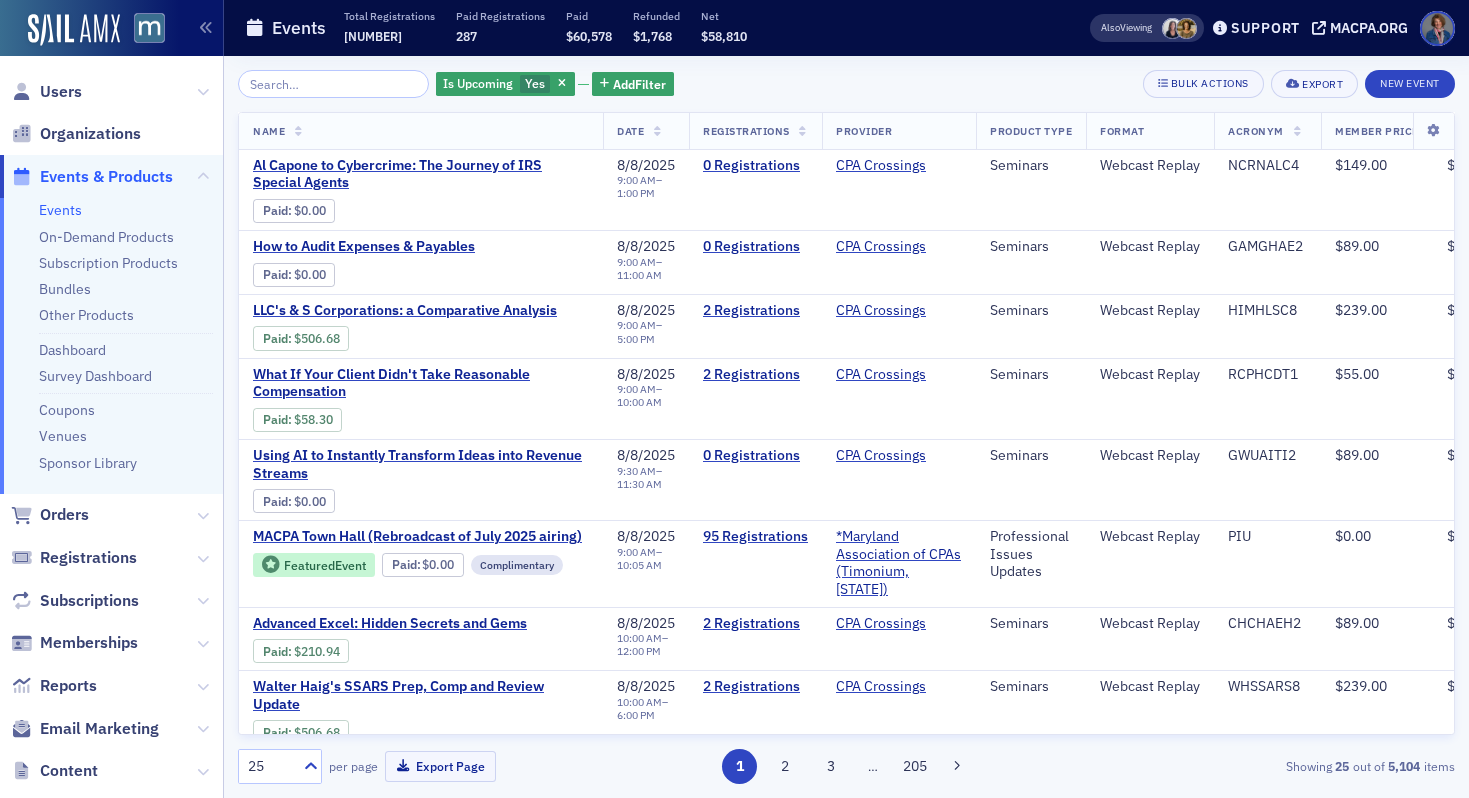 click 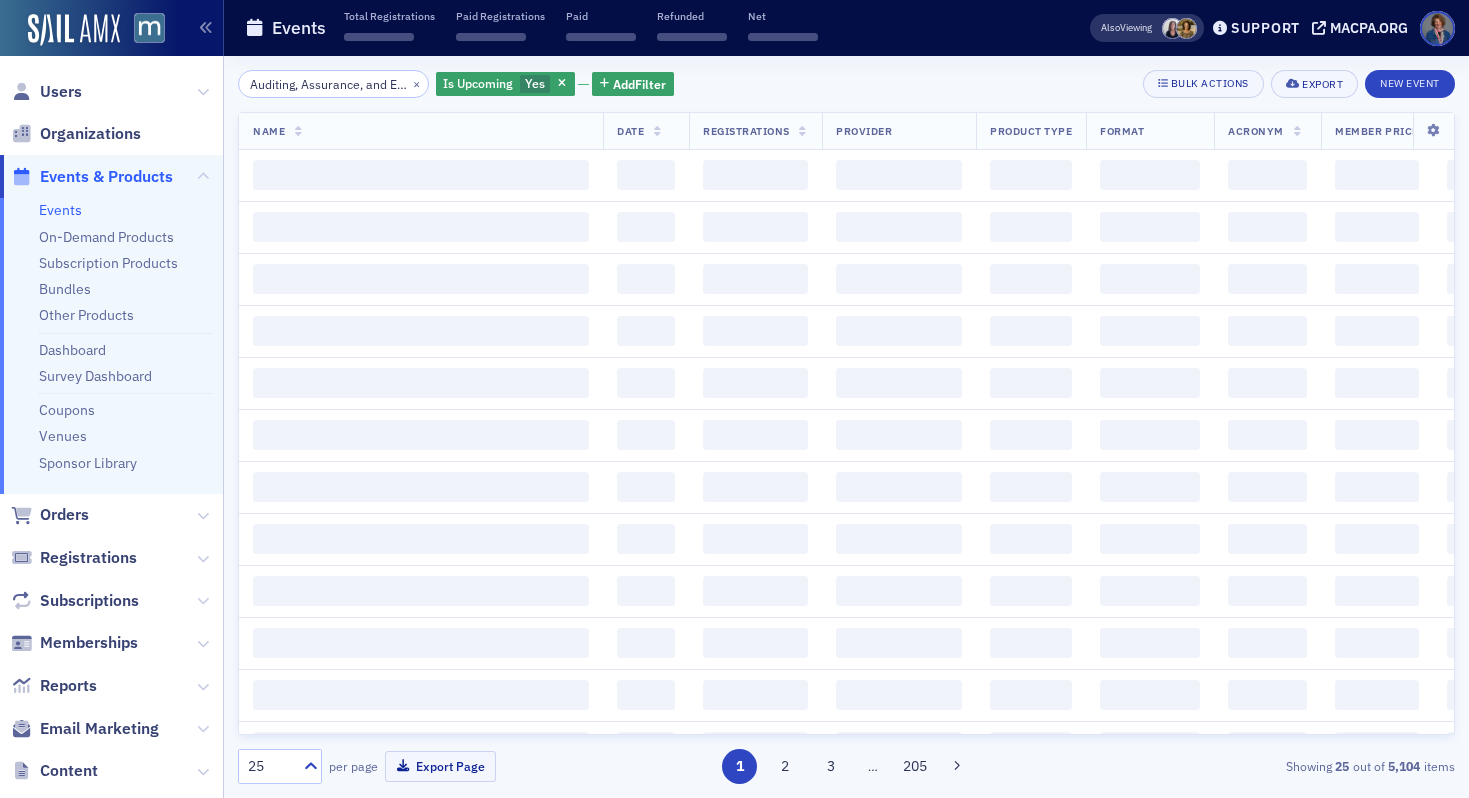 scroll, scrollTop: 0, scrollLeft: 286, axis: horizontal 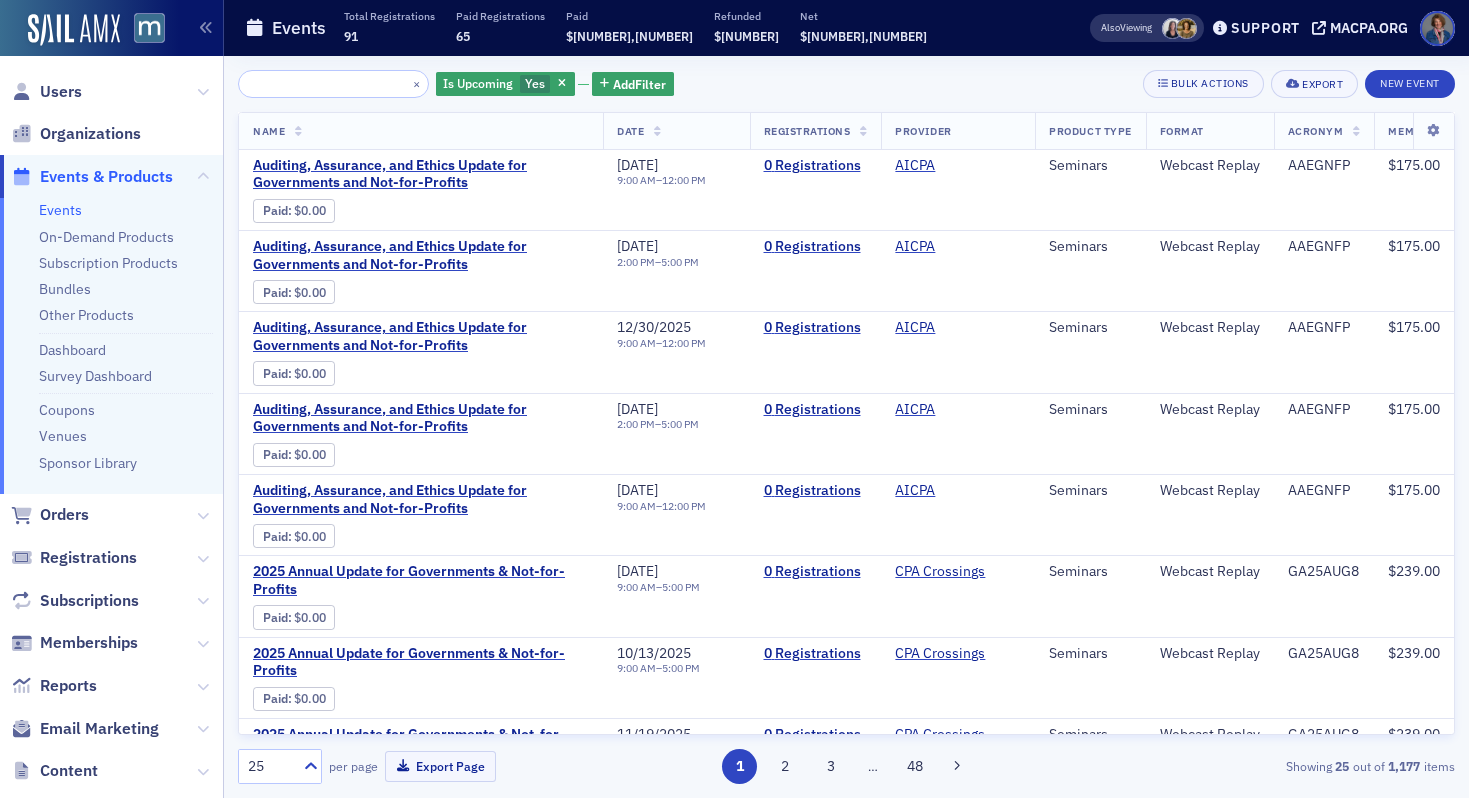 type on "Auditing, Assurance, and Ethics Update for Governments and Not-for-Profits" 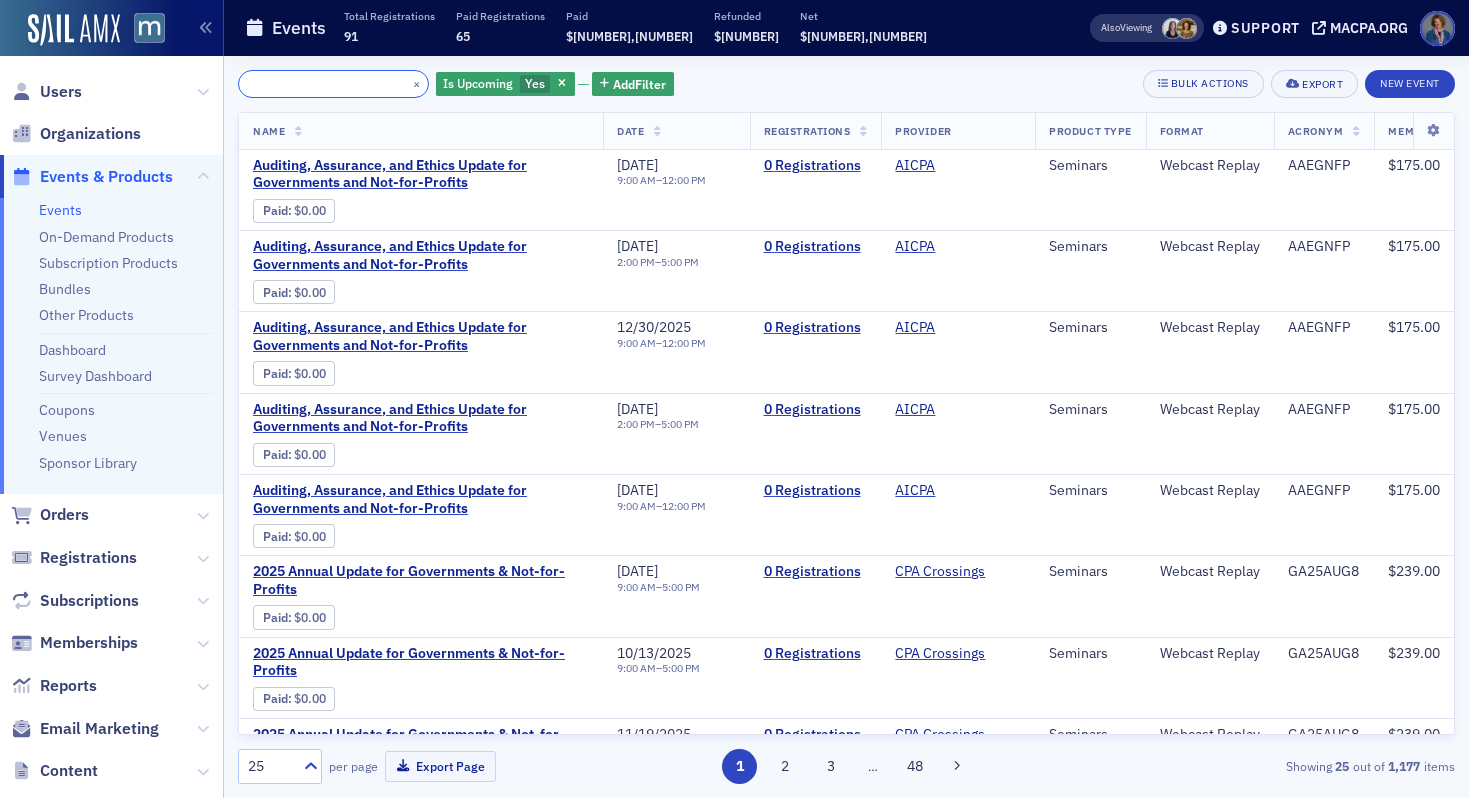 scroll, scrollTop: 0, scrollLeft: 0, axis: both 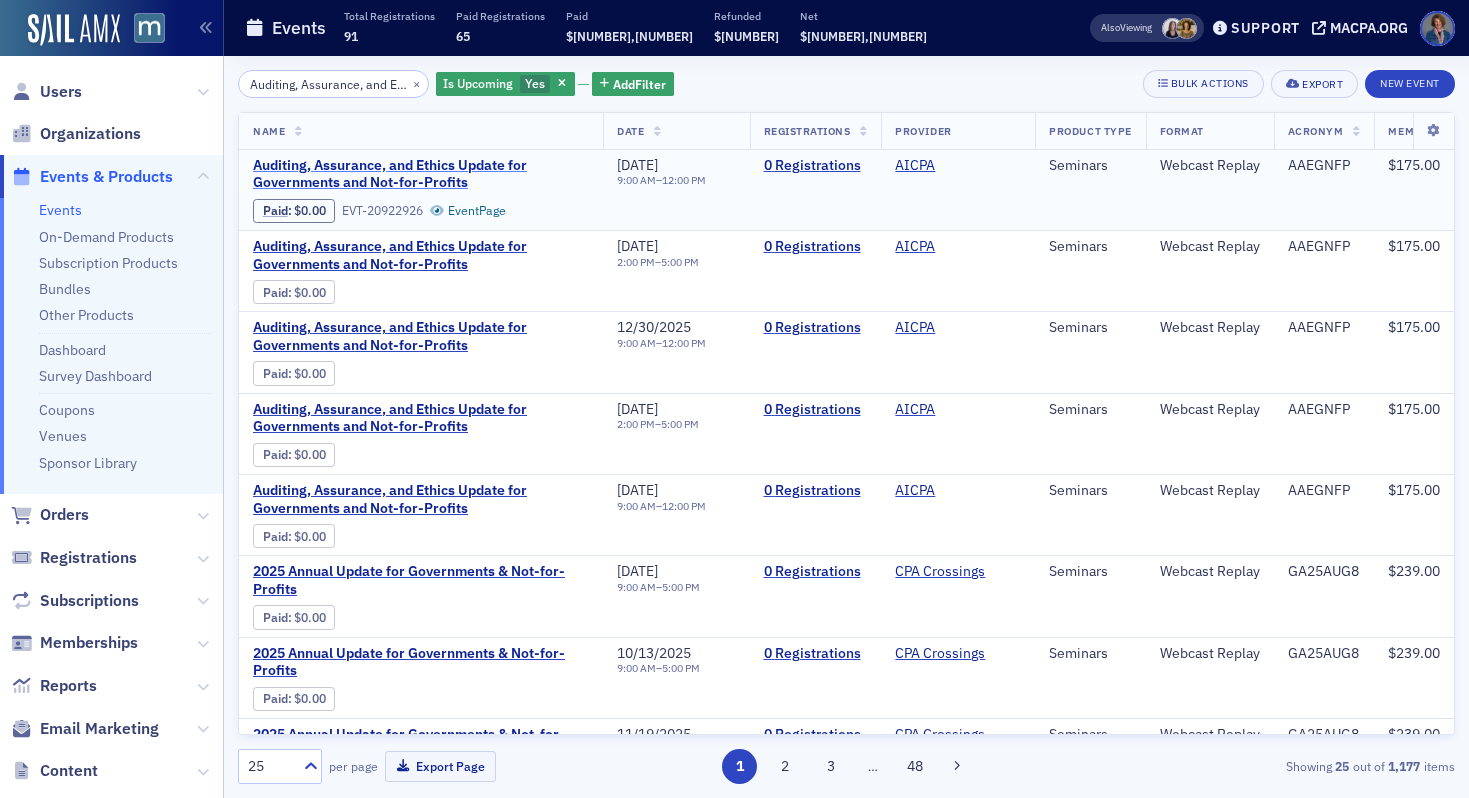 click on "Auditing, Assurance, and Ethics Update for Governments and Not-for-Profits" 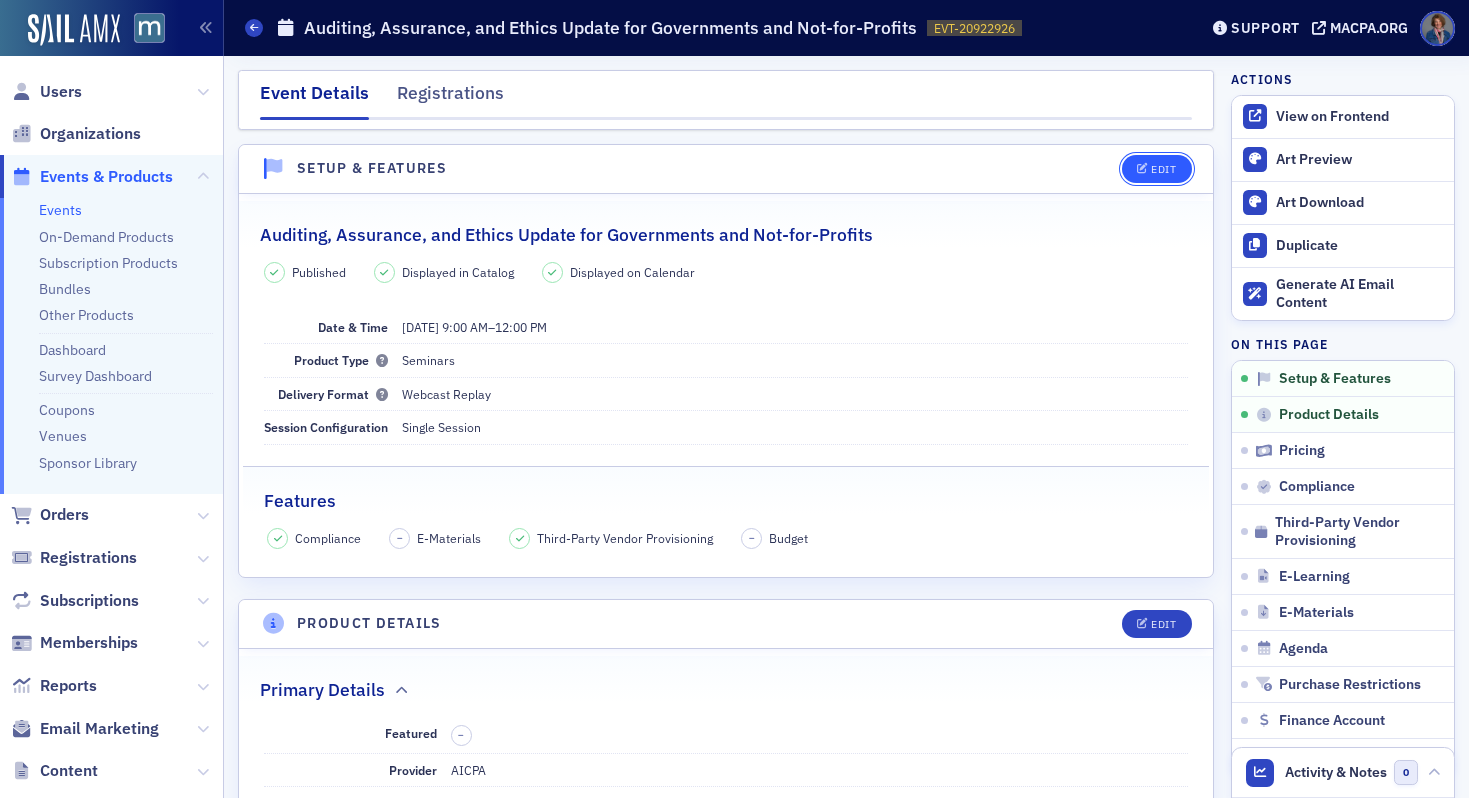 click on "Edit" 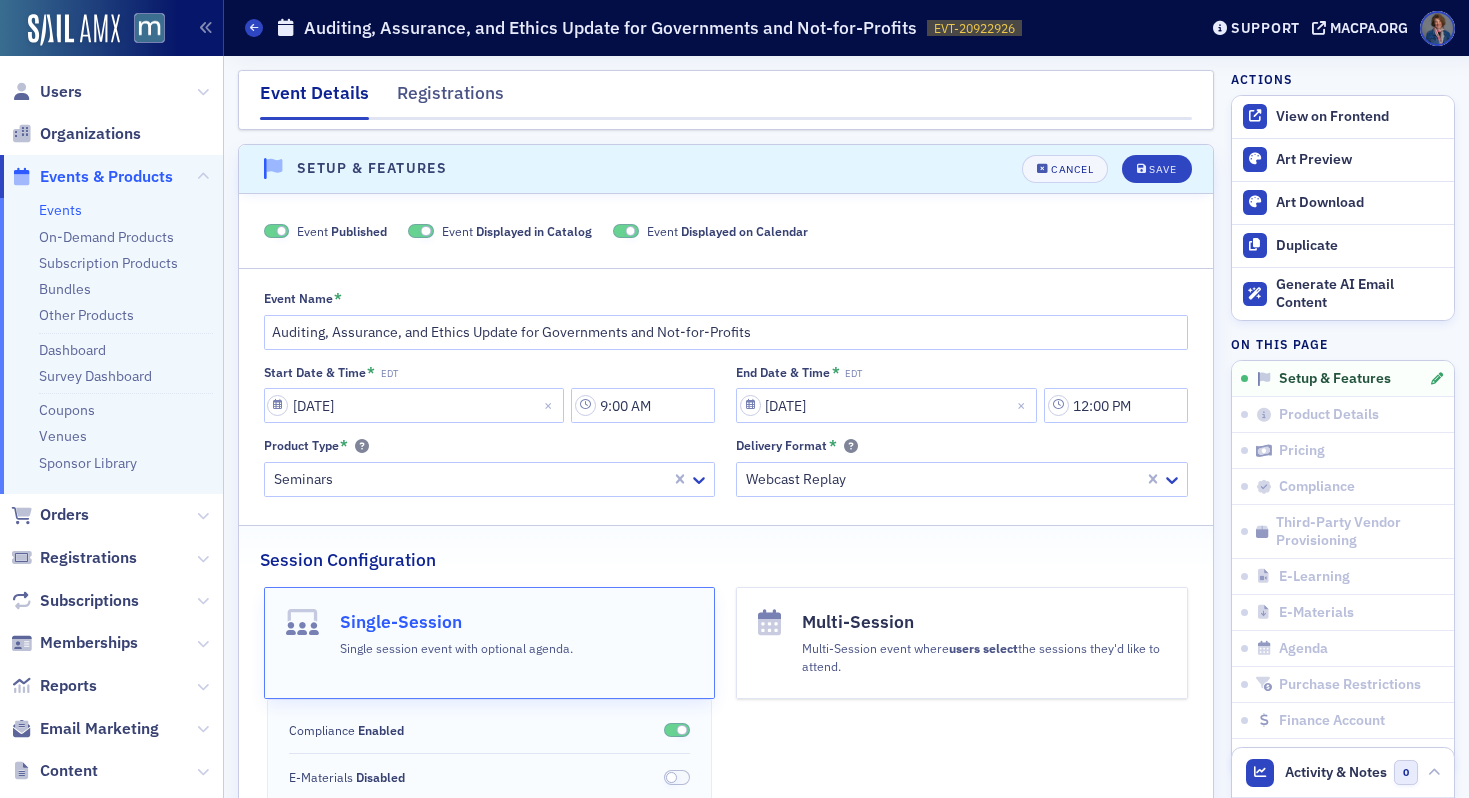 scroll, scrollTop: 28, scrollLeft: 0, axis: vertical 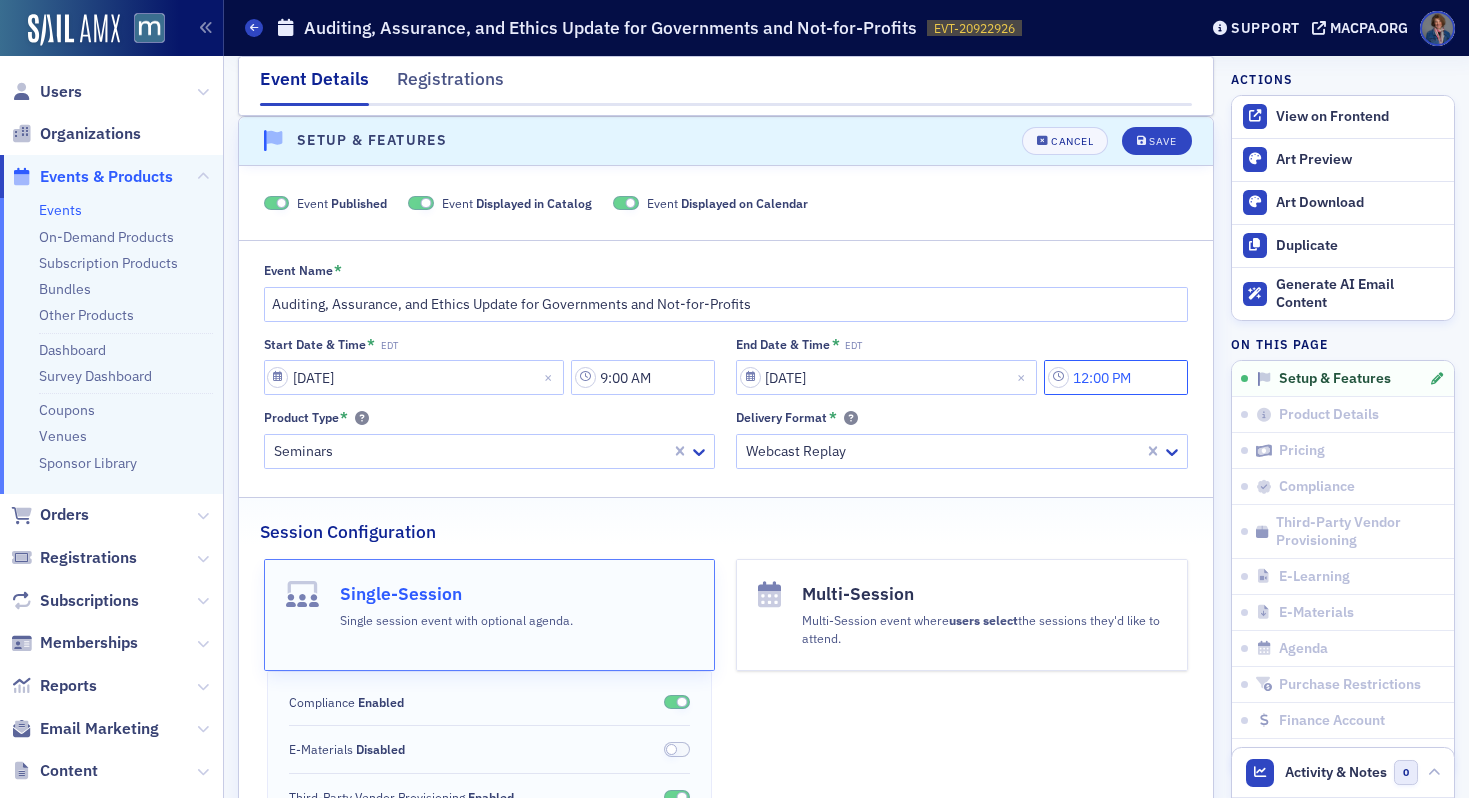 click on "12:00 PM" 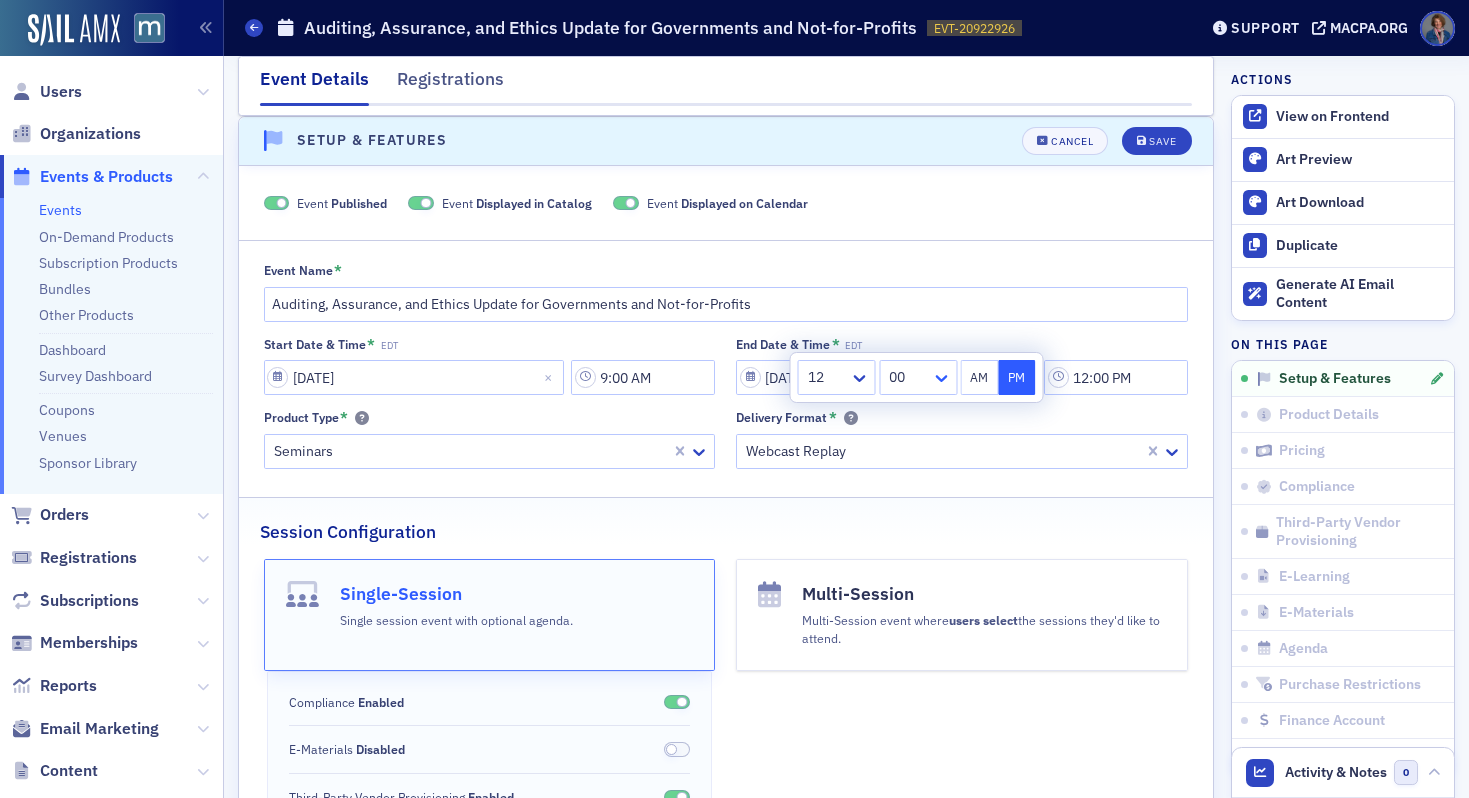 click 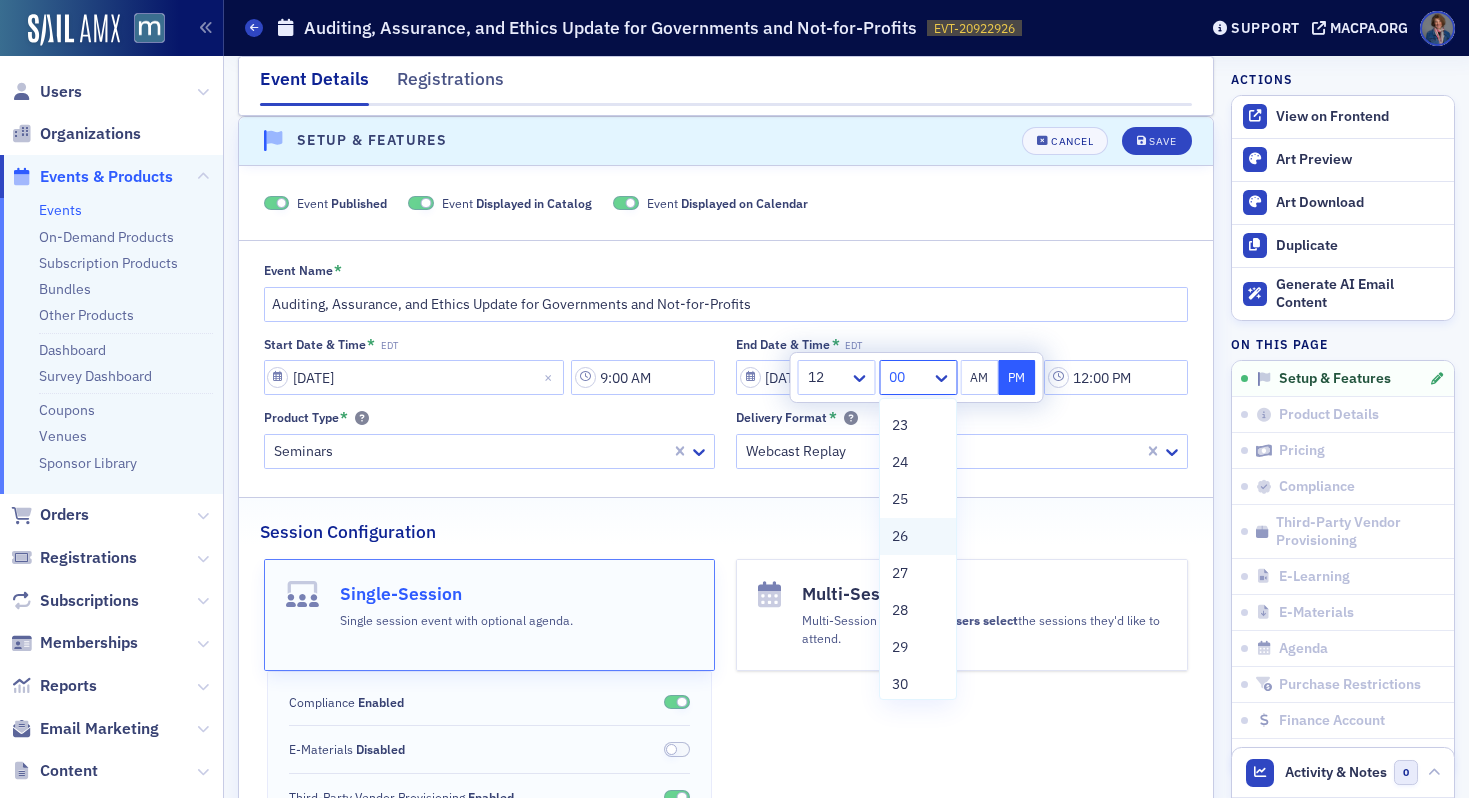 scroll, scrollTop: 862, scrollLeft: 0, axis: vertical 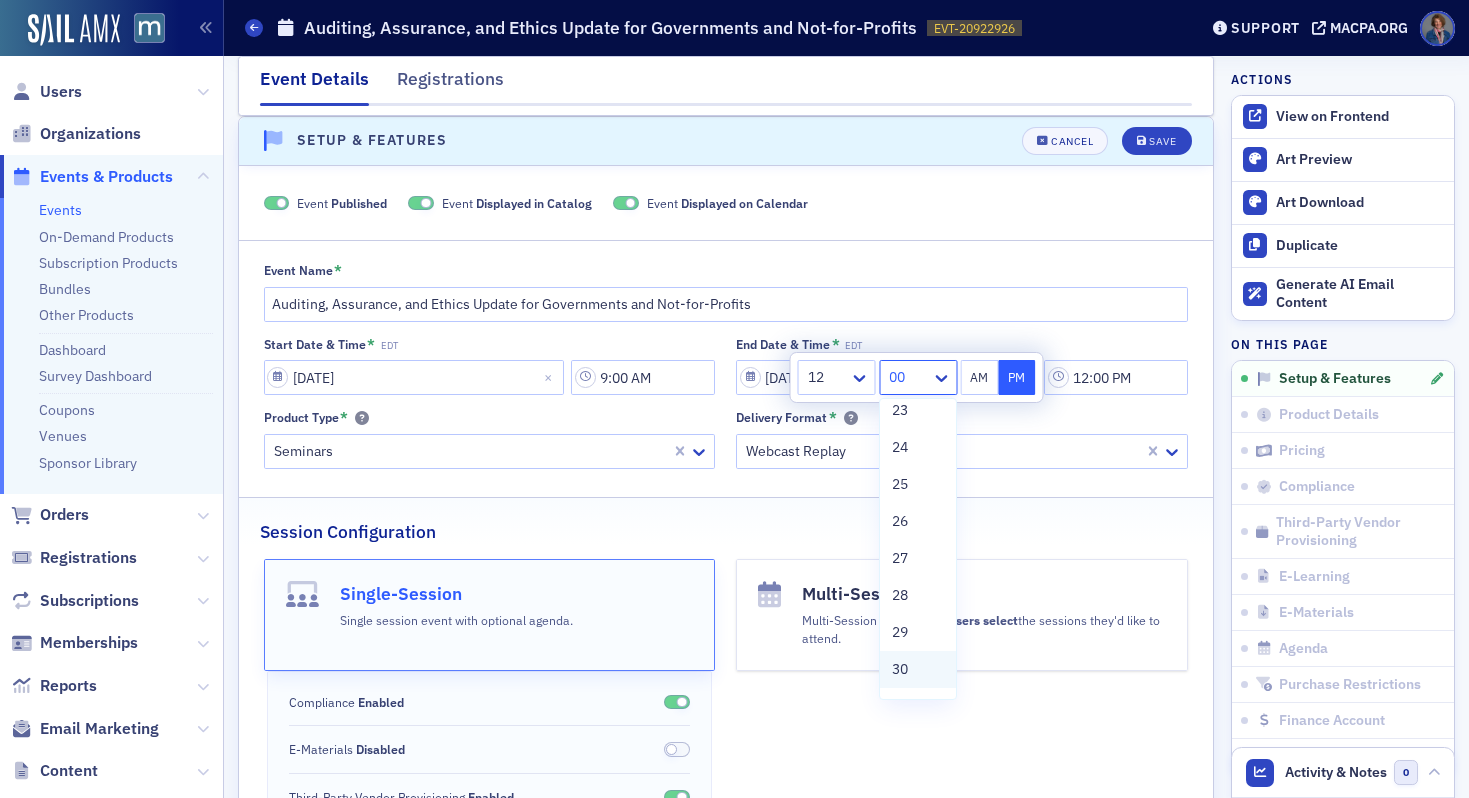 click on "30" at bounding box center [900, 669] 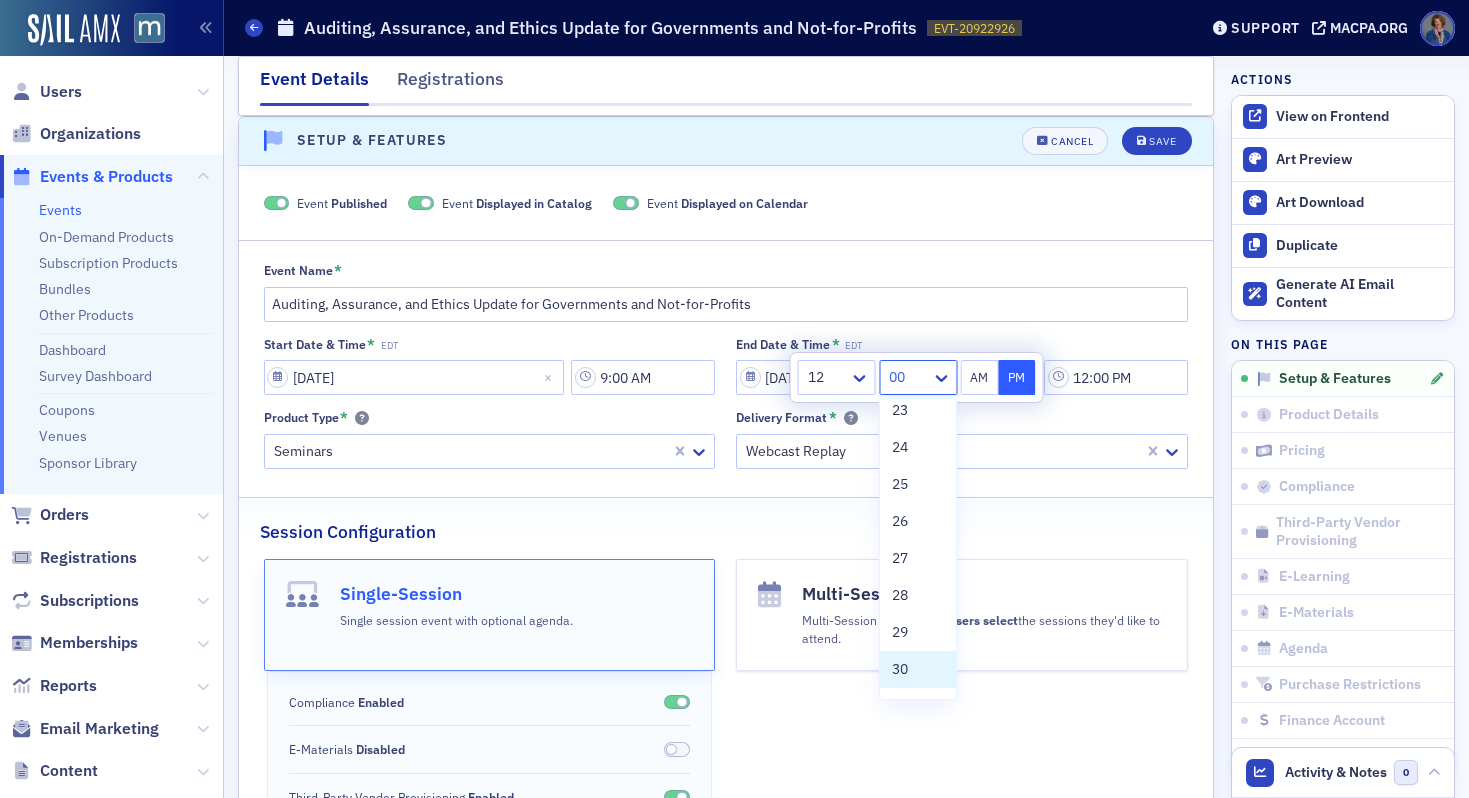 type on "12:30 PM" 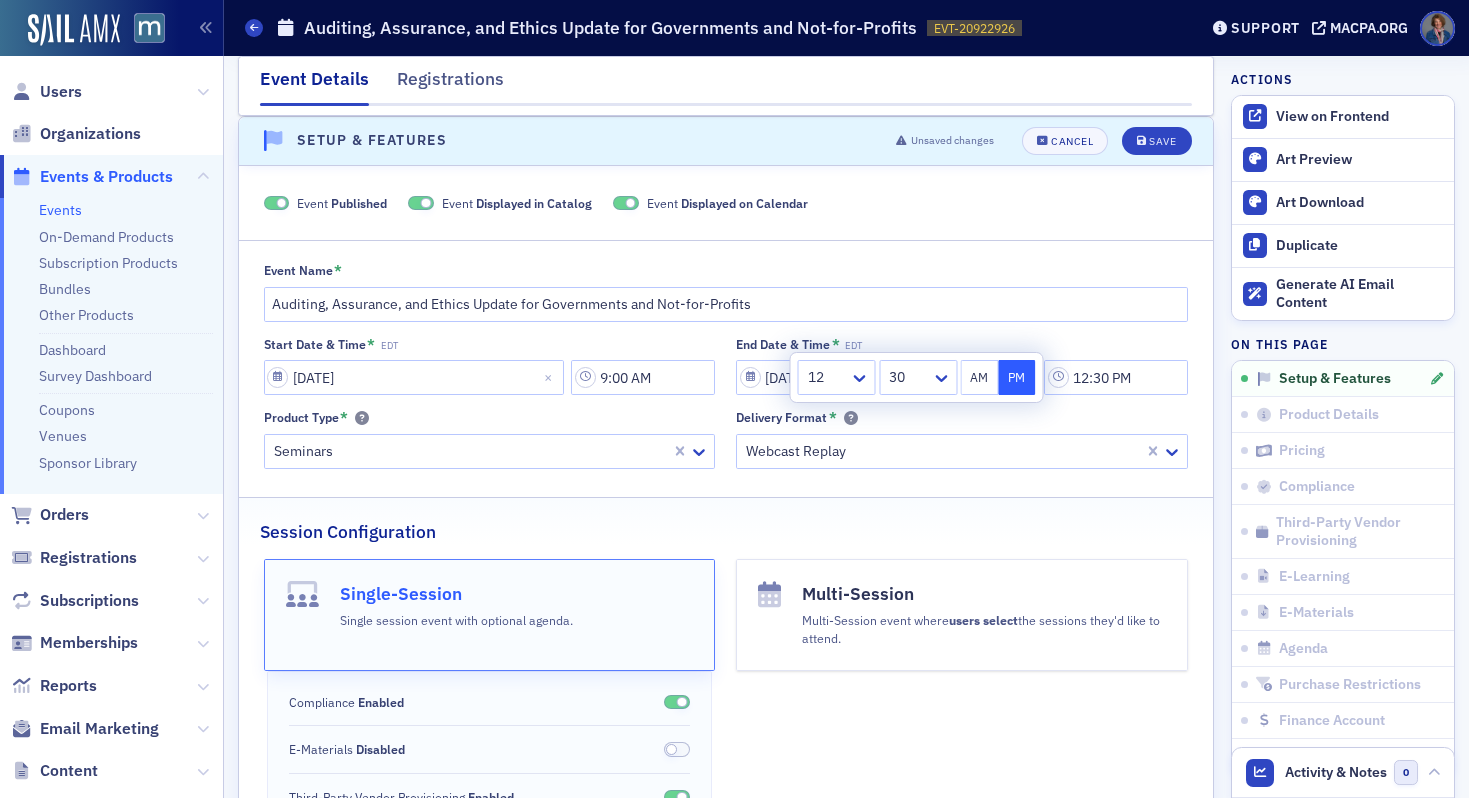 click on "End Date & Time * EDT" 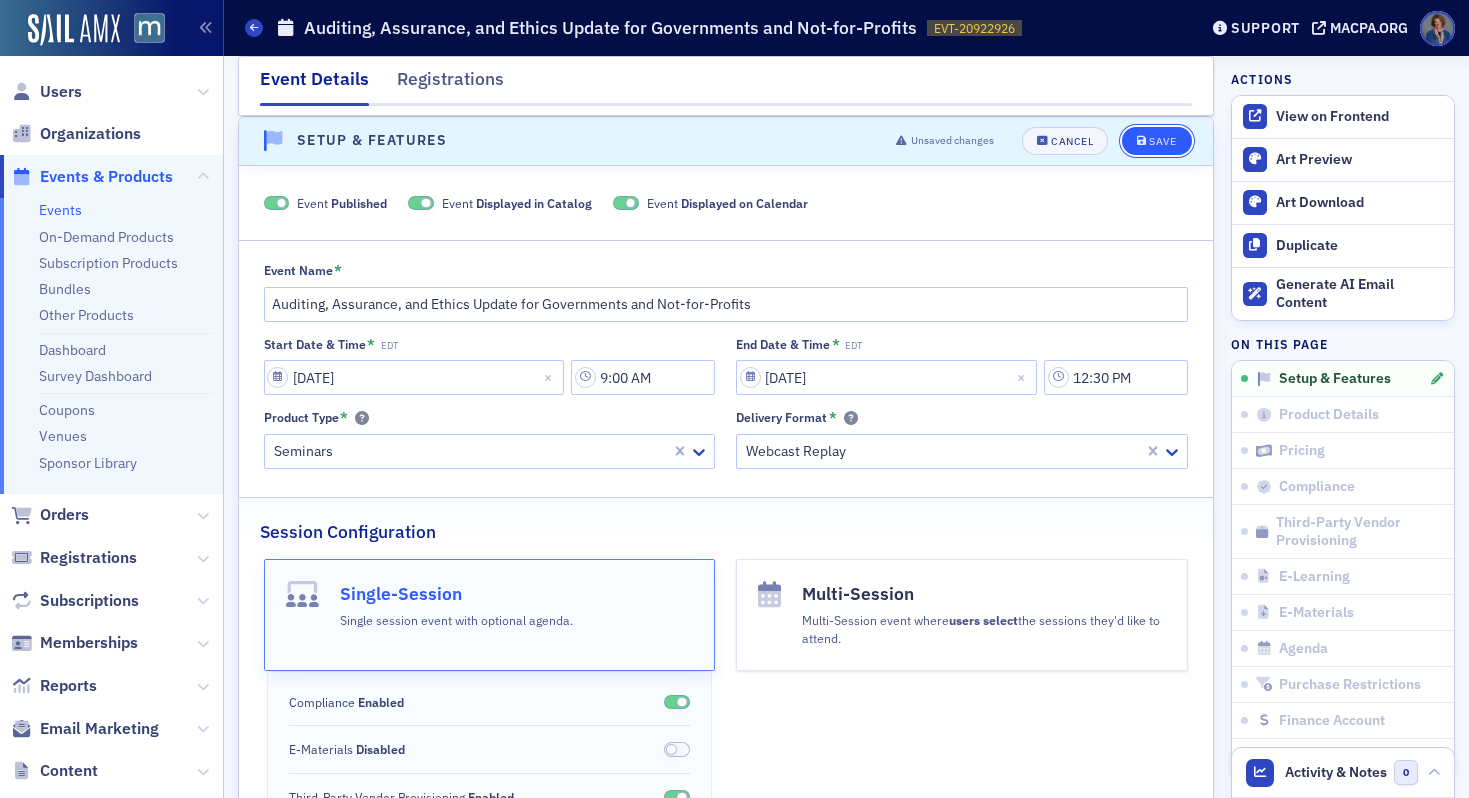click on "Save" 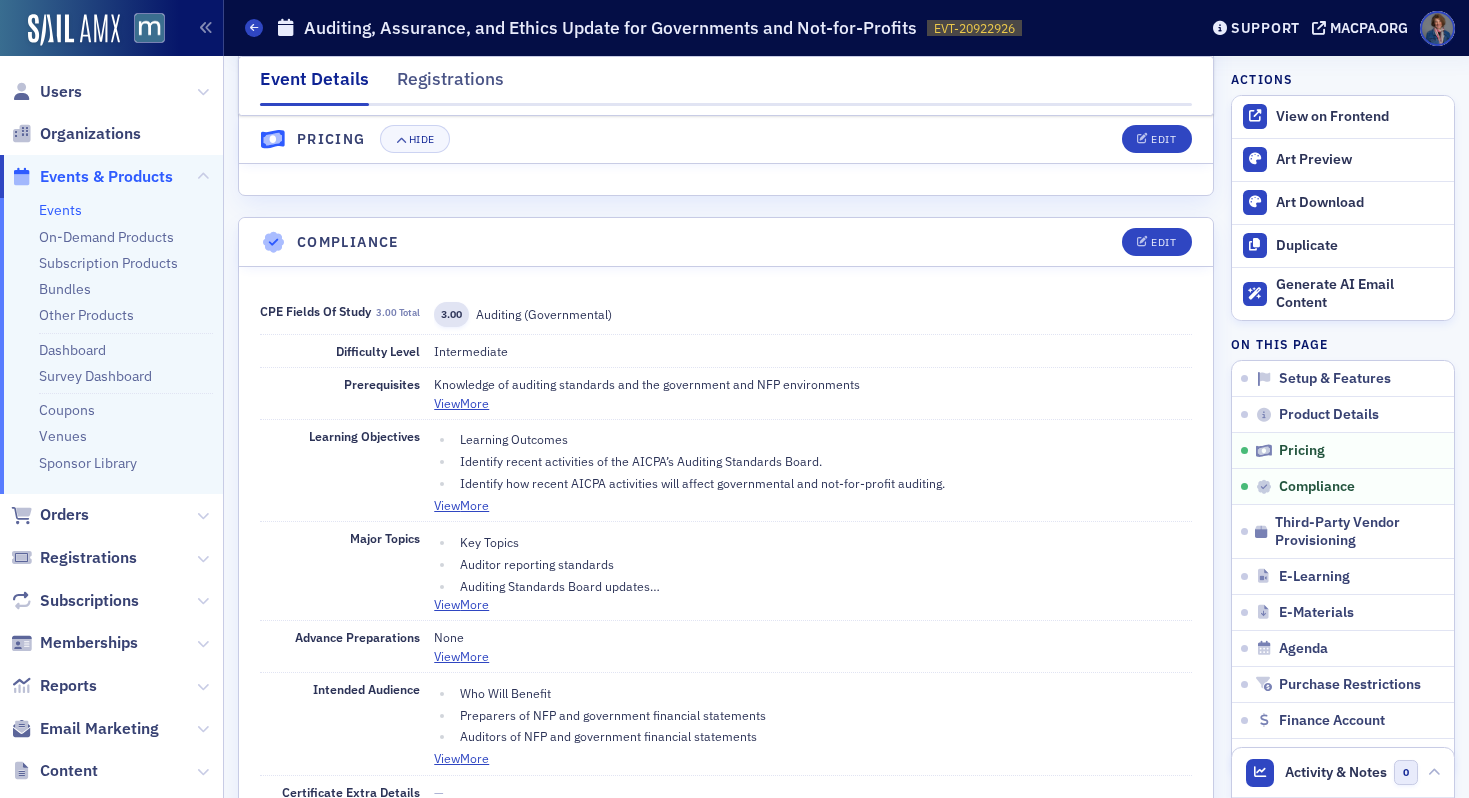 scroll, scrollTop: 2041, scrollLeft: 0, axis: vertical 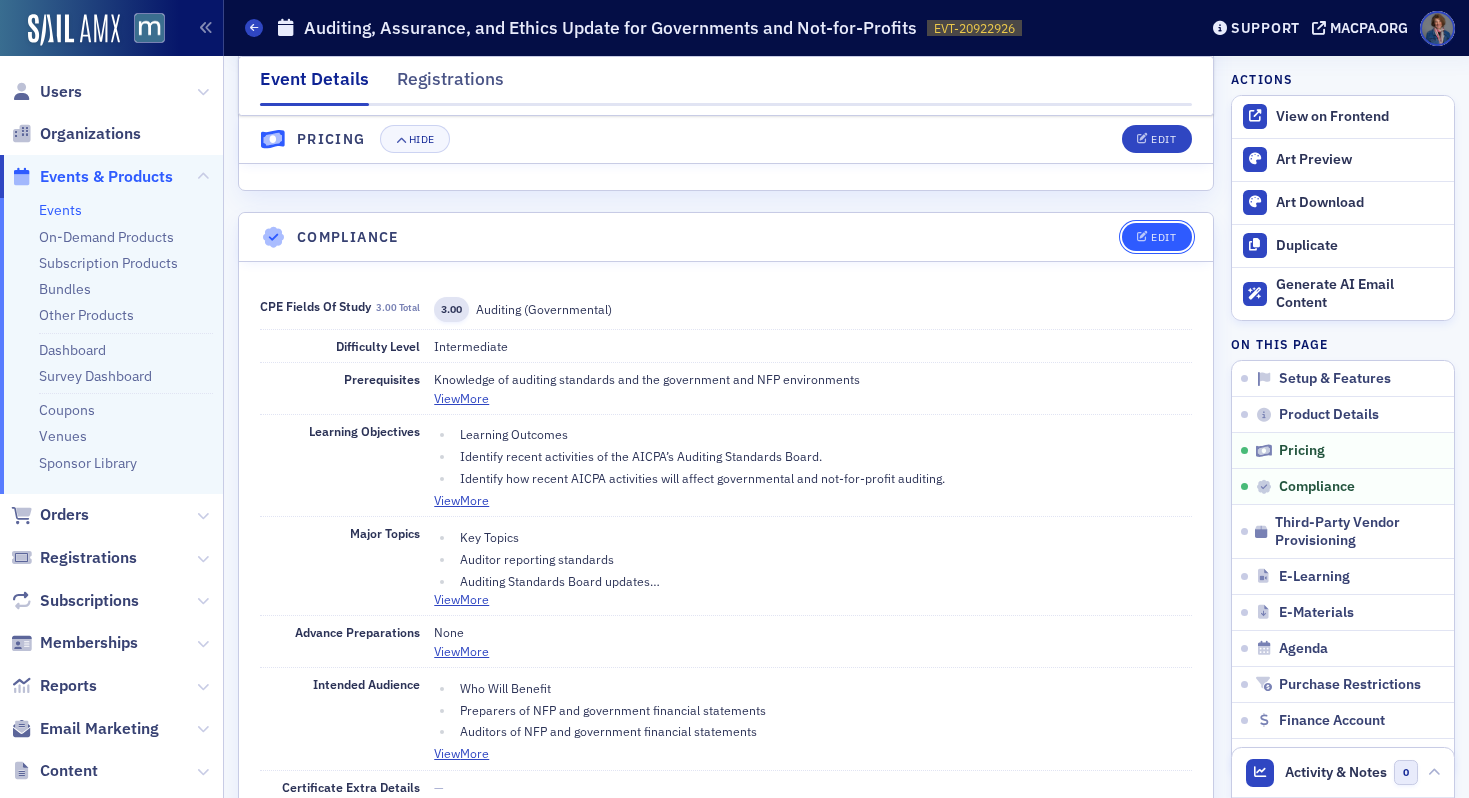 click on "Edit" 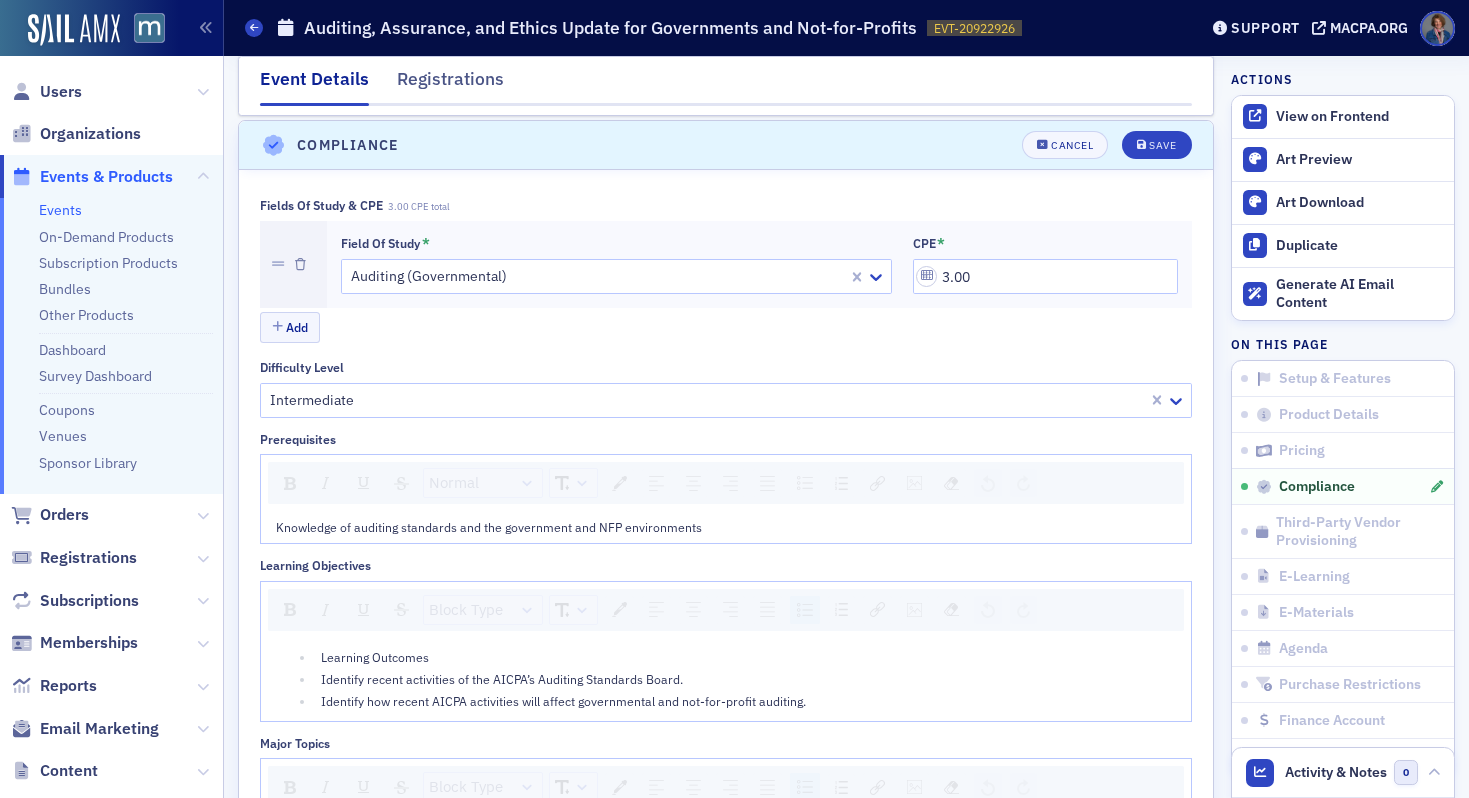 scroll, scrollTop: 2137, scrollLeft: 0, axis: vertical 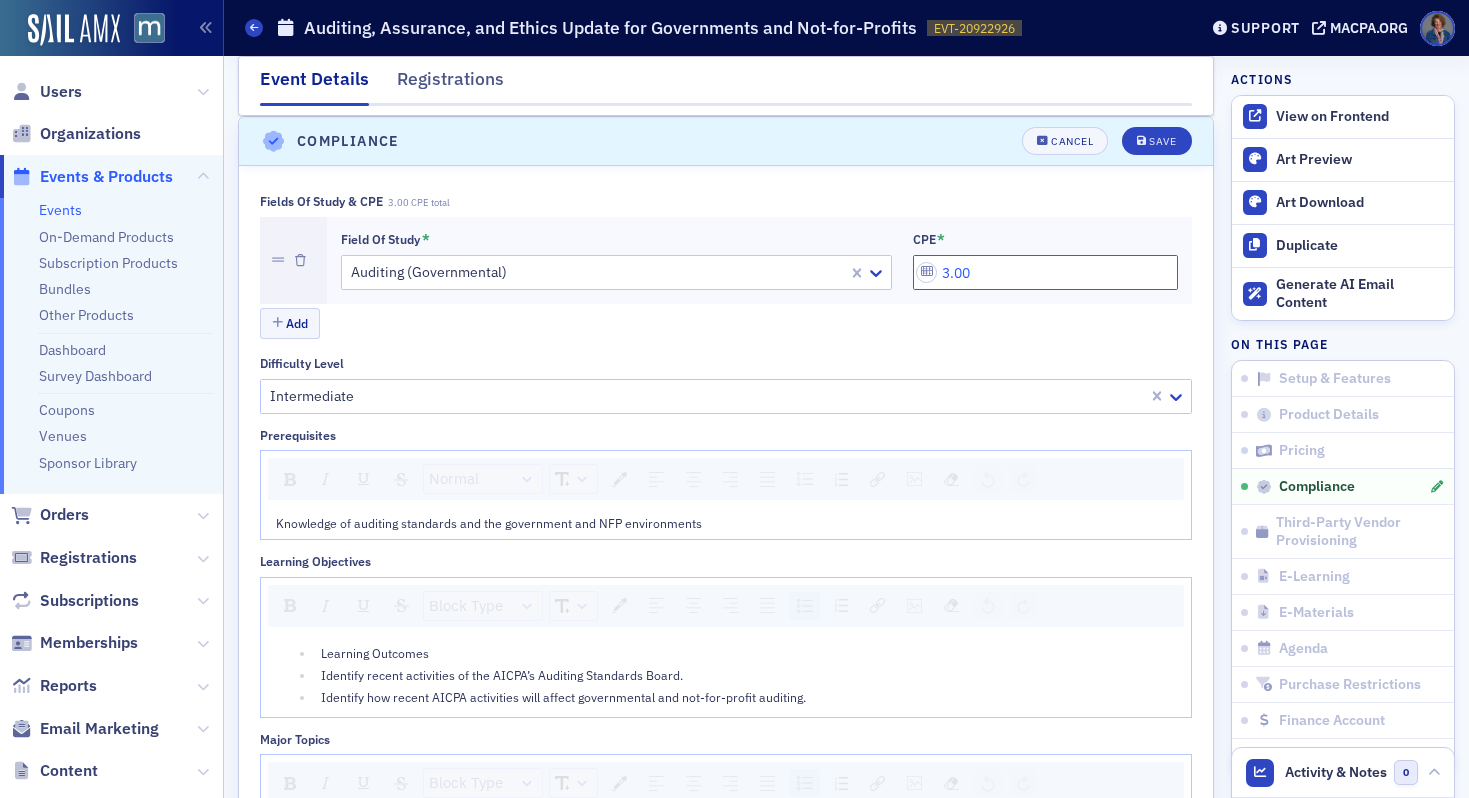 drag, startPoint x: 947, startPoint y: 273, endPoint x: 959, endPoint y: 272, distance: 12.0415945 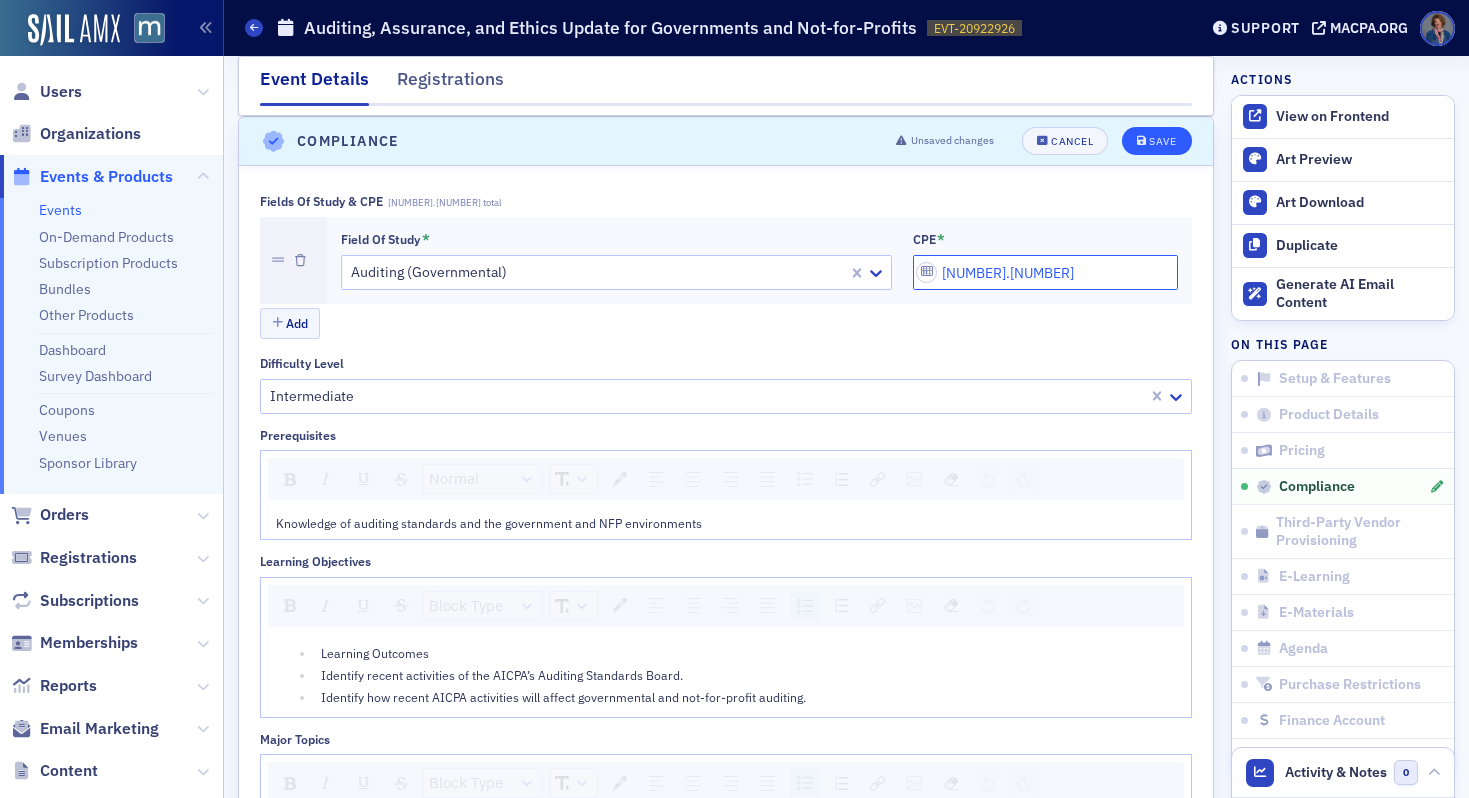 type on "3.50" 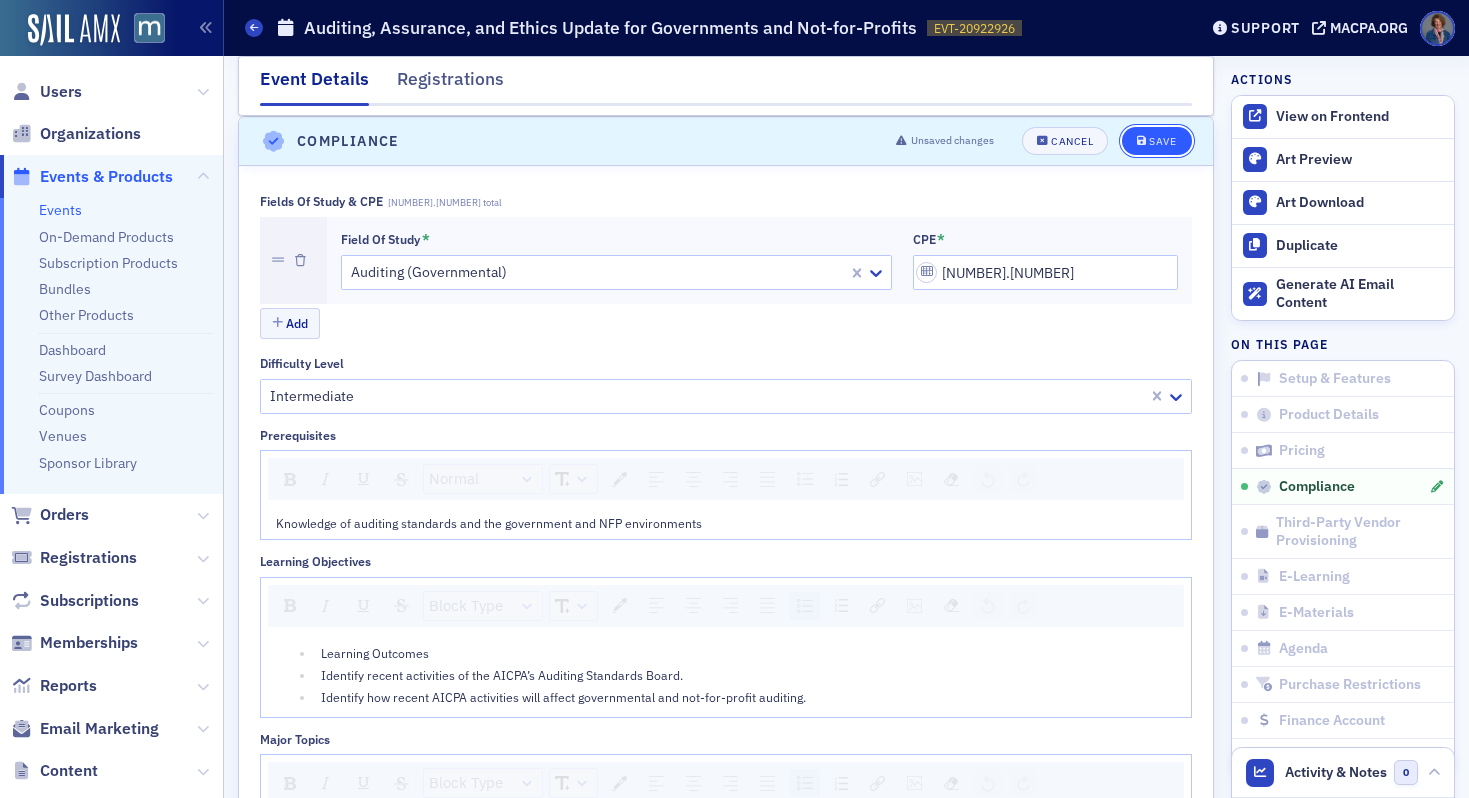 click on "Save" 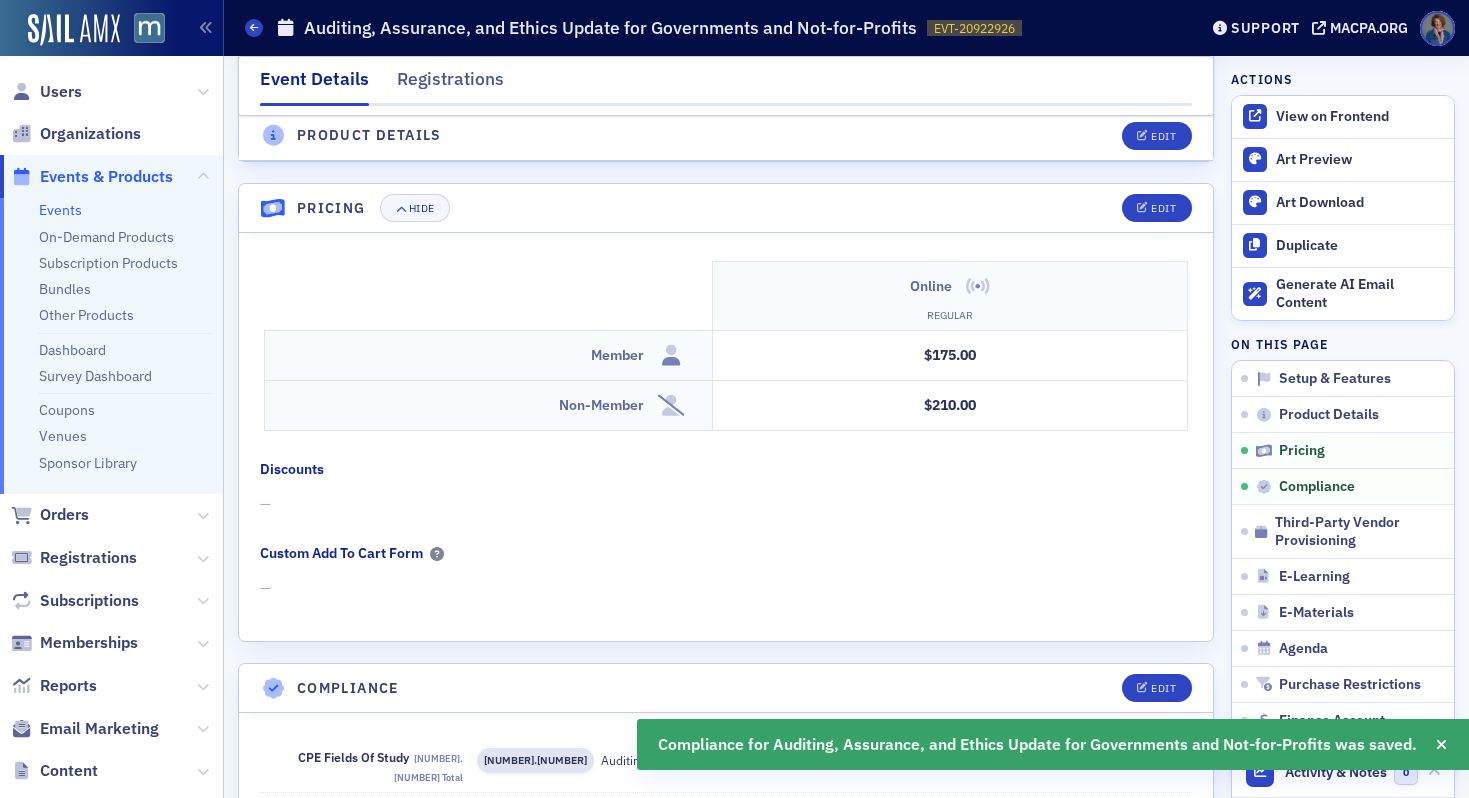scroll, scrollTop: 1580, scrollLeft: 0, axis: vertical 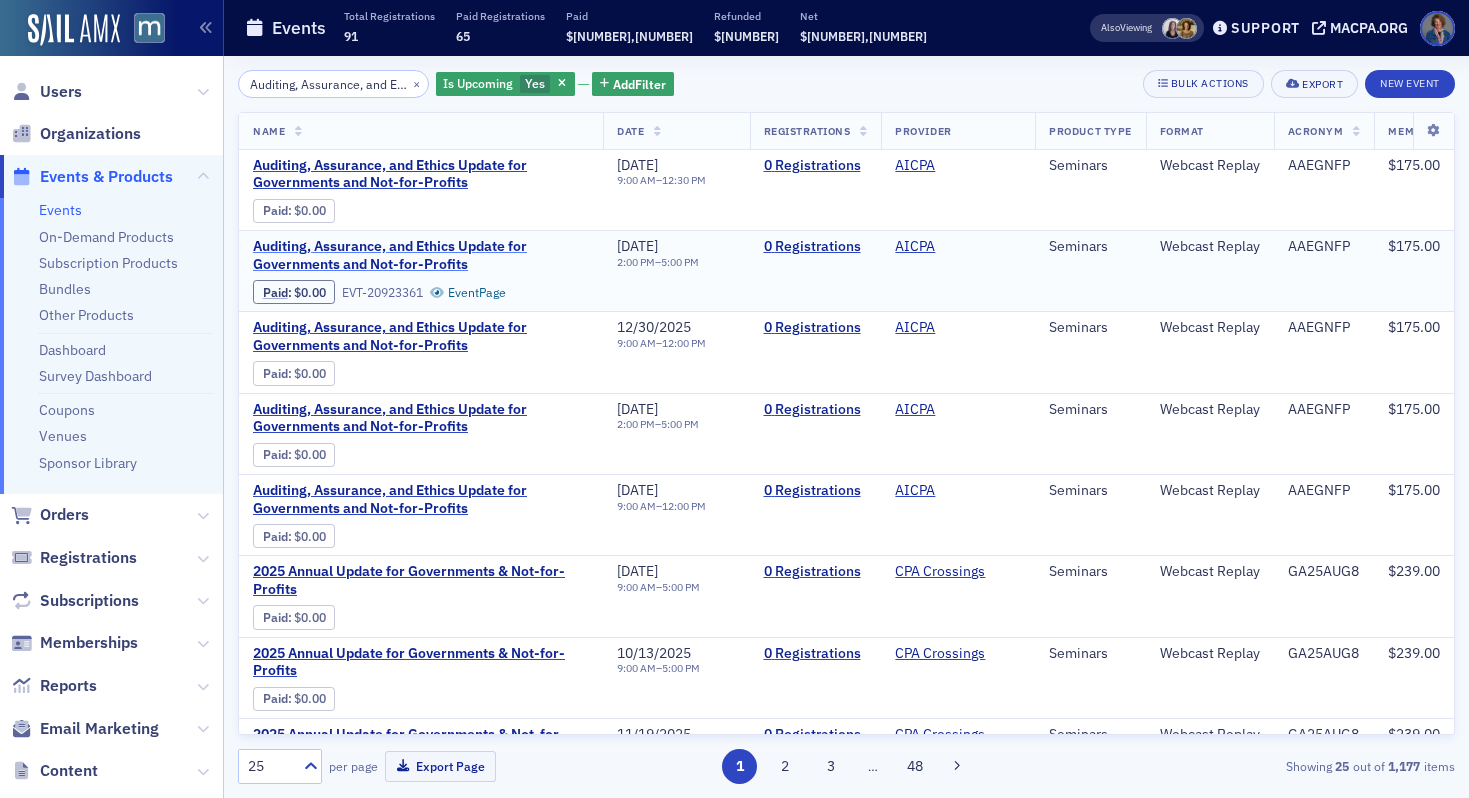 click on "Auditing, Assurance, and Ethics Update for Governments and Not-for-Profits" 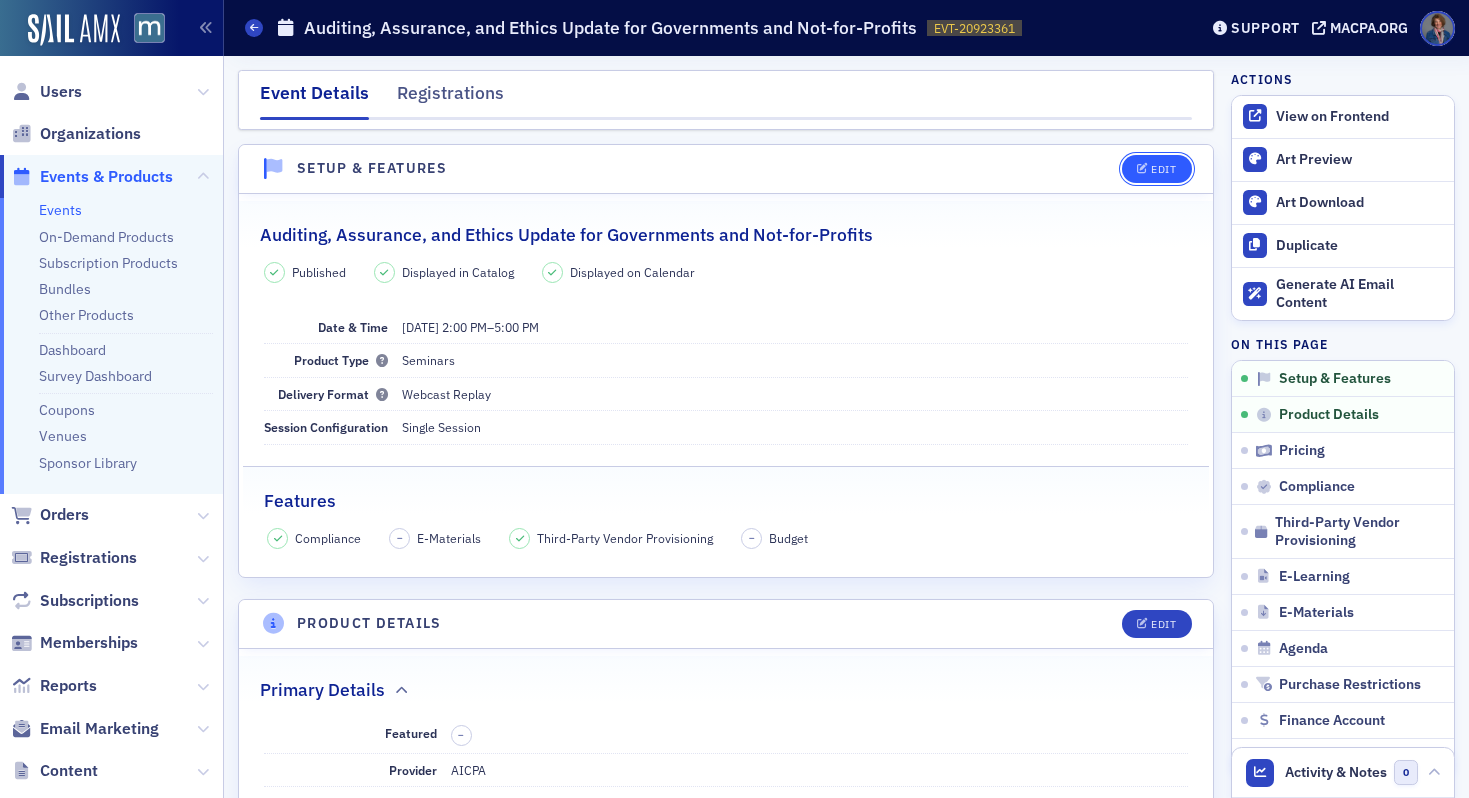 click on "Edit" 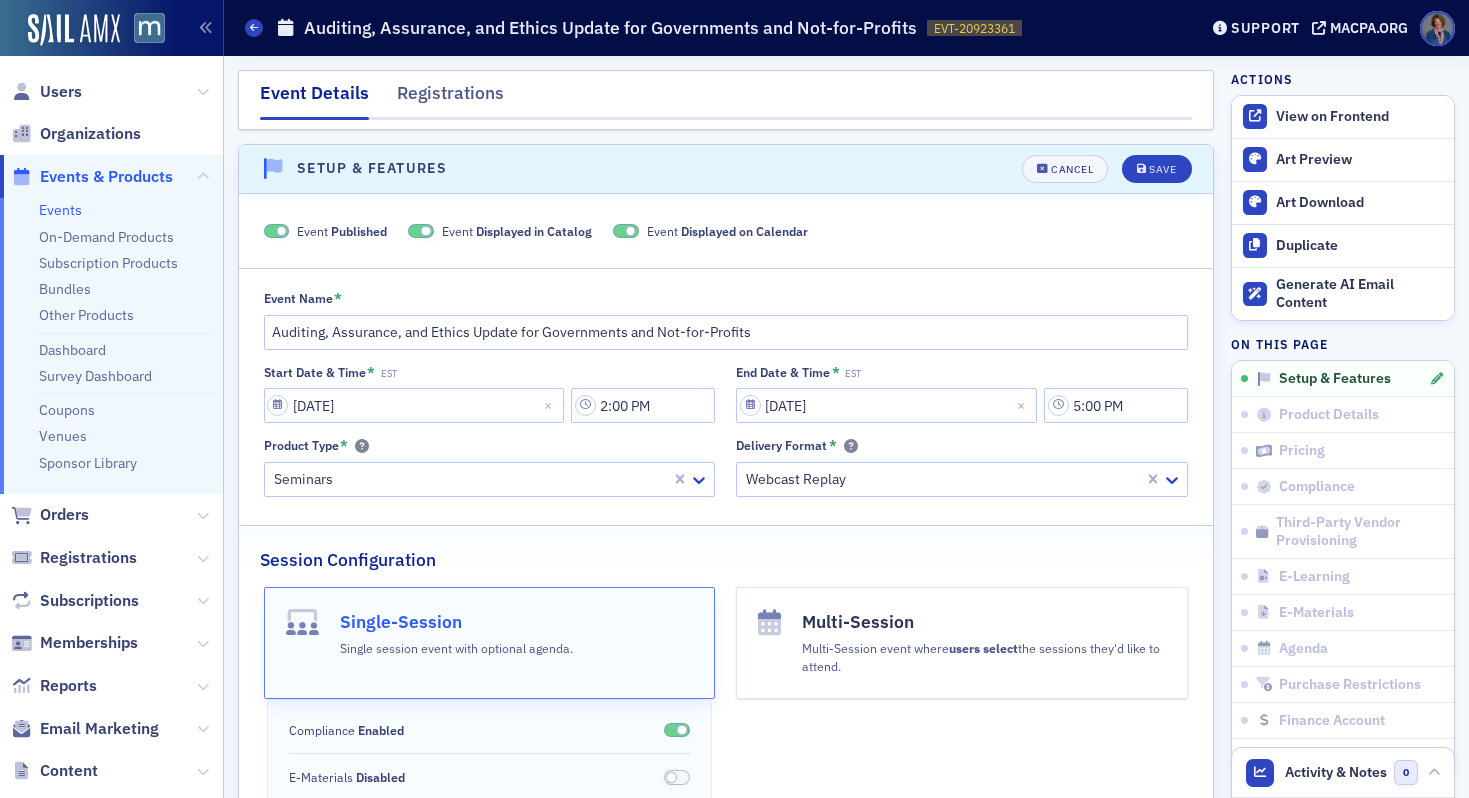 scroll, scrollTop: 28, scrollLeft: 0, axis: vertical 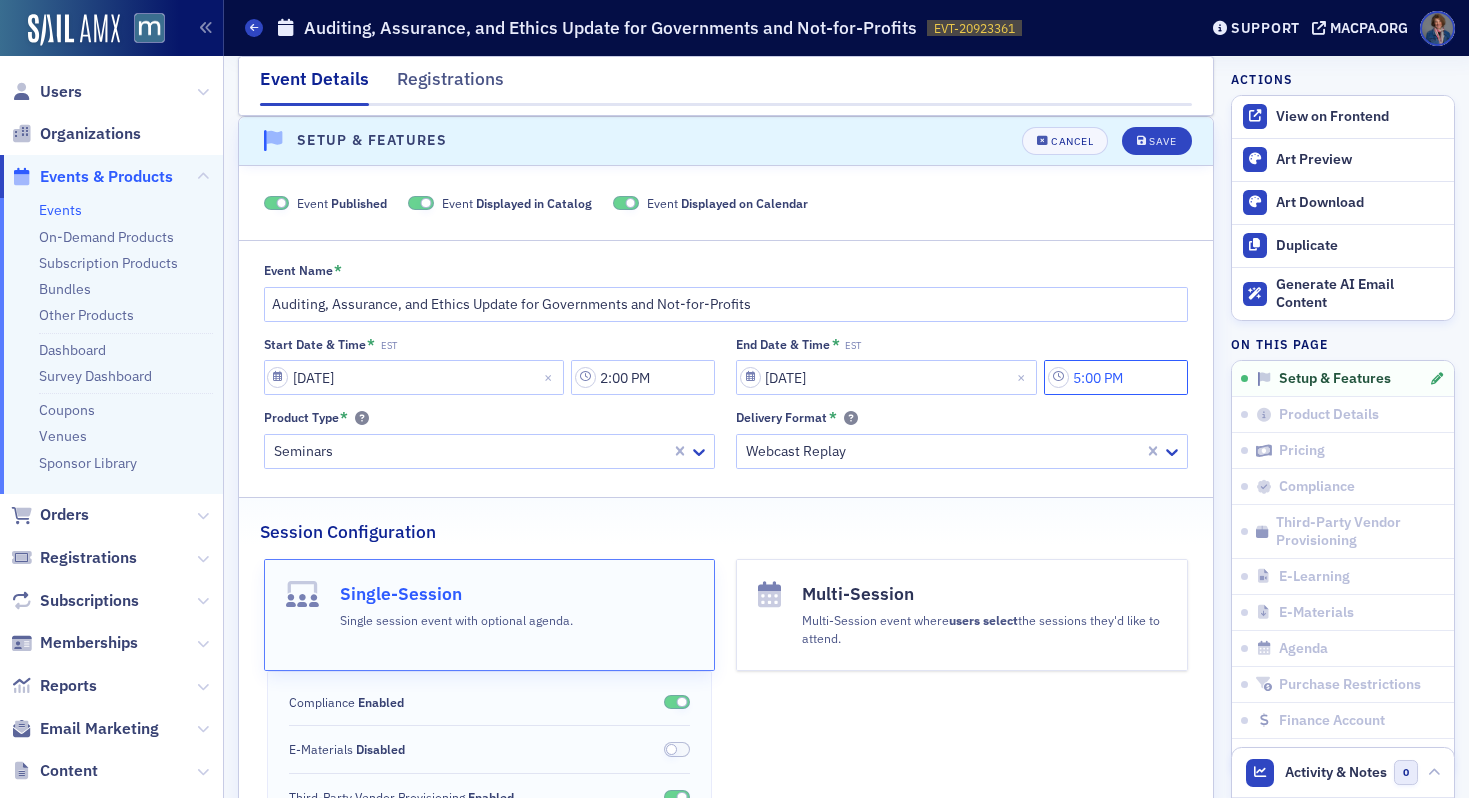click on "5:00 PM" 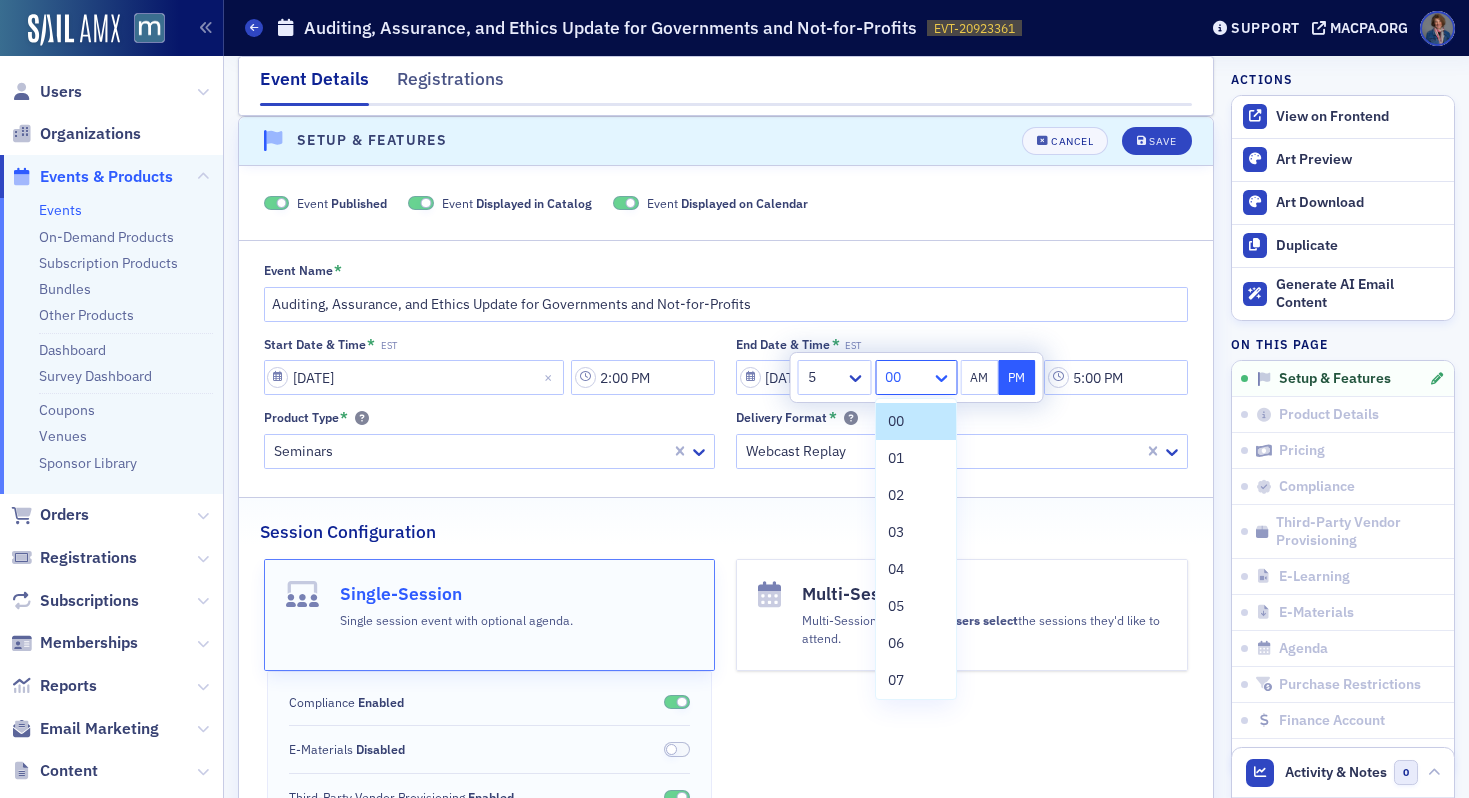 click 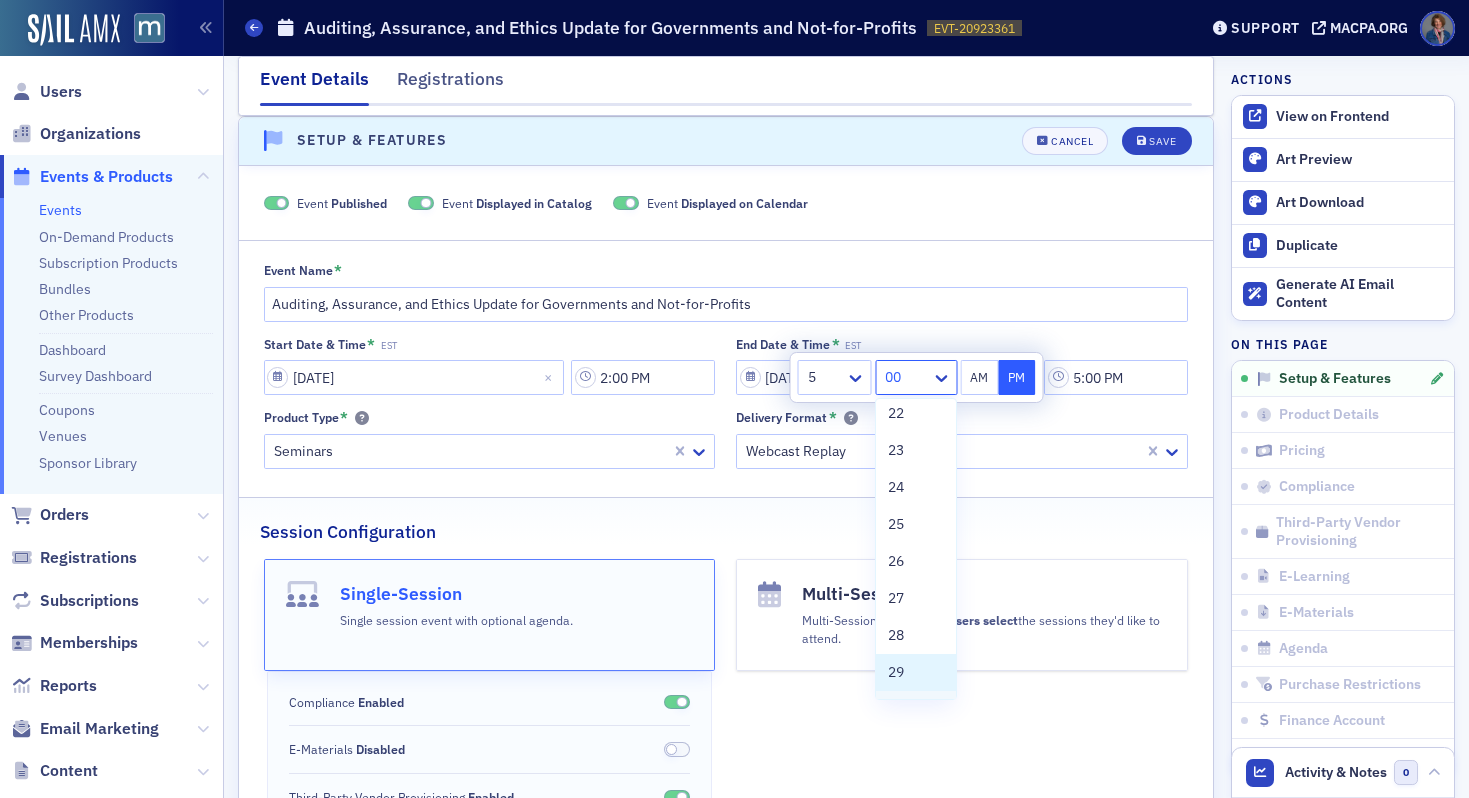 scroll, scrollTop: 977, scrollLeft: 0, axis: vertical 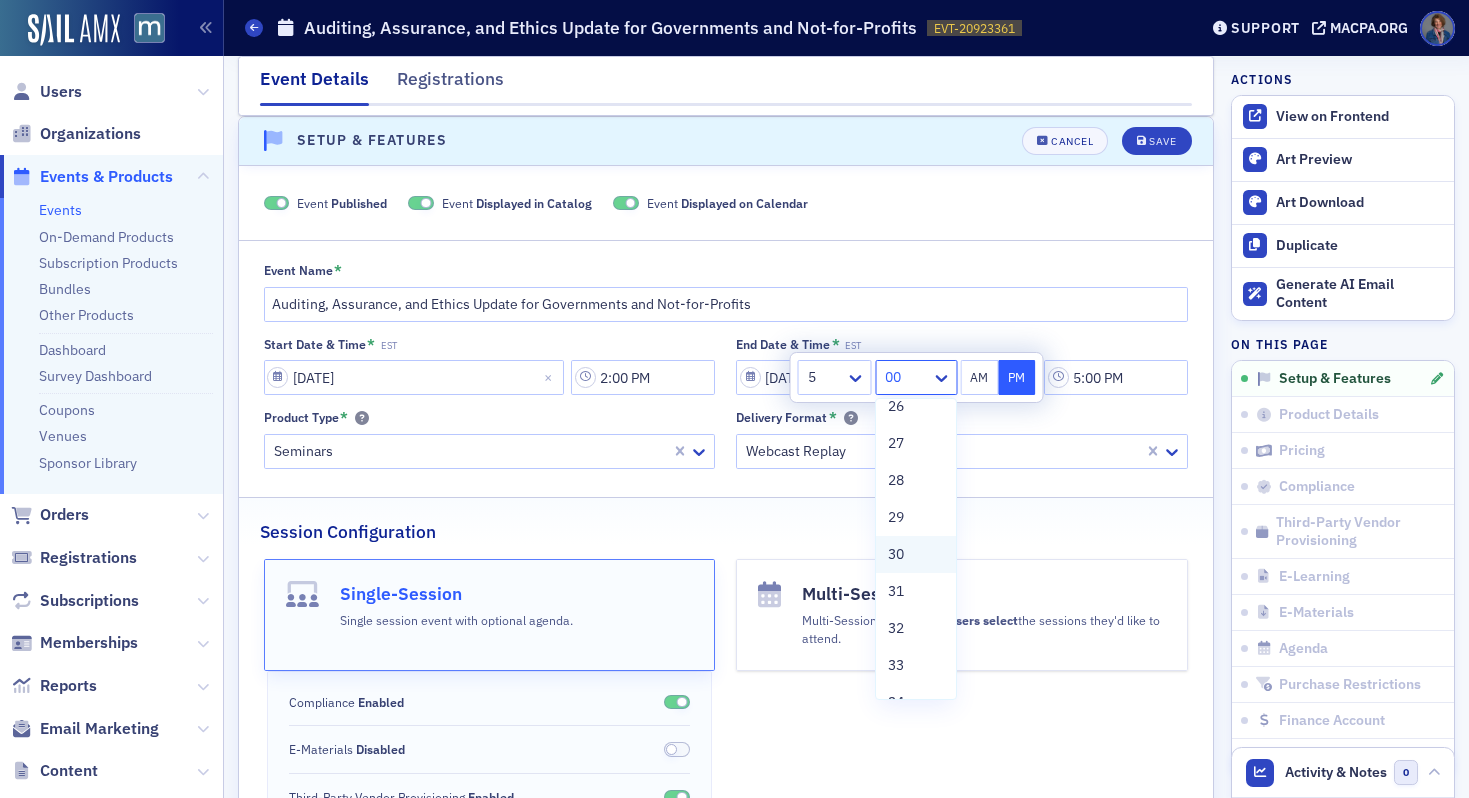 click on "30" at bounding box center (896, 554) 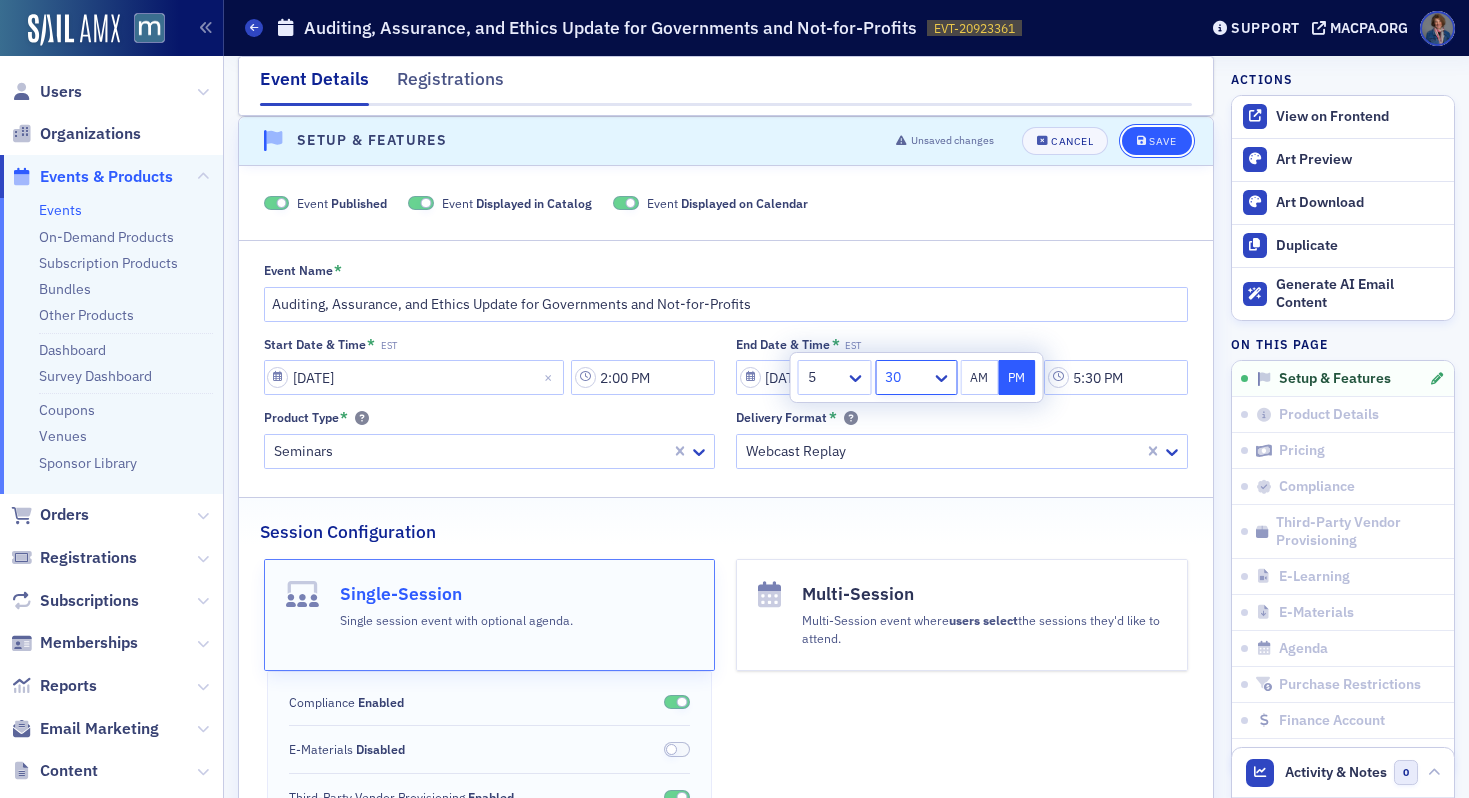 click on "Save" 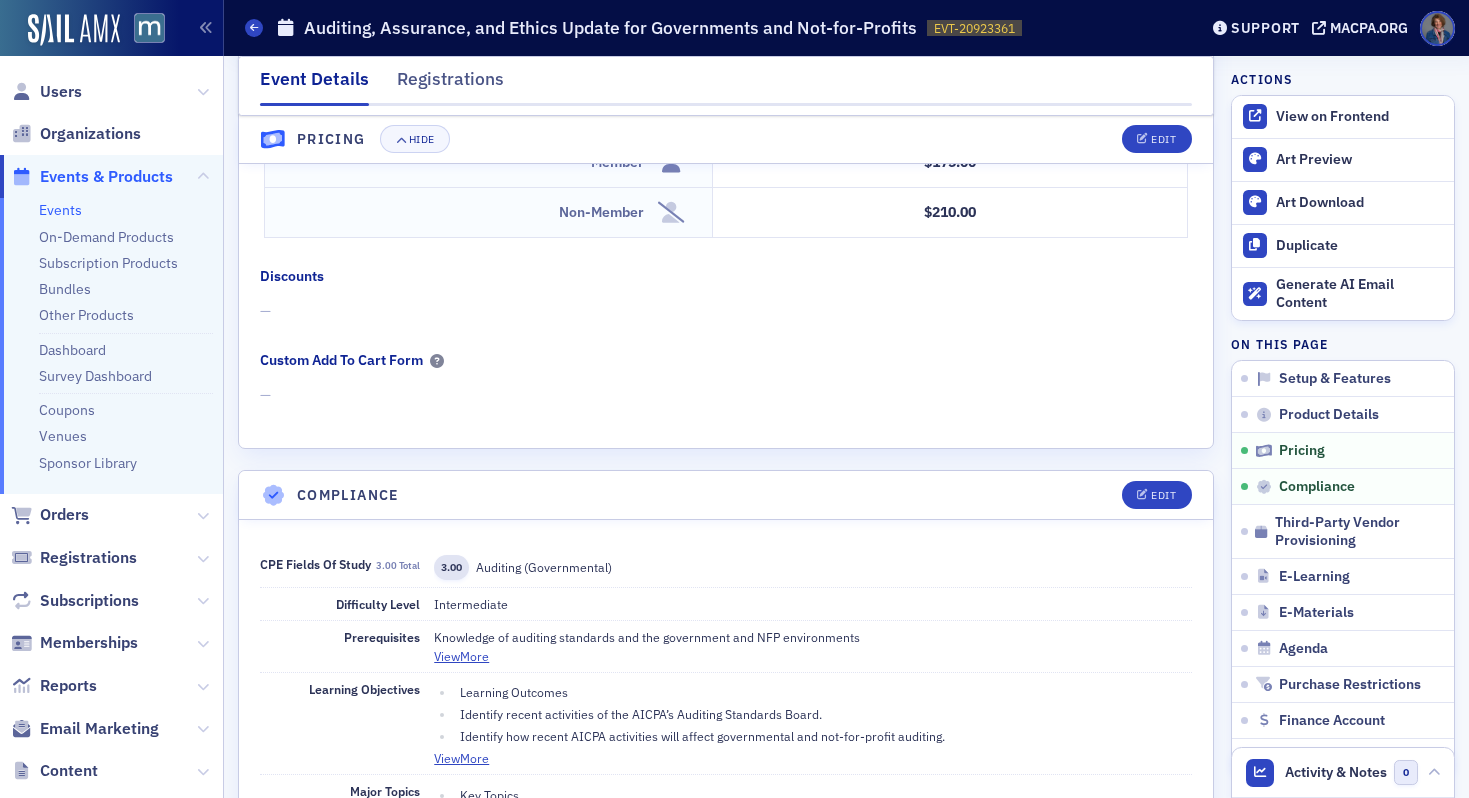 scroll, scrollTop: 1833, scrollLeft: 0, axis: vertical 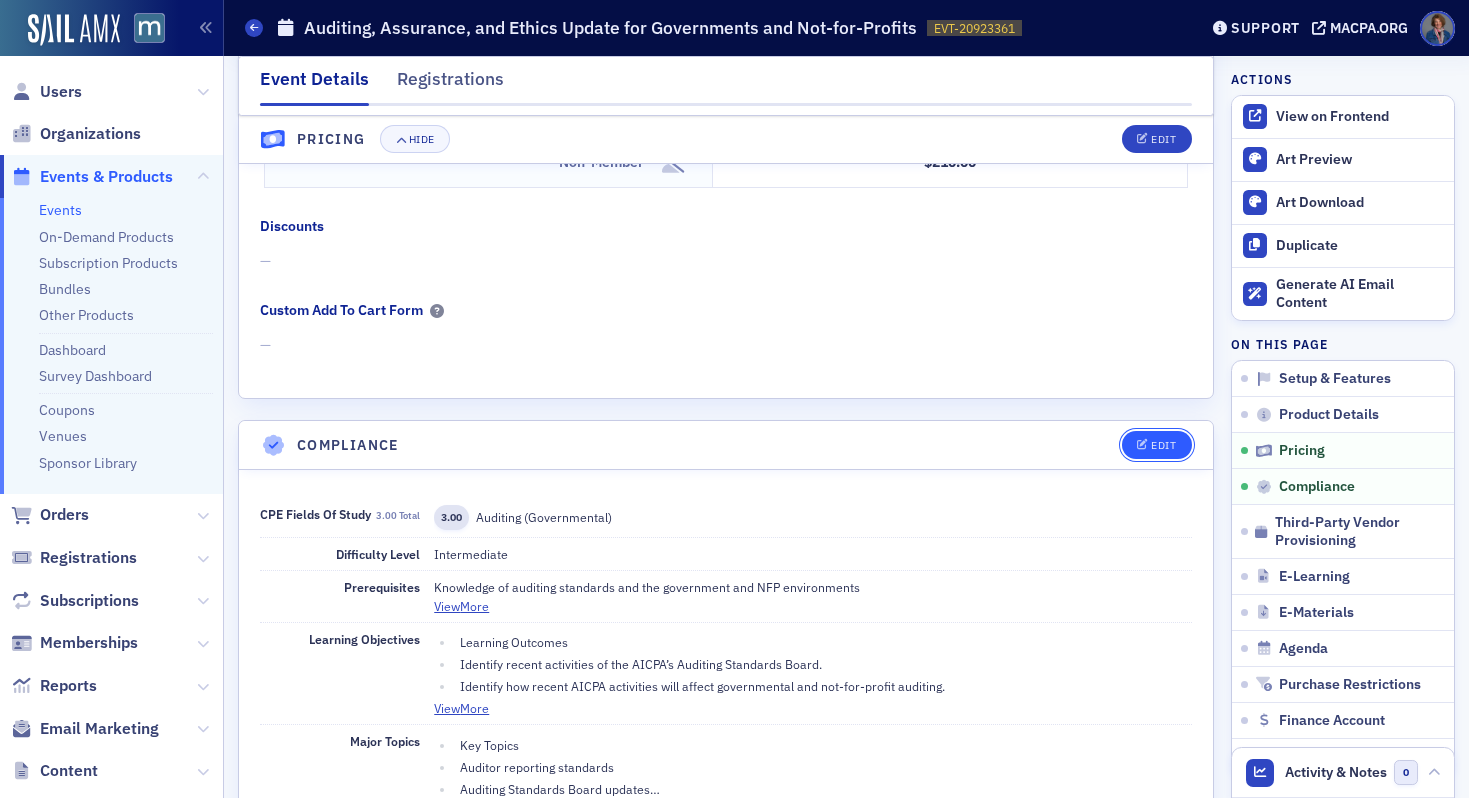 click on "Edit" 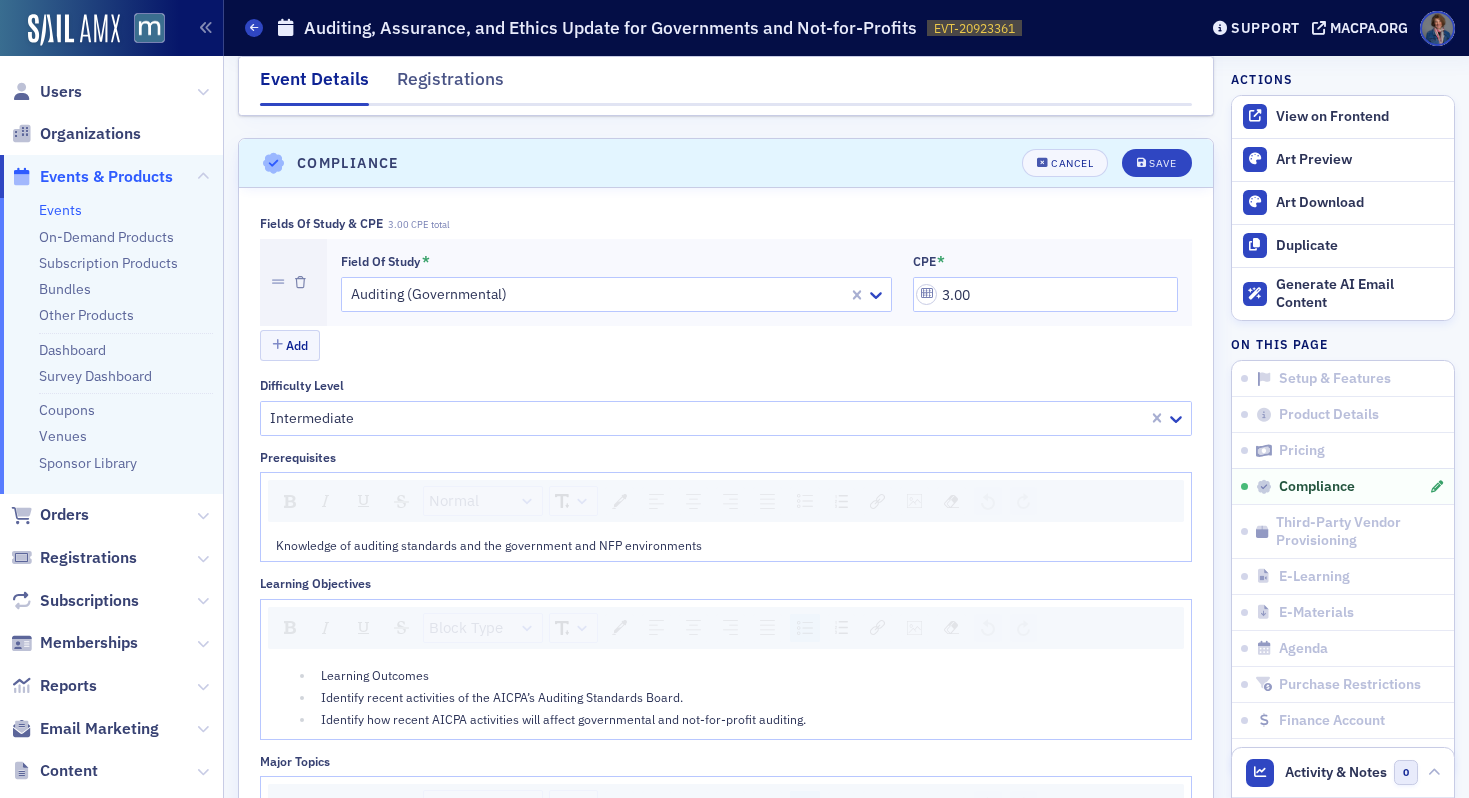 scroll, scrollTop: 2137, scrollLeft: 0, axis: vertical 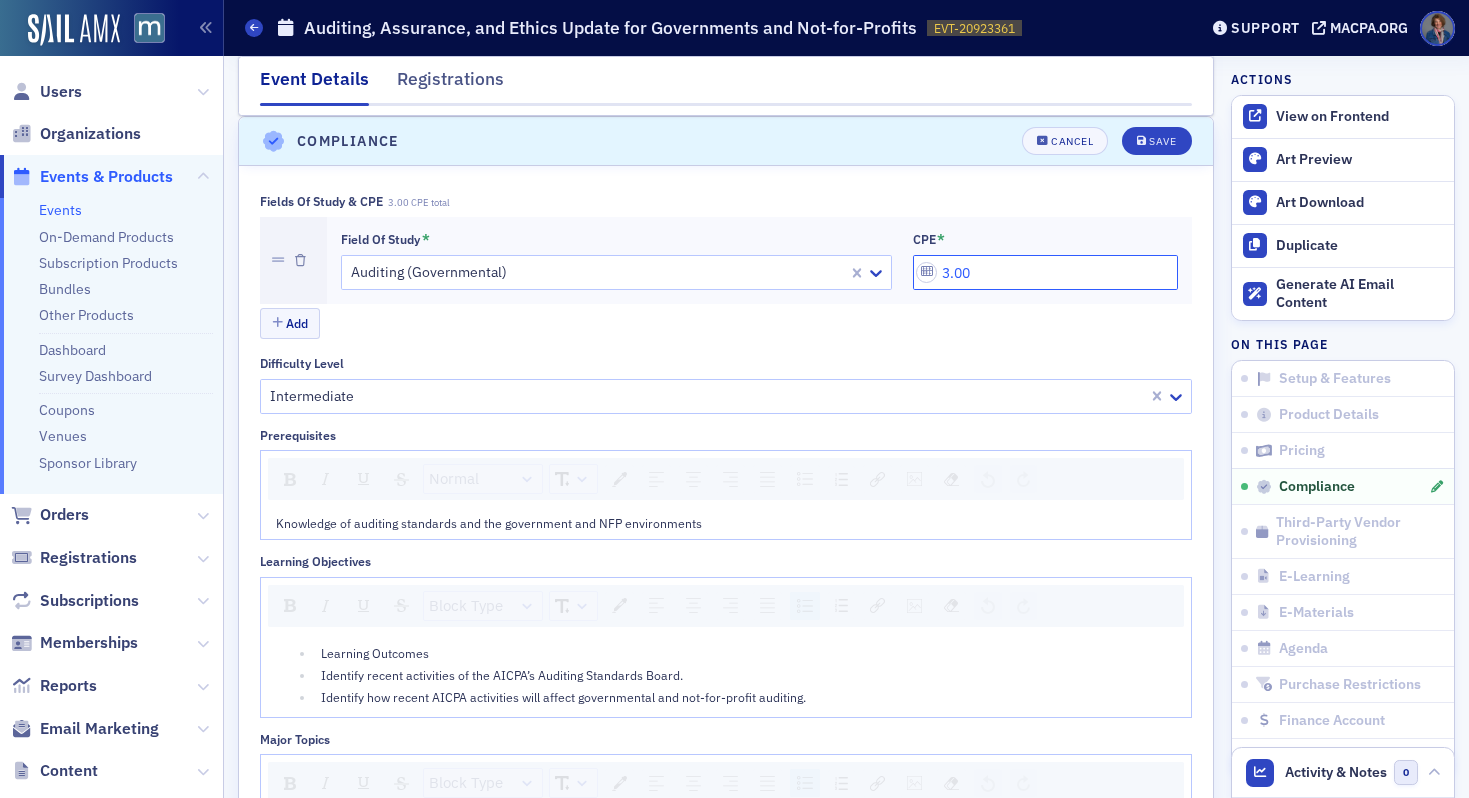 click on "3.00" 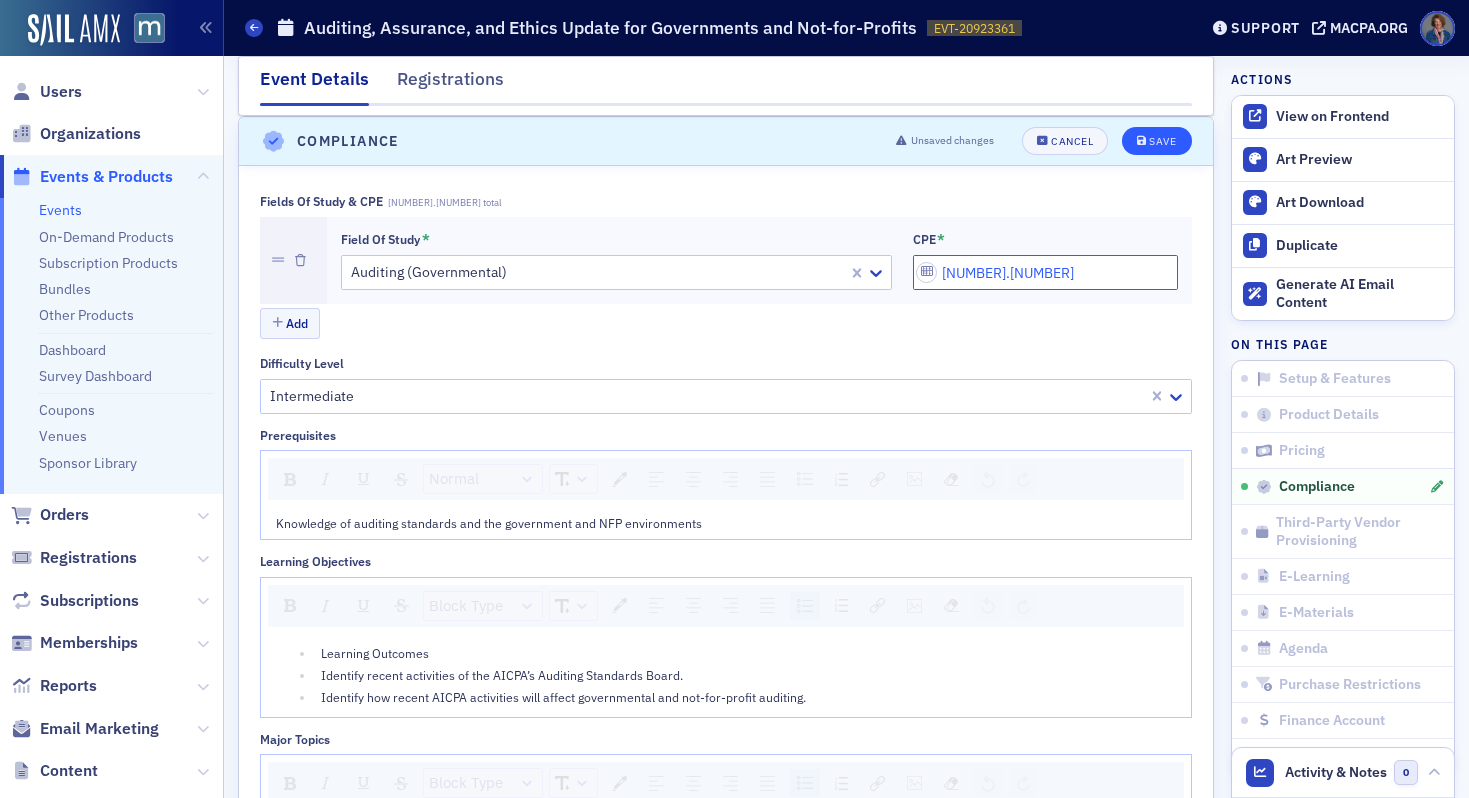 type on "3.50" 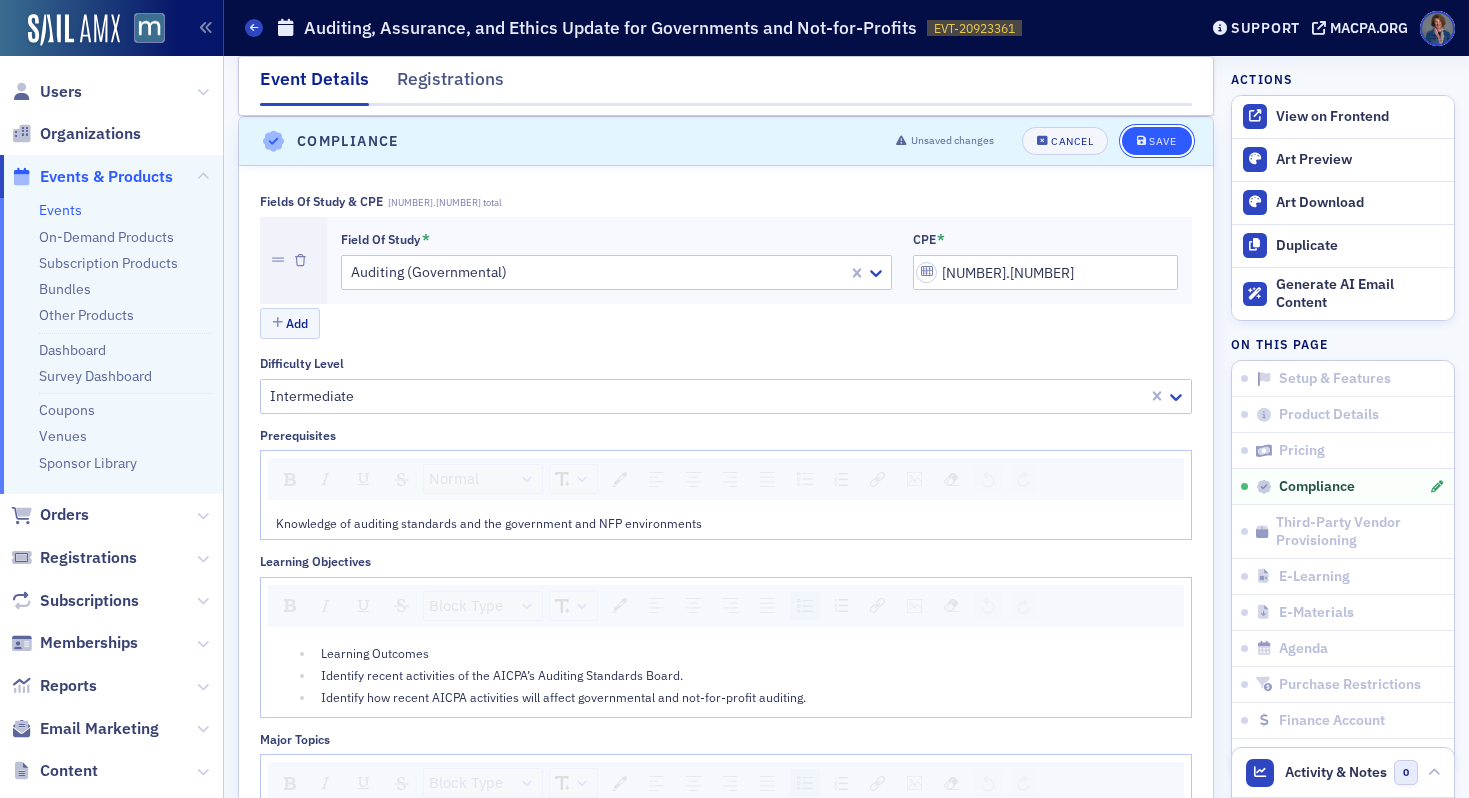 click on "Save" 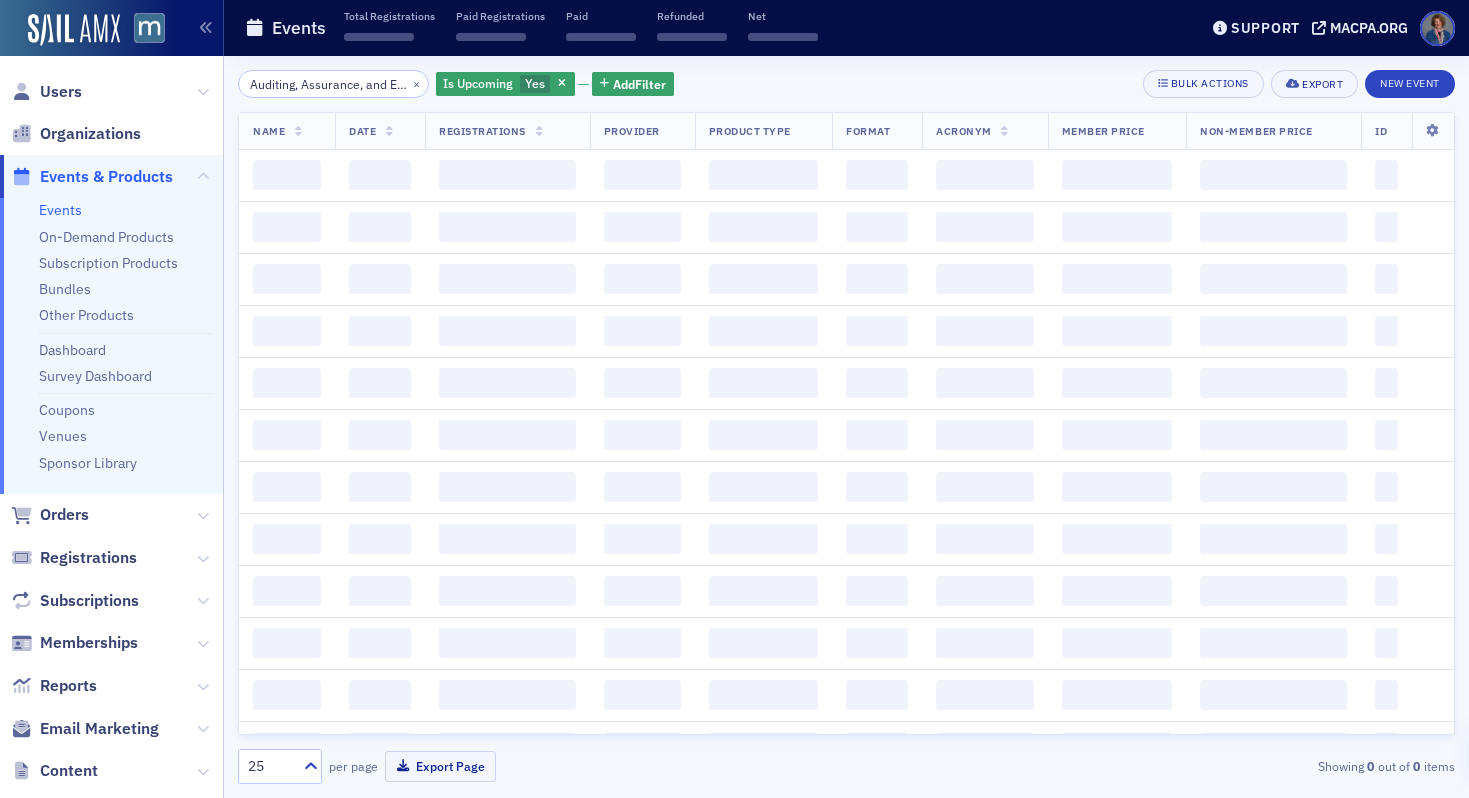 scroll, scrollTop: 0, scrollLeft: 0, axis: both 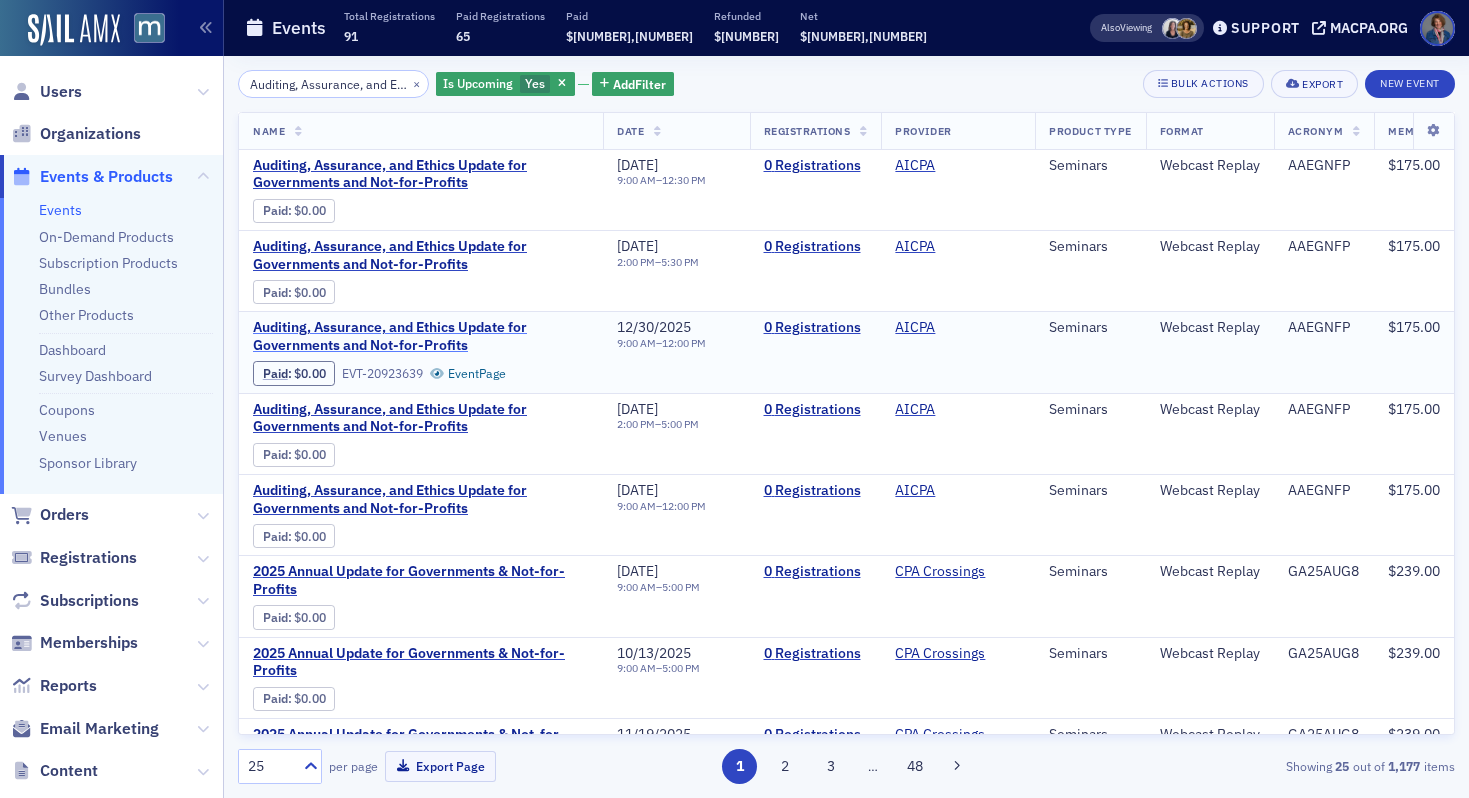 click on "Auditing, Assurance, and Ethics Update for Governments and Not-for-Profits" 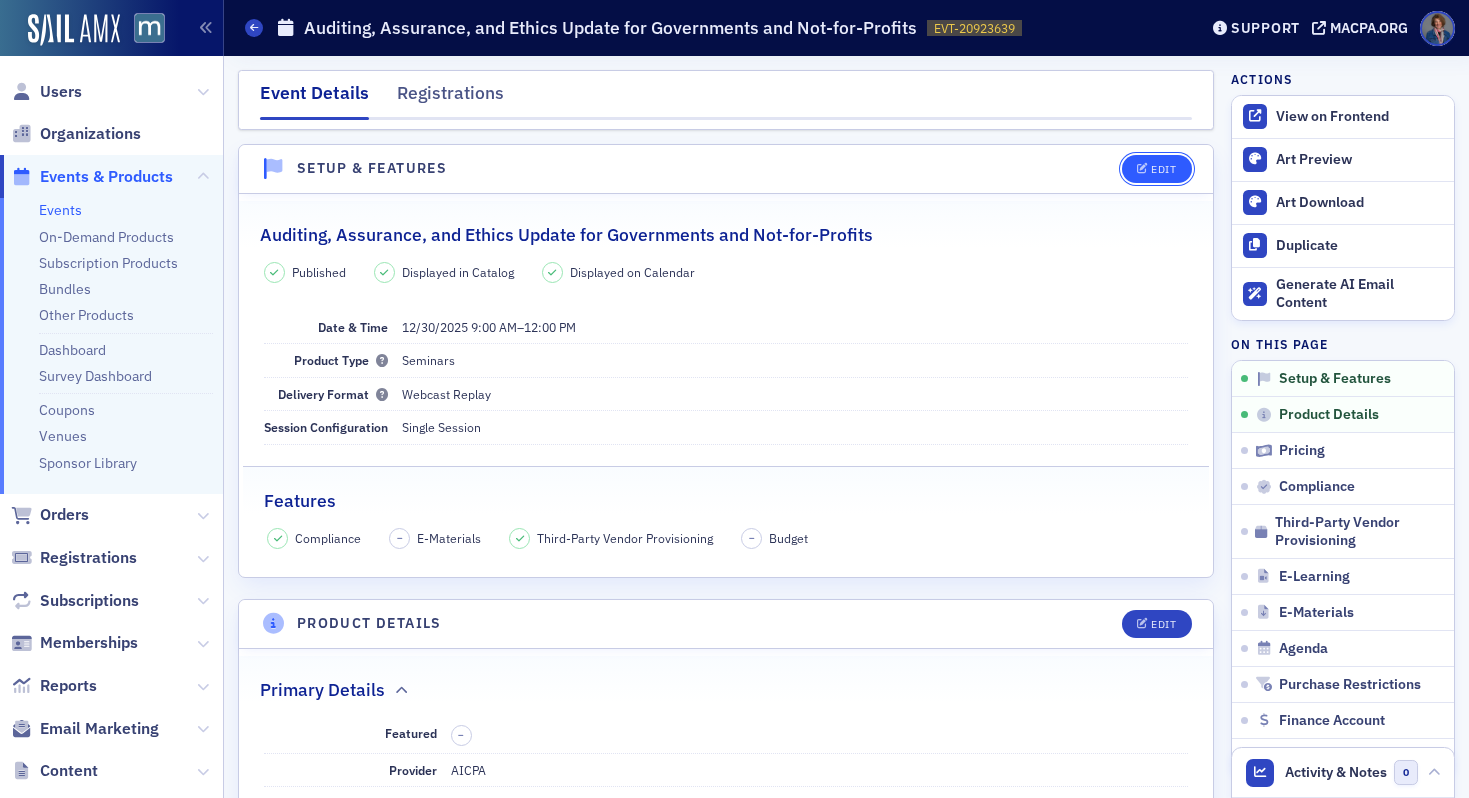 click on "Edit" 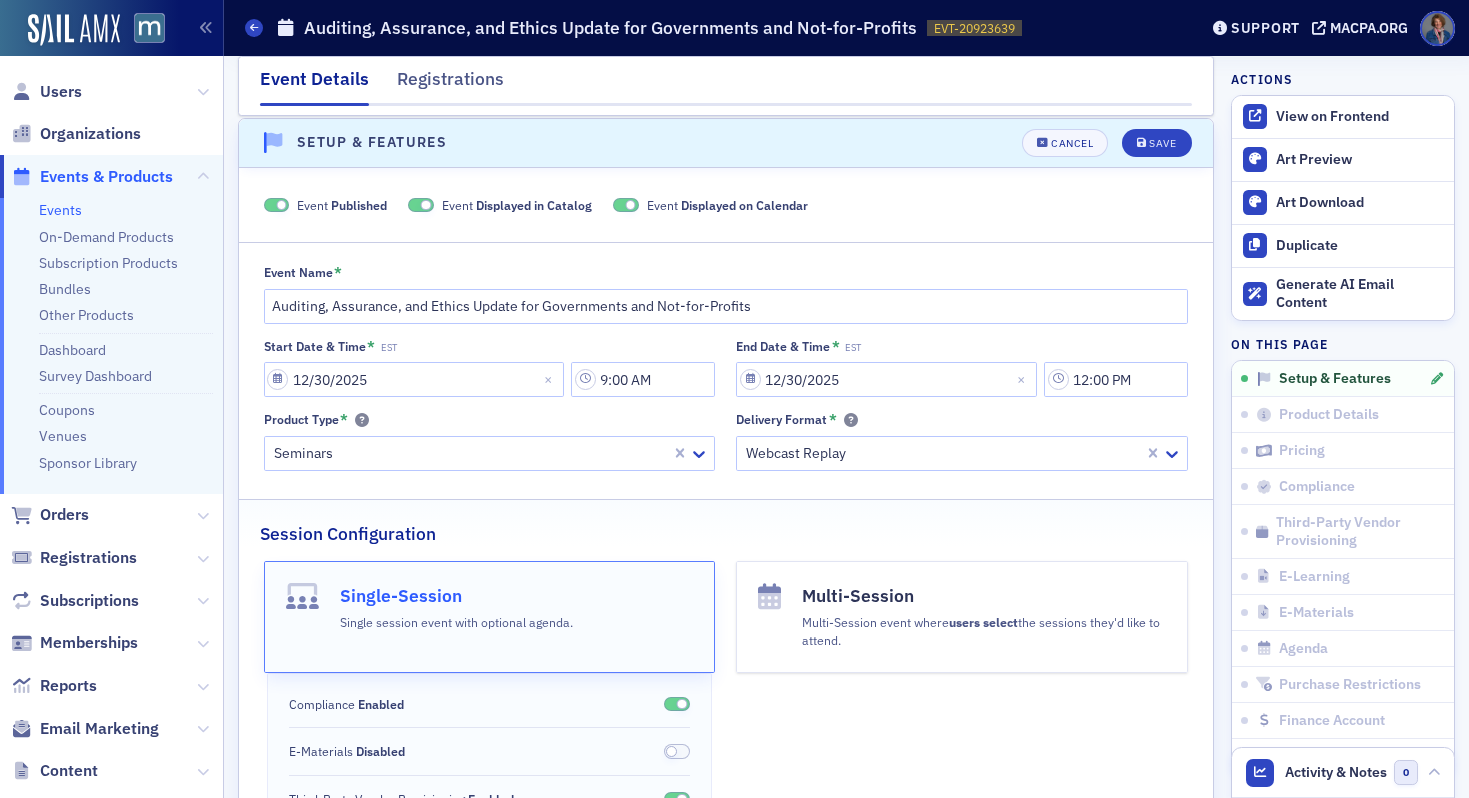 scroll, scrollTop: 28, scrollLeft: 0, axis: vertical 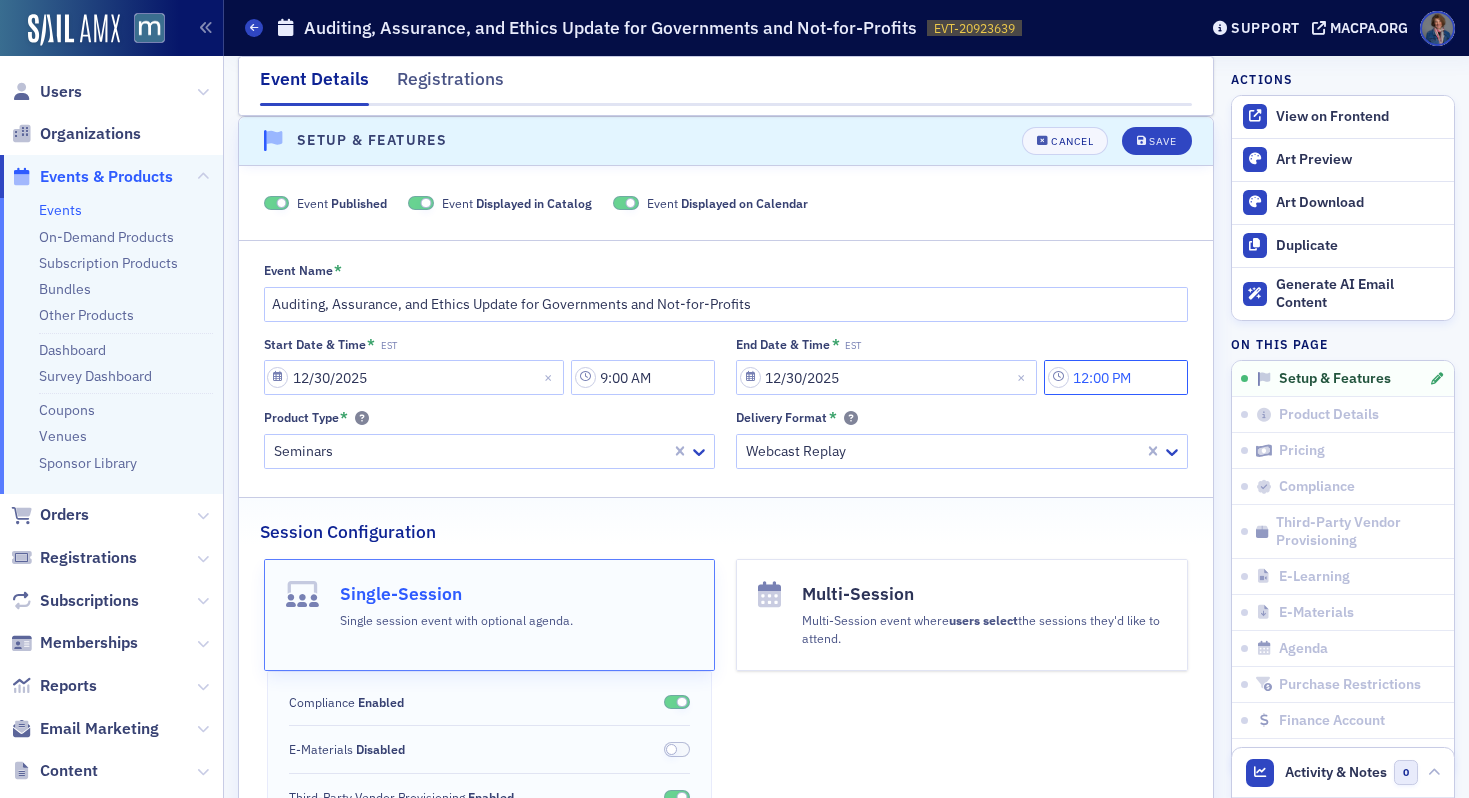 click on "12:00 PM" 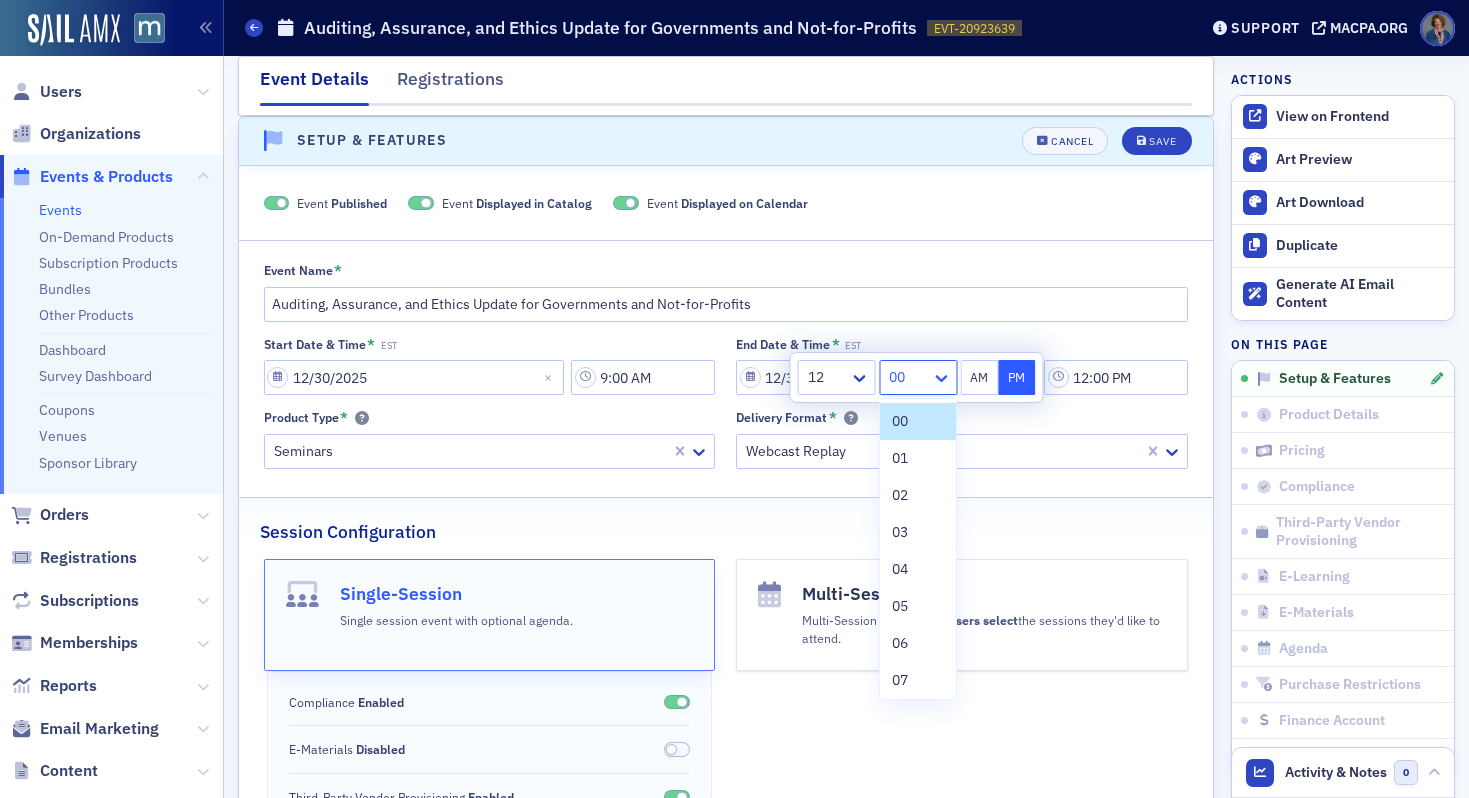 click 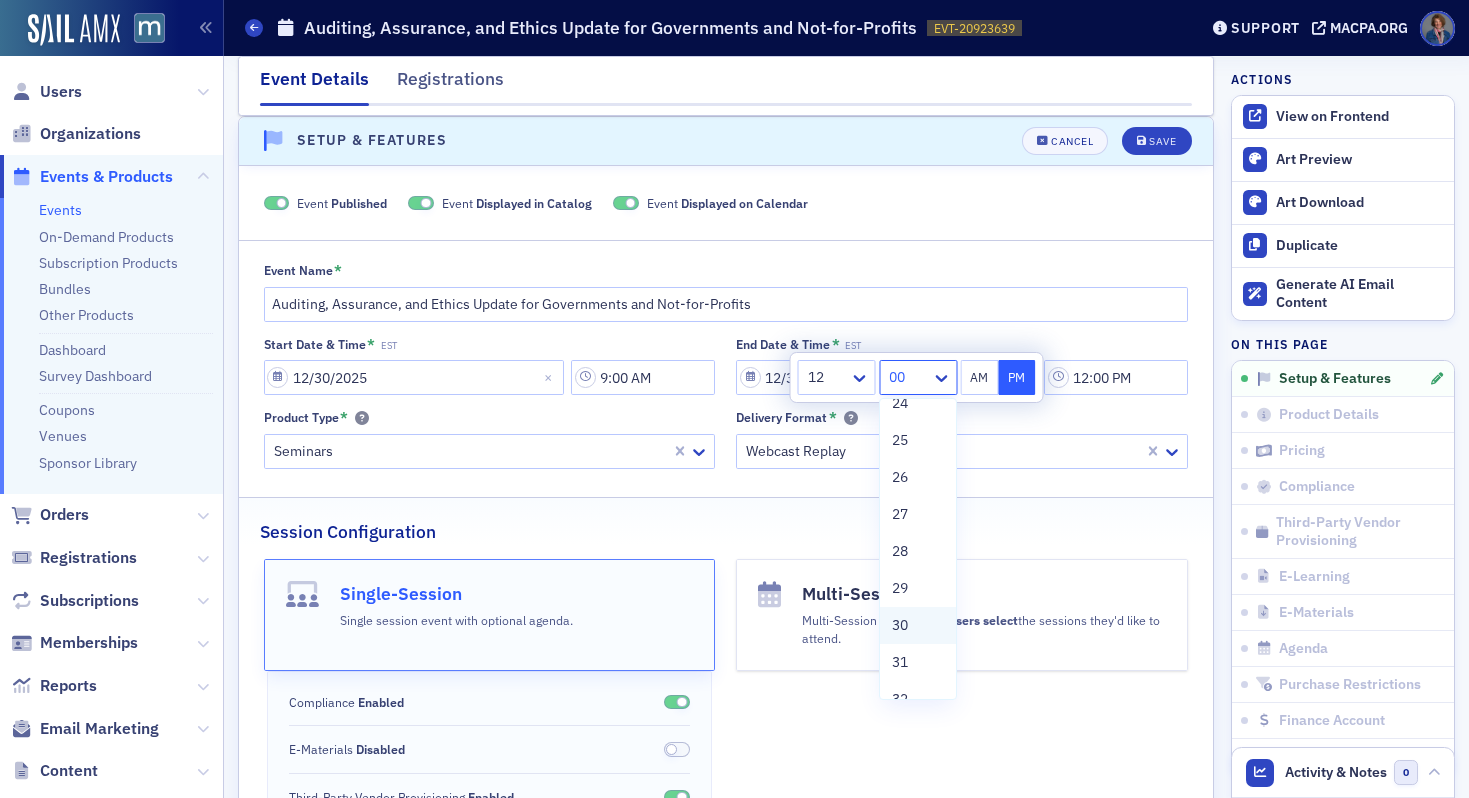 scroll, scrollTop: 906, scrollLeft: 0, axis: vertical 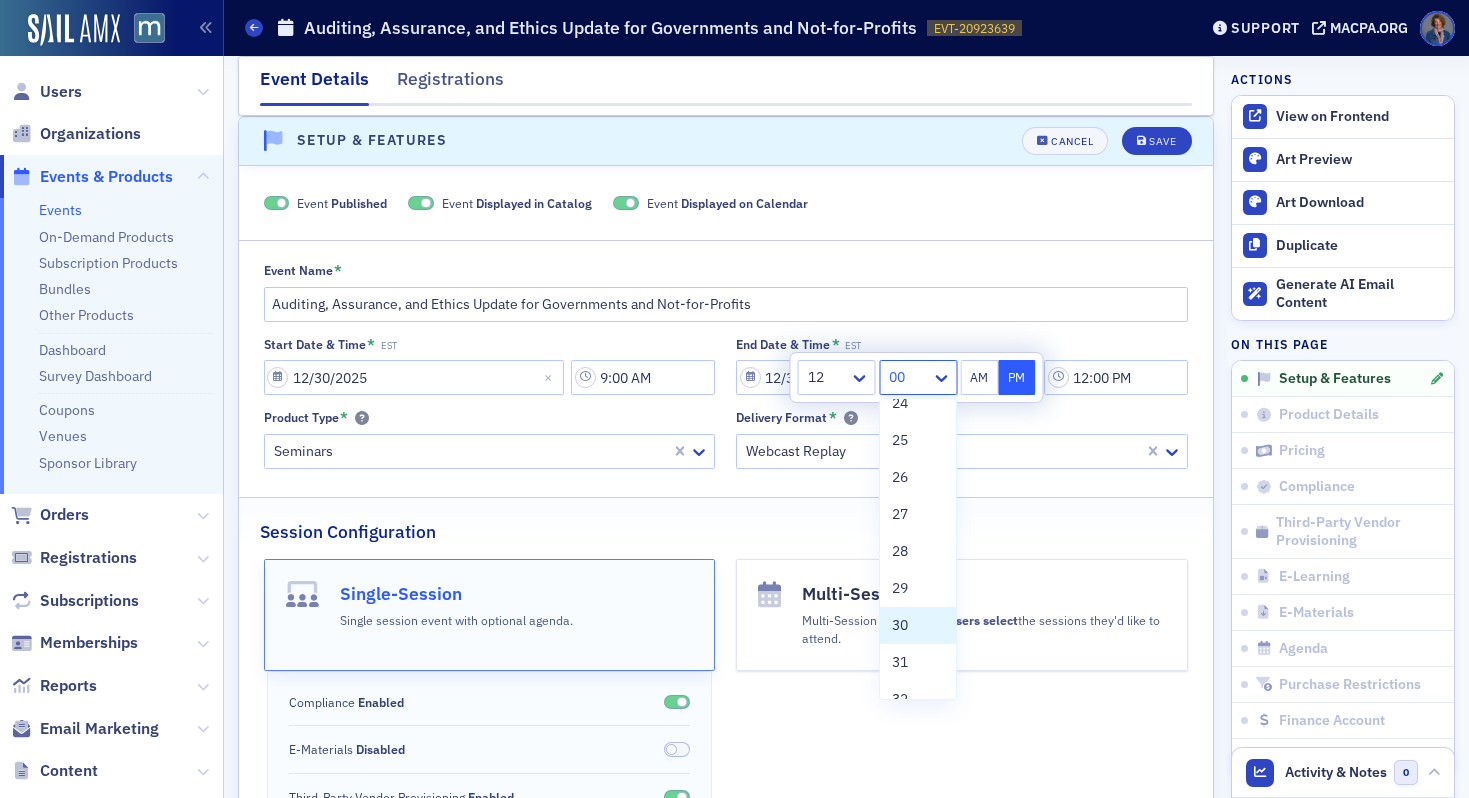 click on "30" at bounding box center [918, 625] 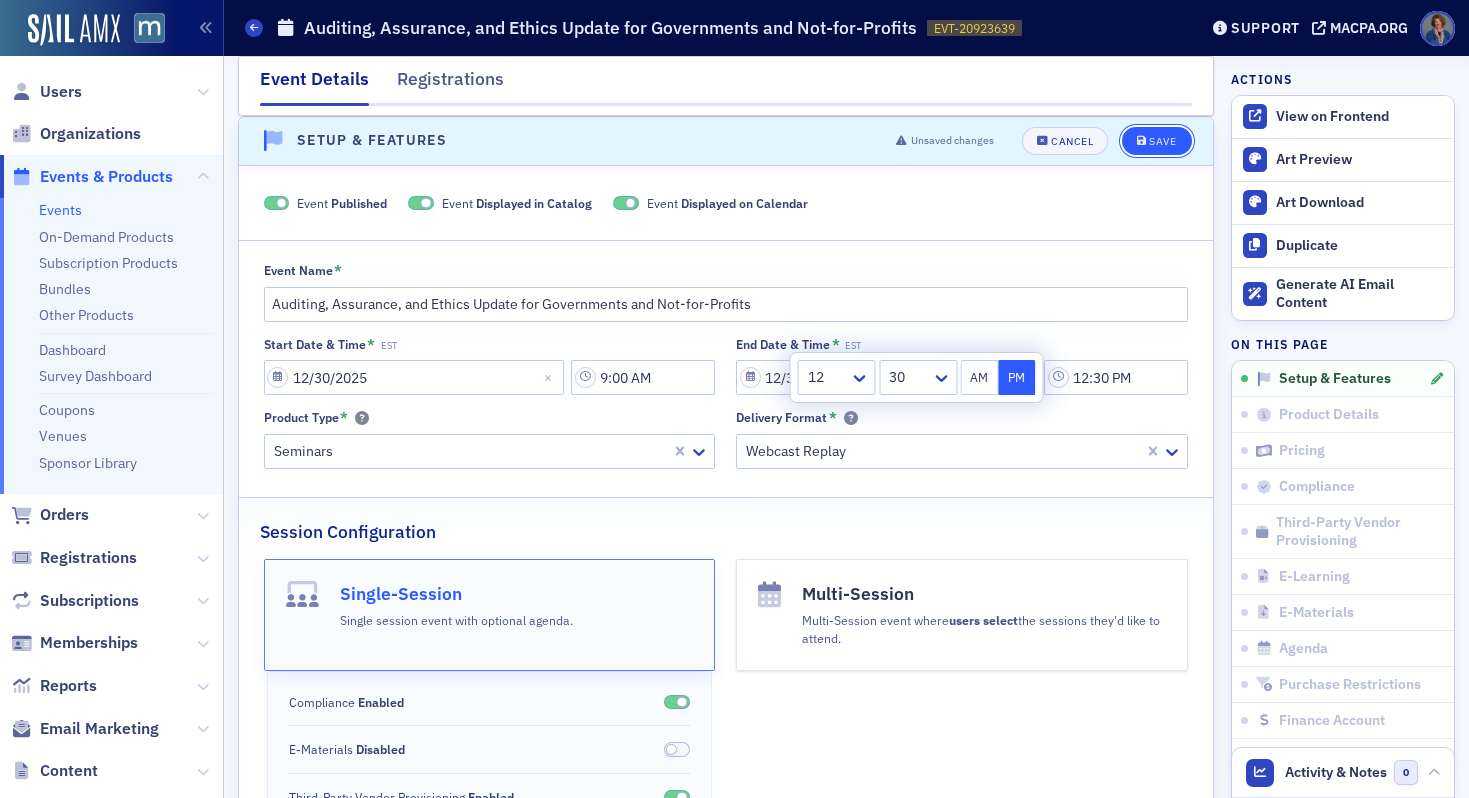 click on "Save" 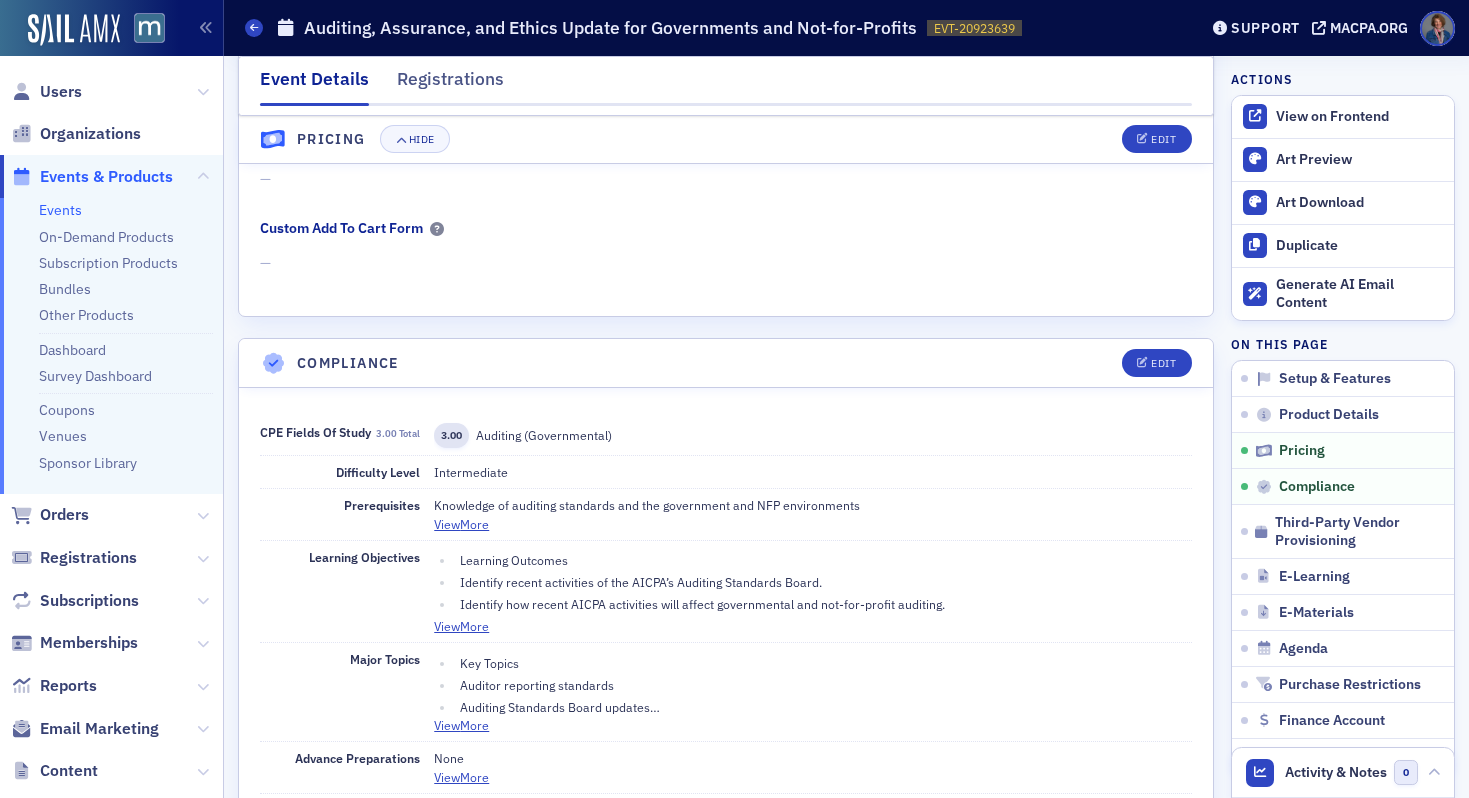 scroll, scrollTop: 1939, scrollLeft: 0, axis: vertical 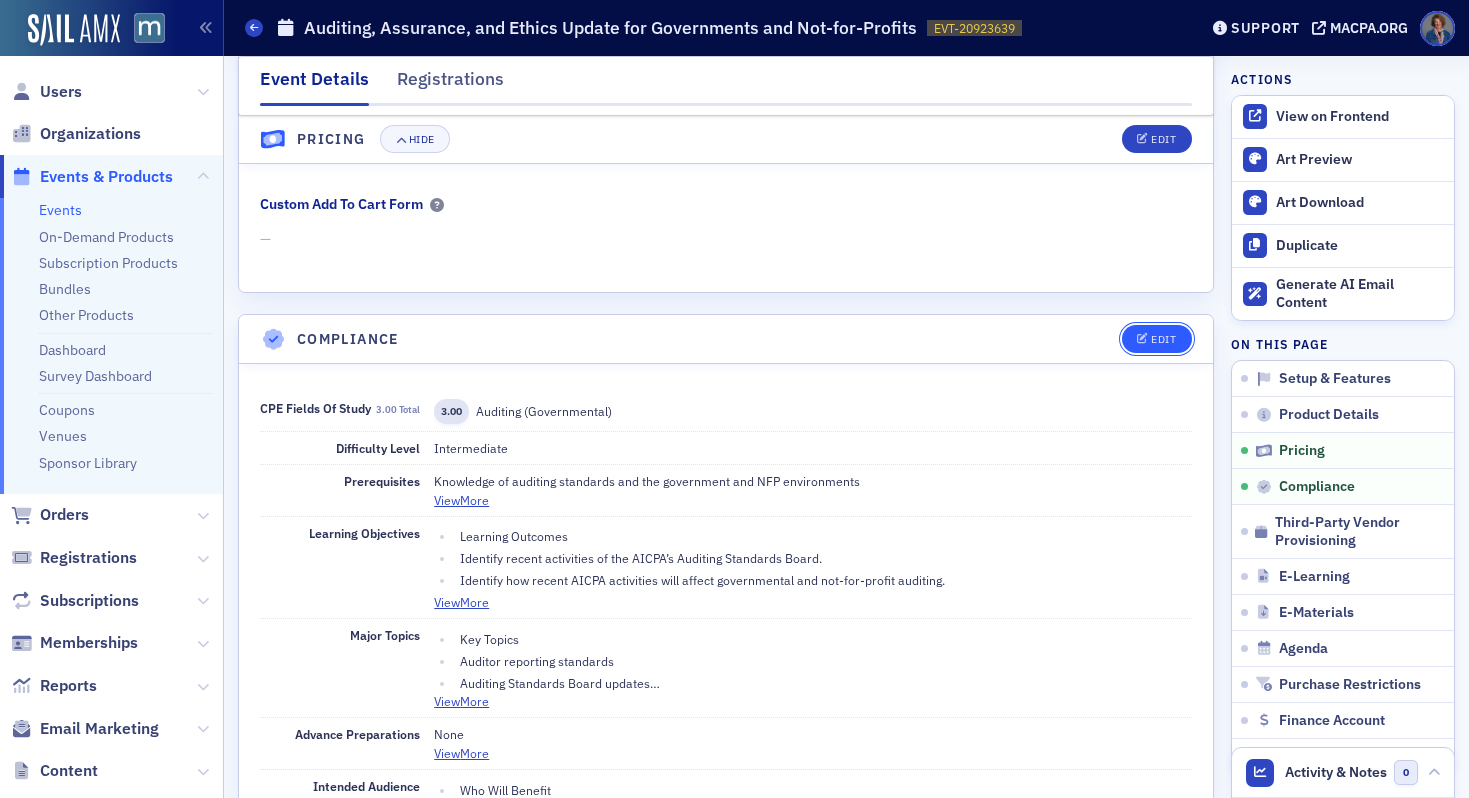 click on "Edit" 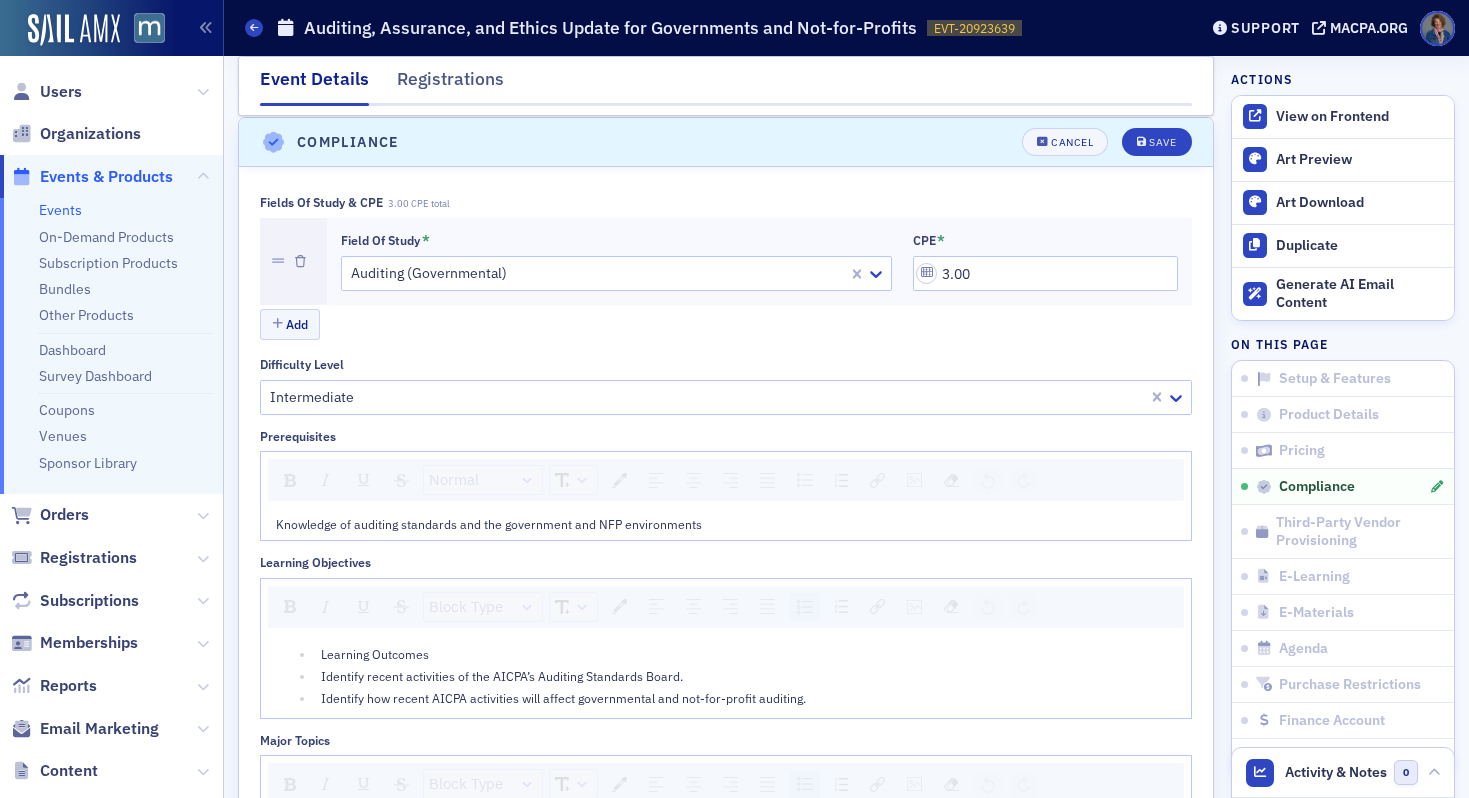 scroll, scrollTop: 2137, scrollLeft: 0, axis: vertical 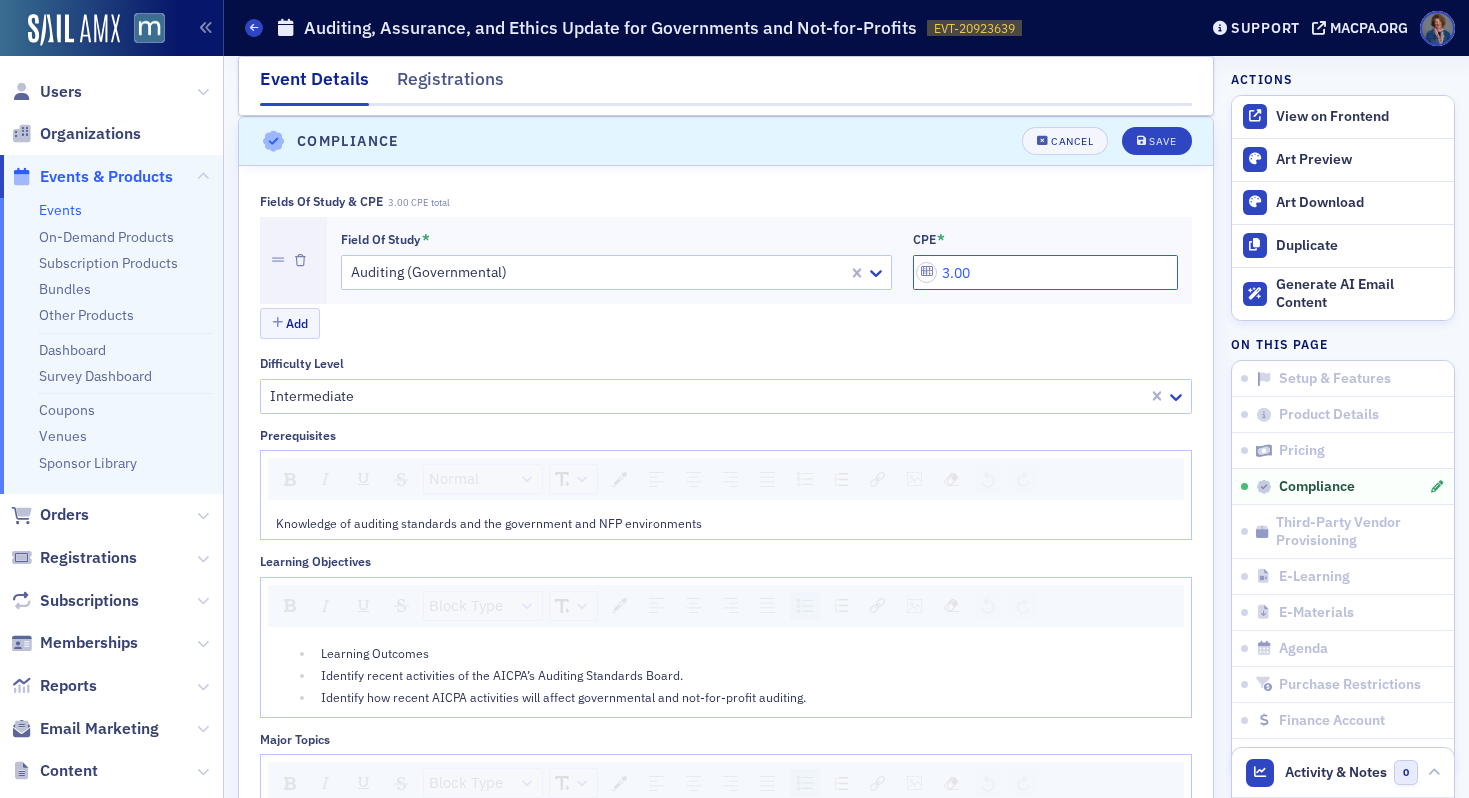 click on "3.00" 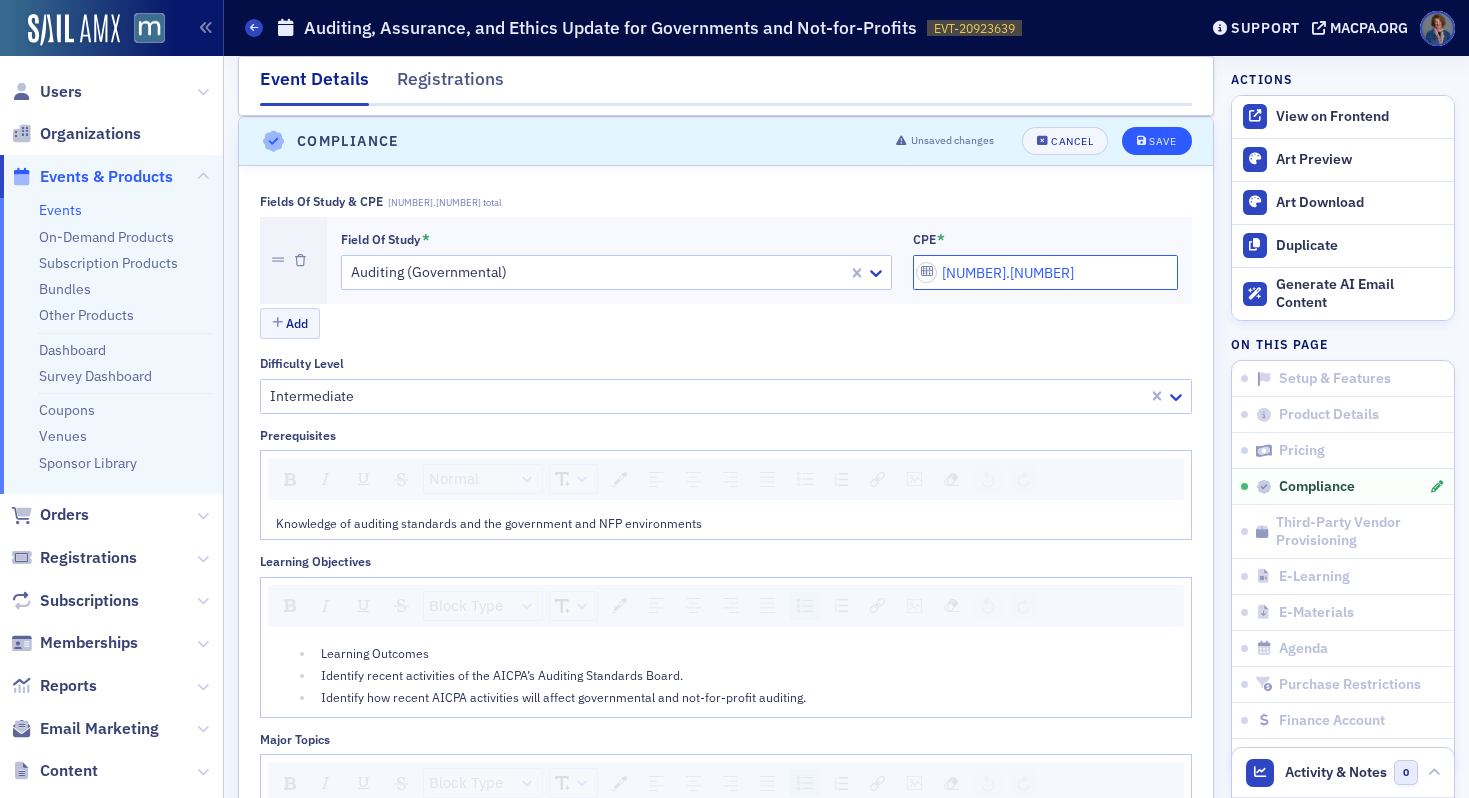 type on "3.50" 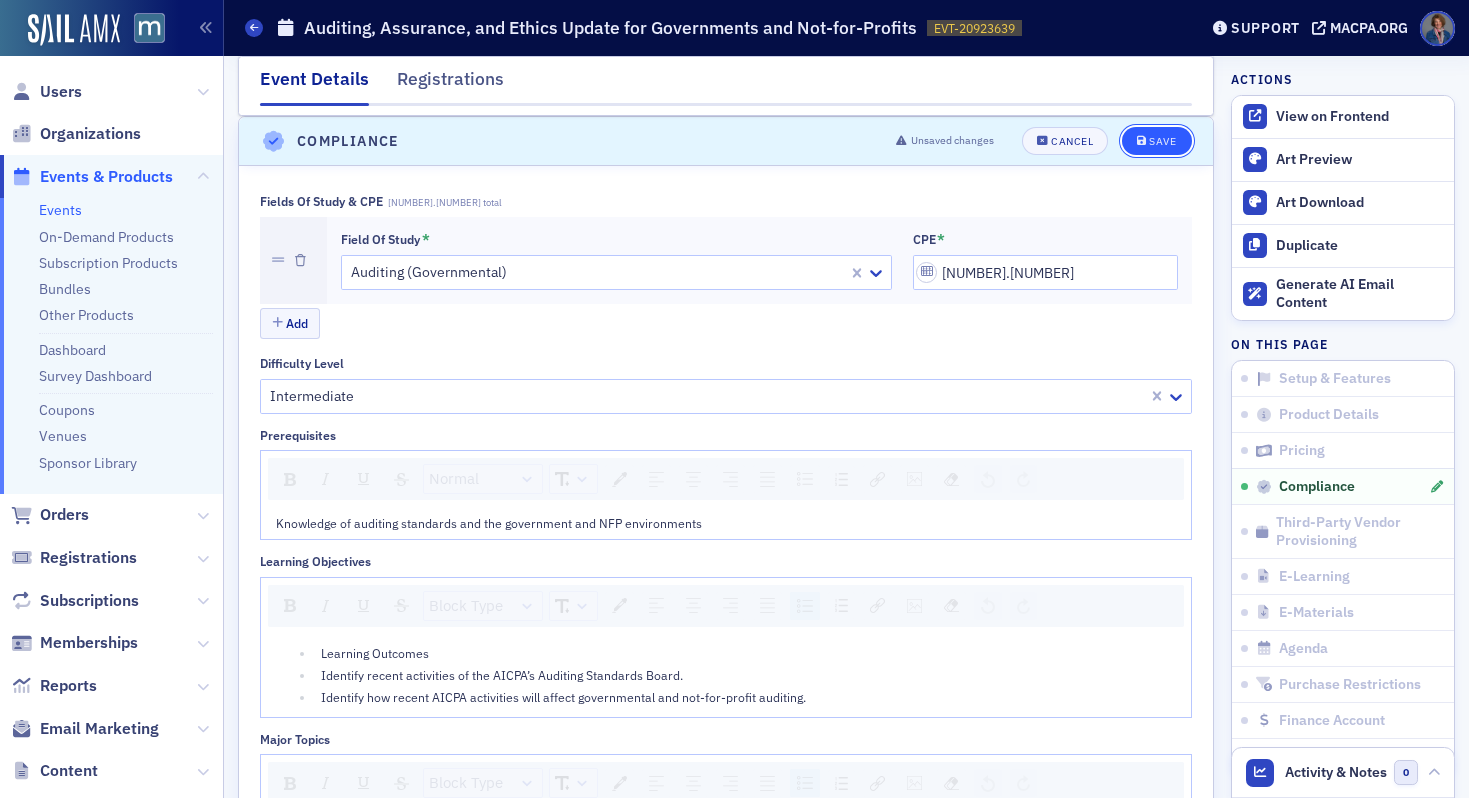 click on "Save" 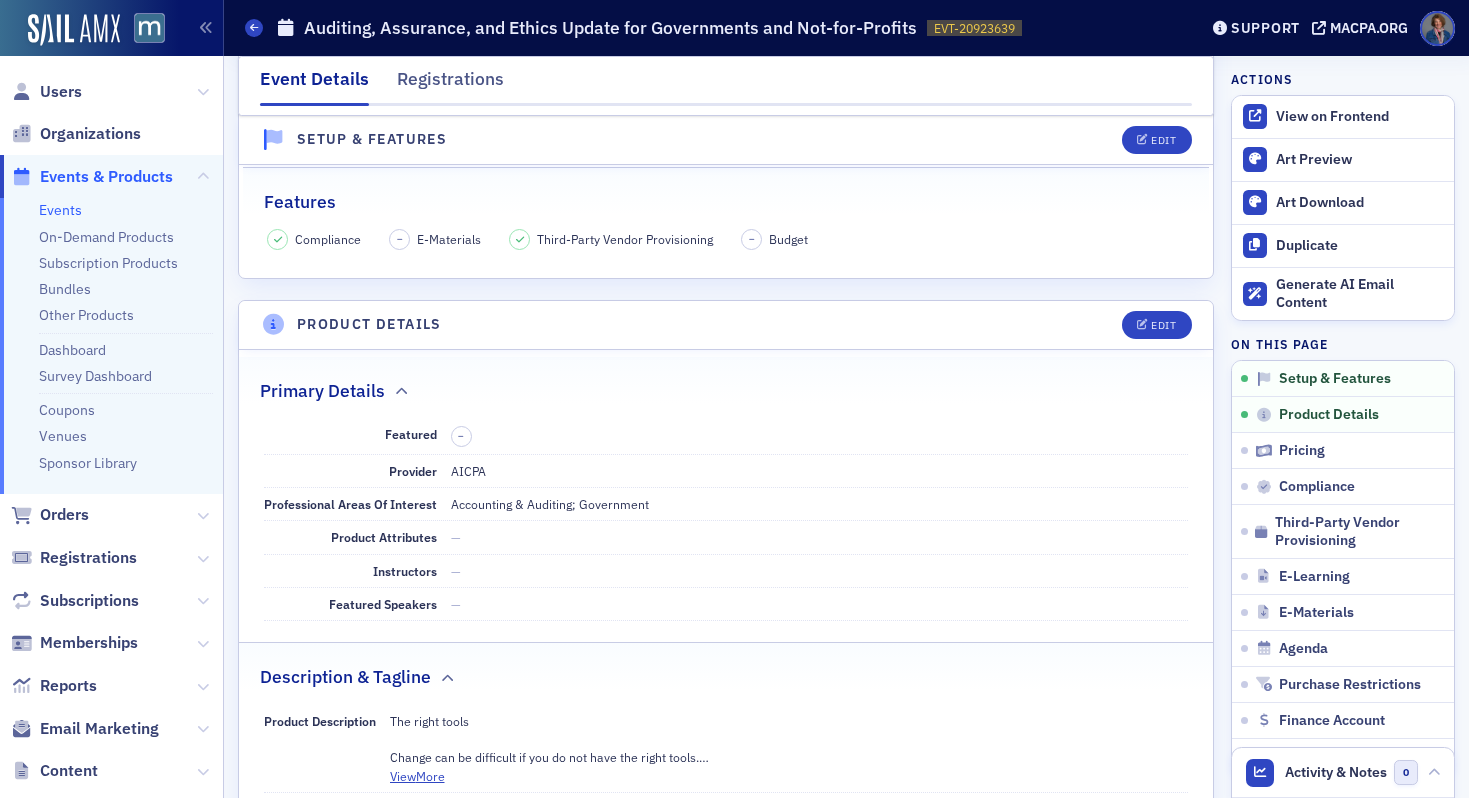 scroll, scrollTop: 0, scrollLeft: 0, axis: both 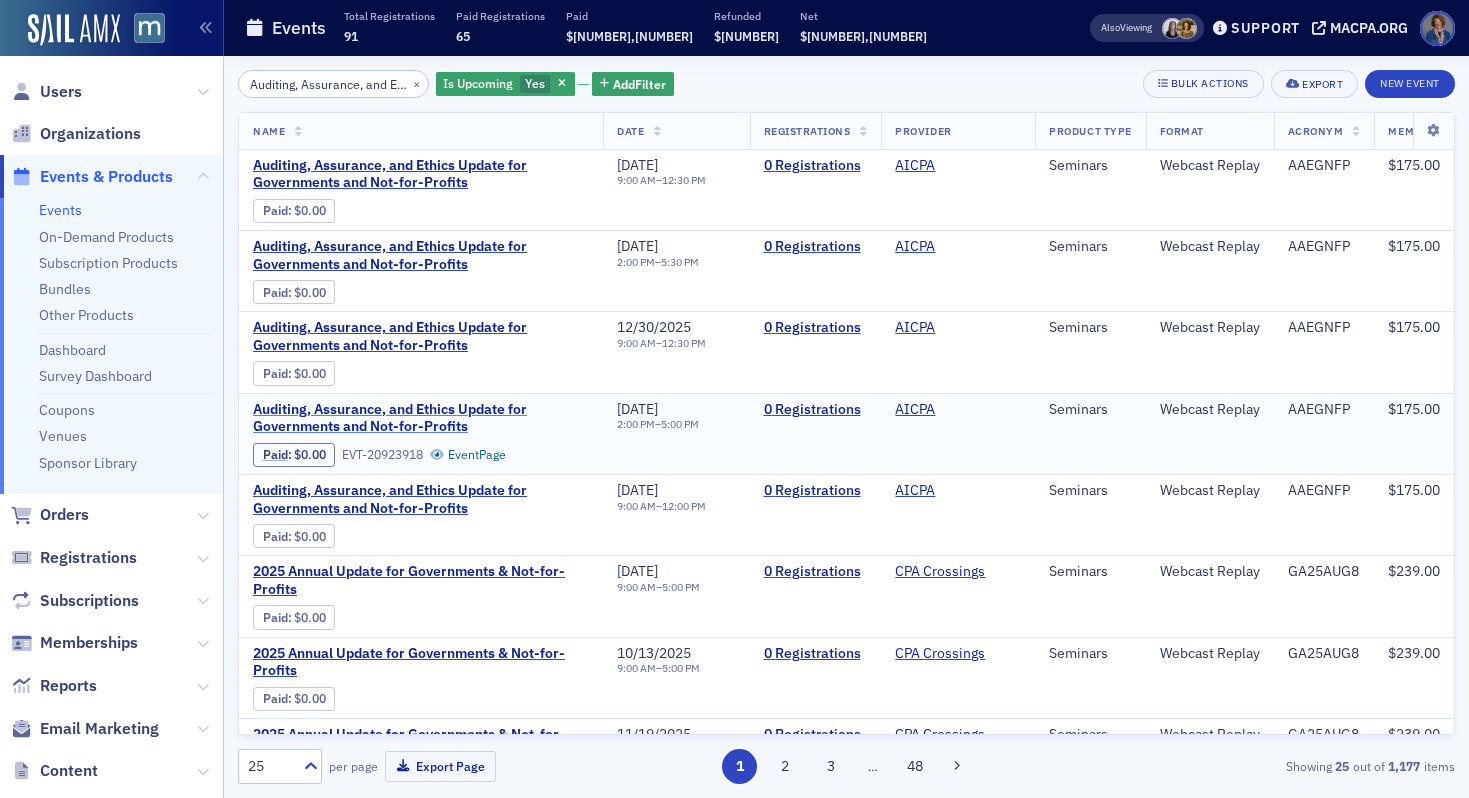 click on "Auditing, Assurance, and Ethics Update for Governments and Not-for-Profits" 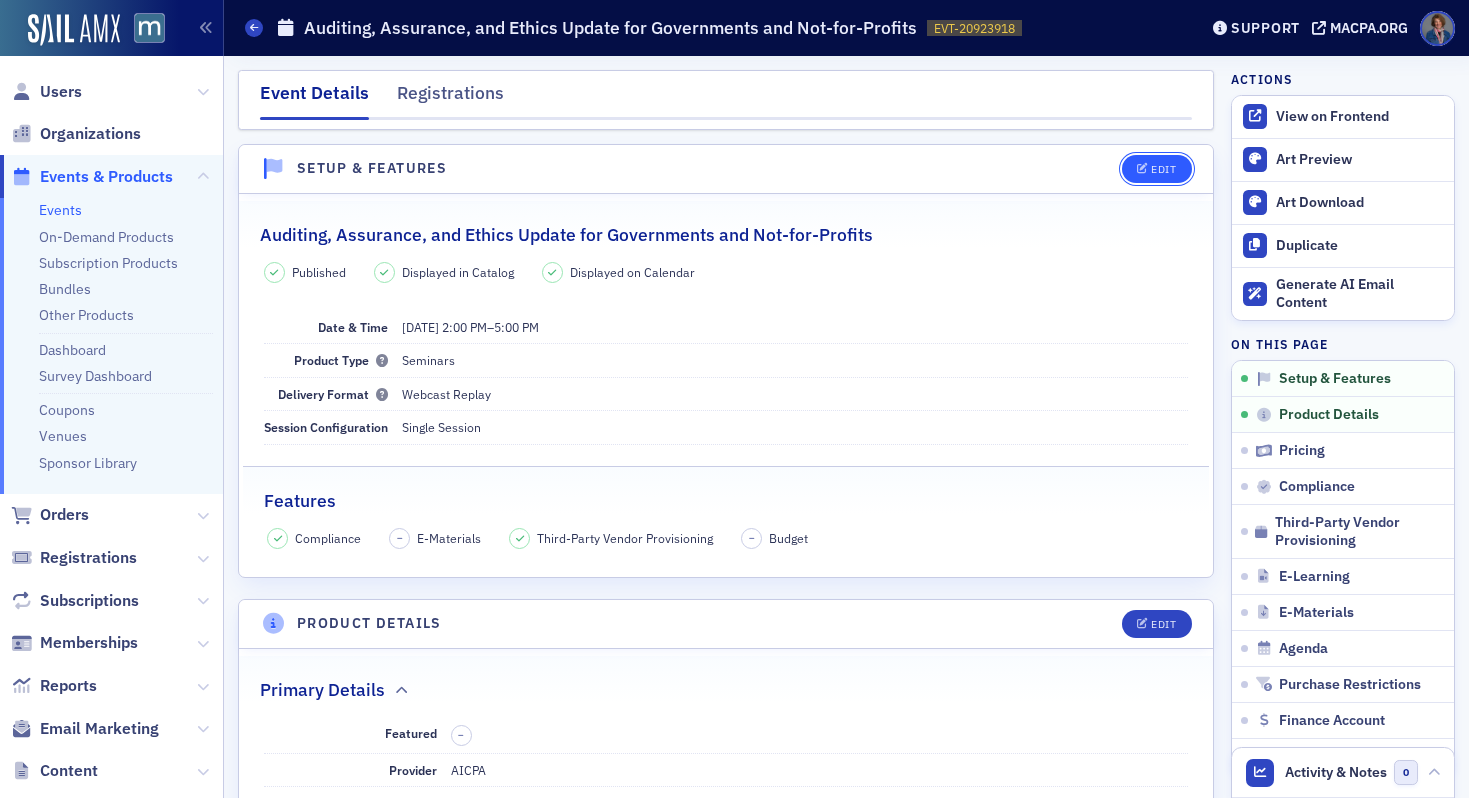 click on "Edit" 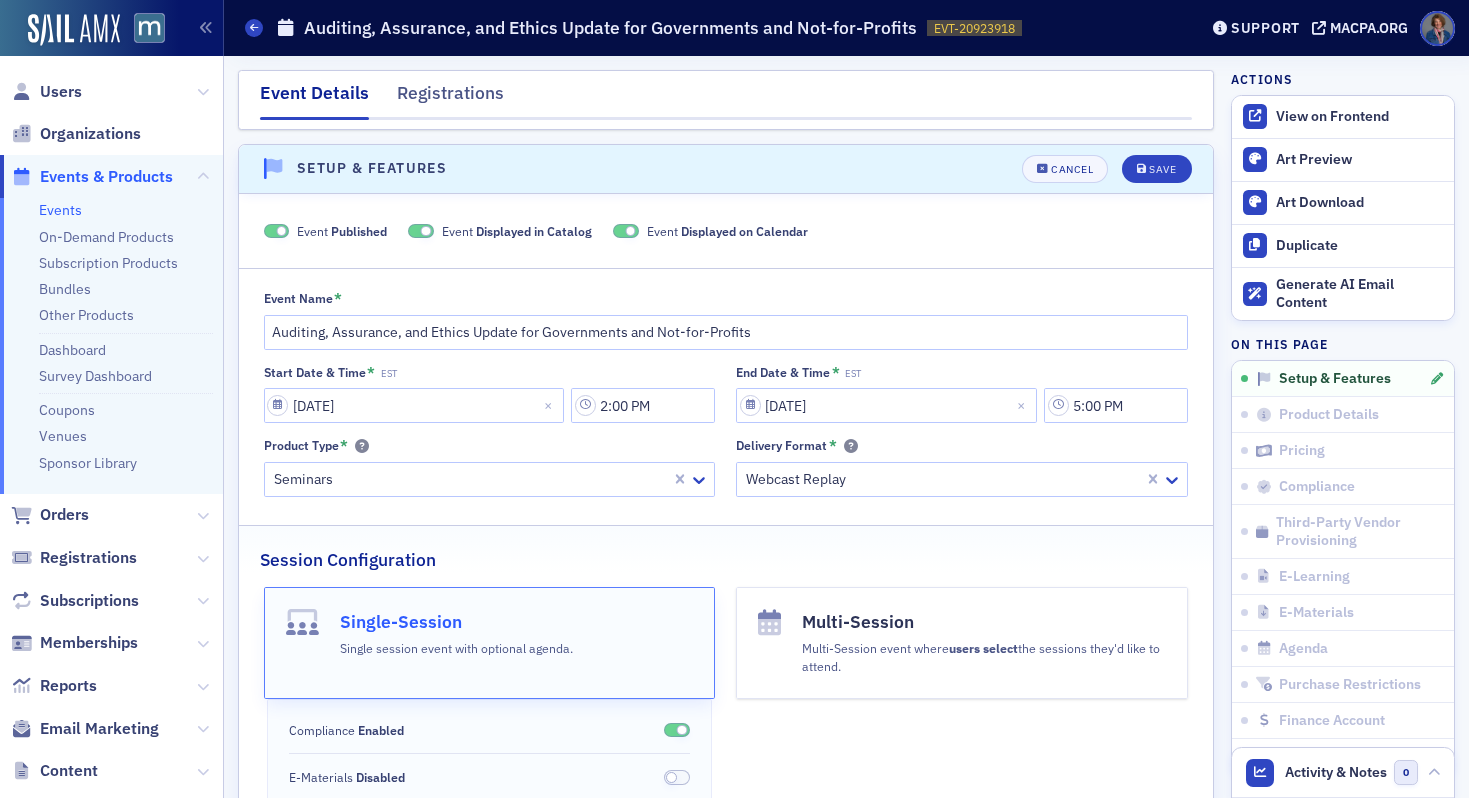 scroll, scrollTop: 28, scrollLeft: 0, axis: vertical 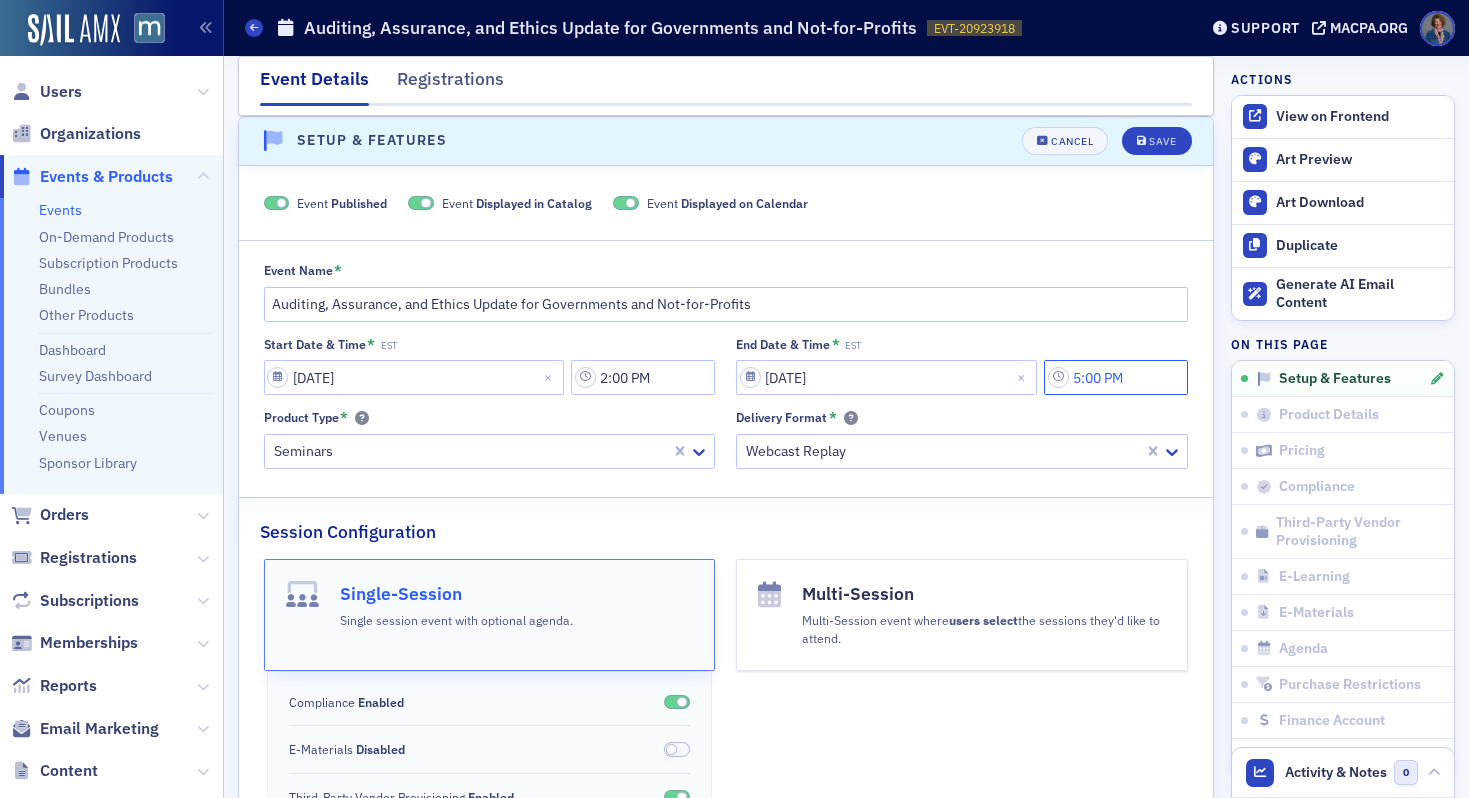 click on "5:00 PM" 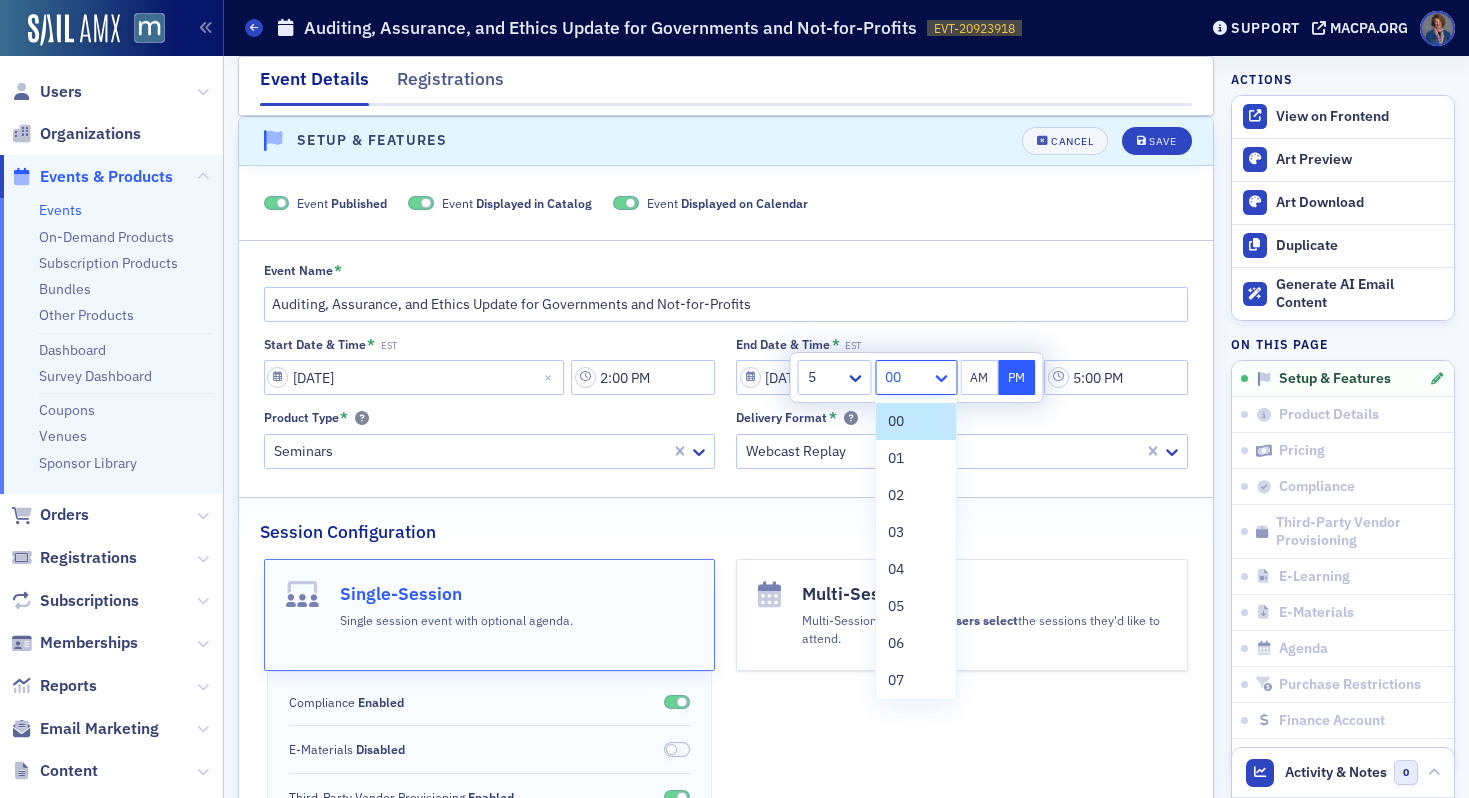 click 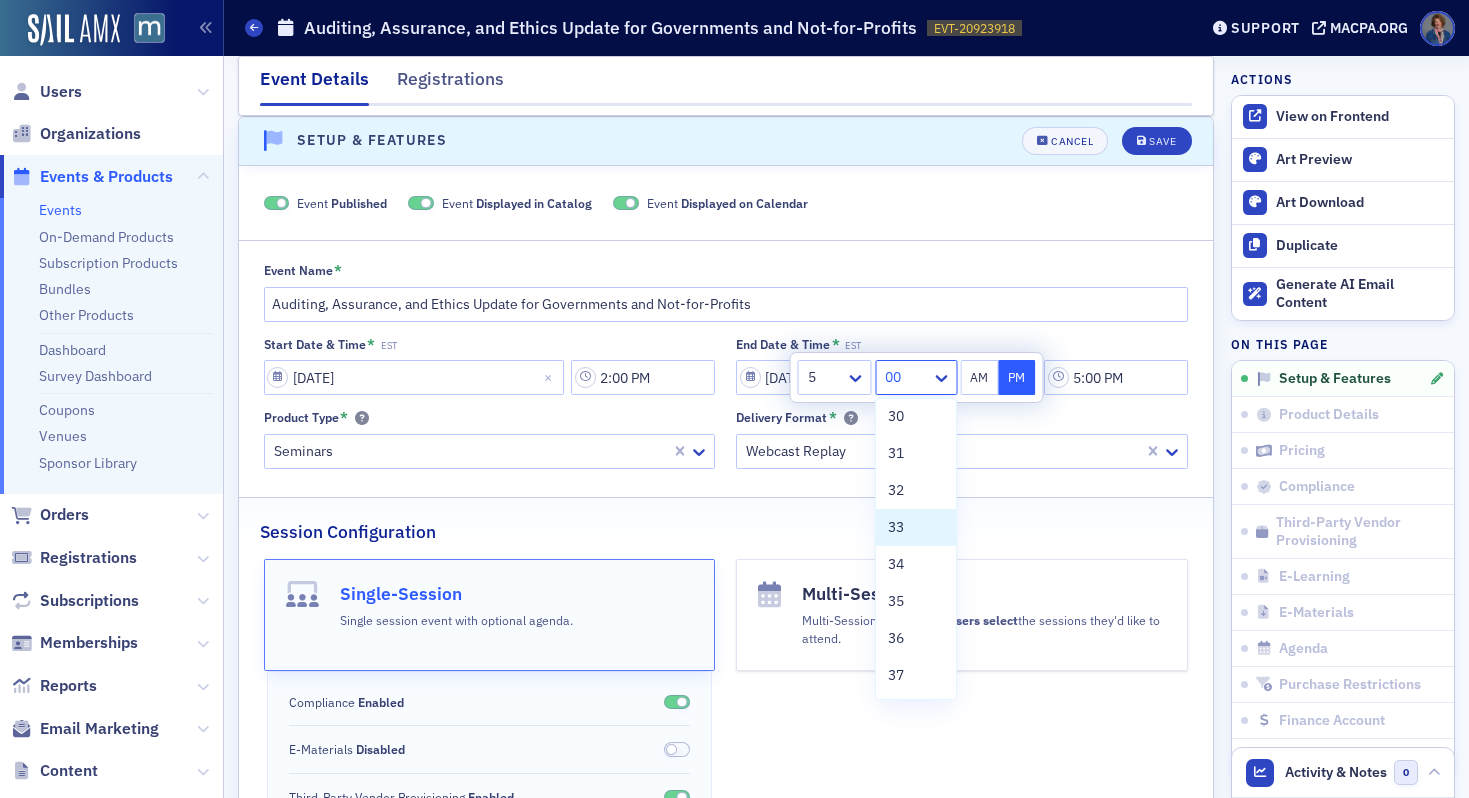 scroll, scrollTop: 1031, scrollLeft: 0, axis: vertical 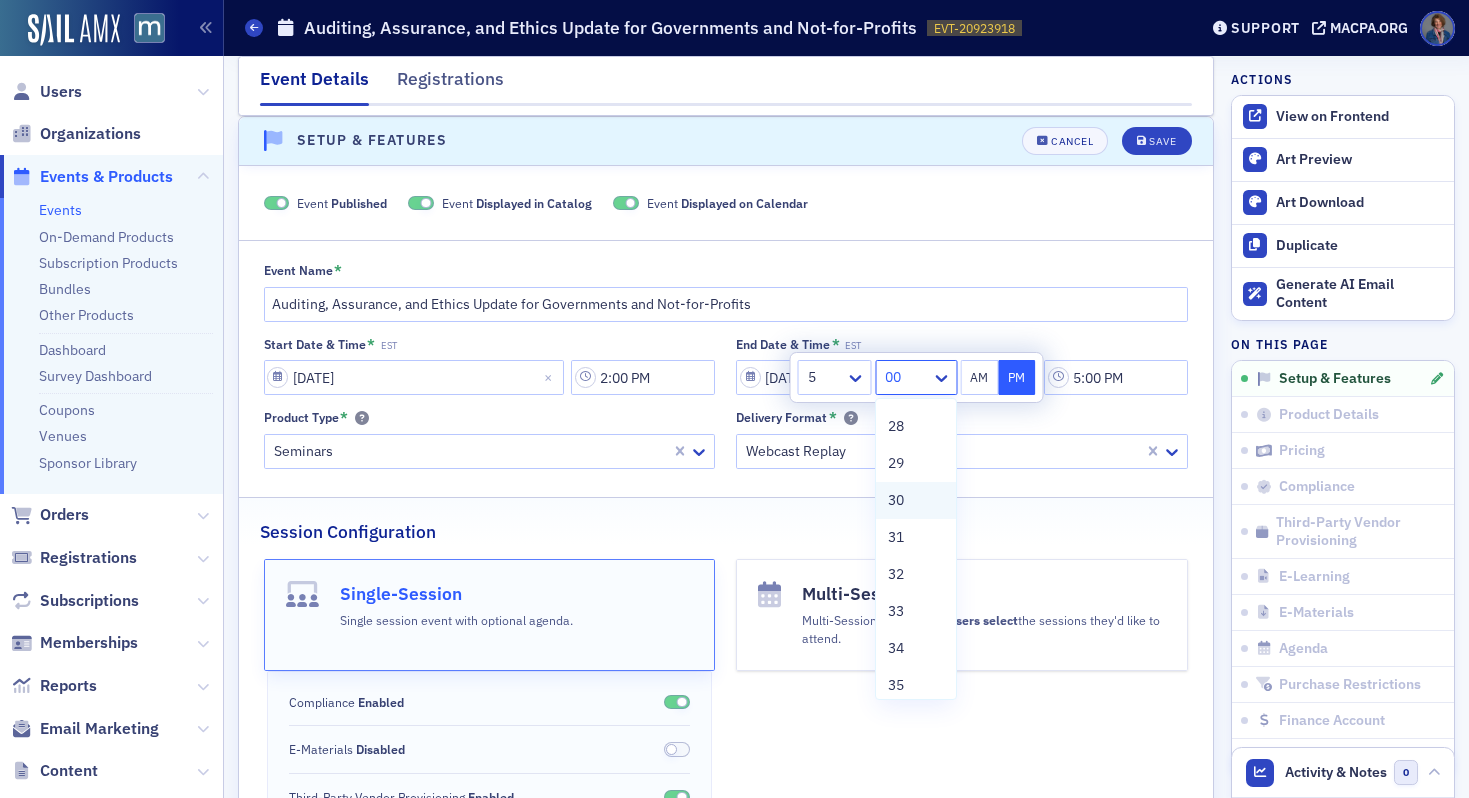 click on "30" at bounding box center [896, 500] 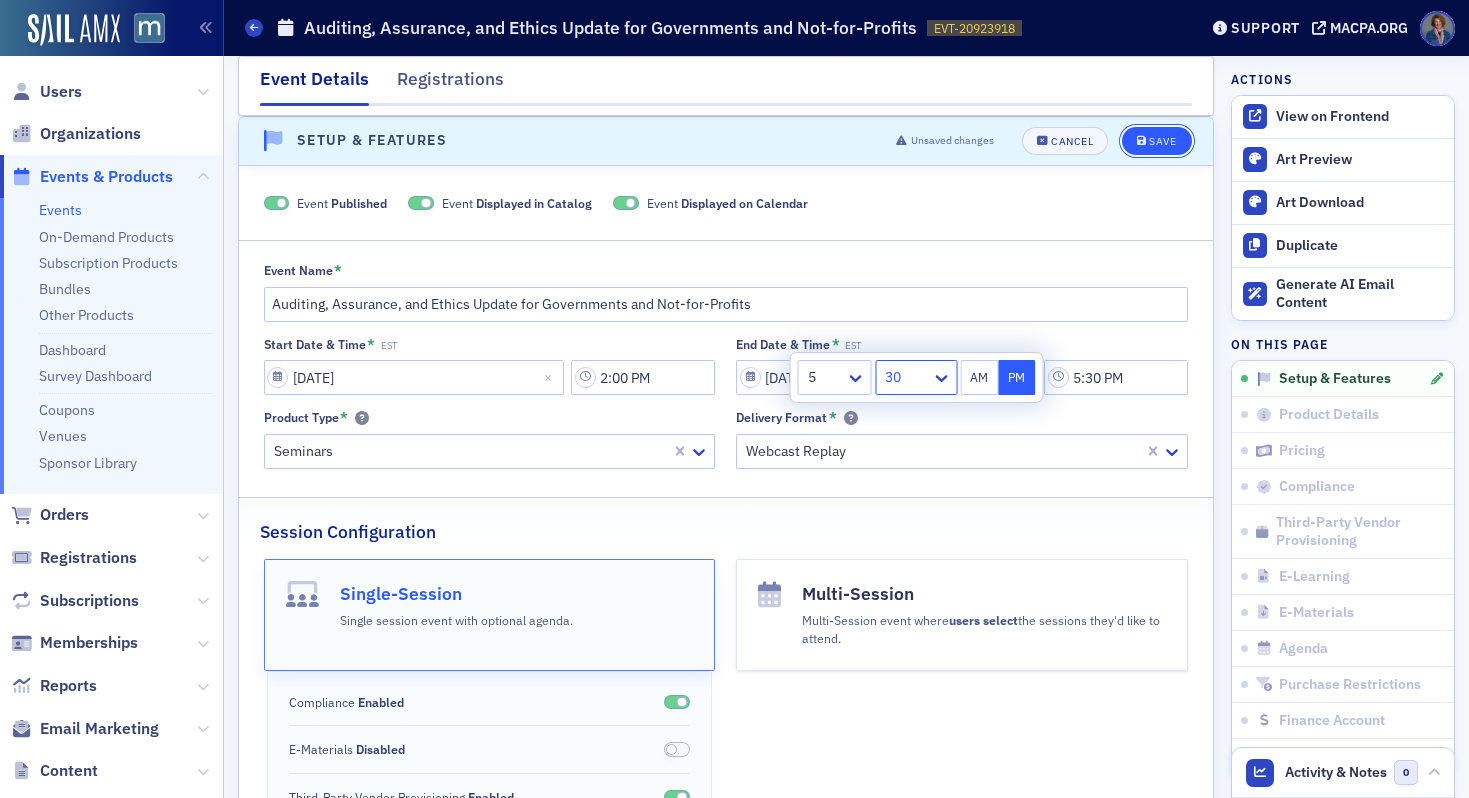 click on "Save" 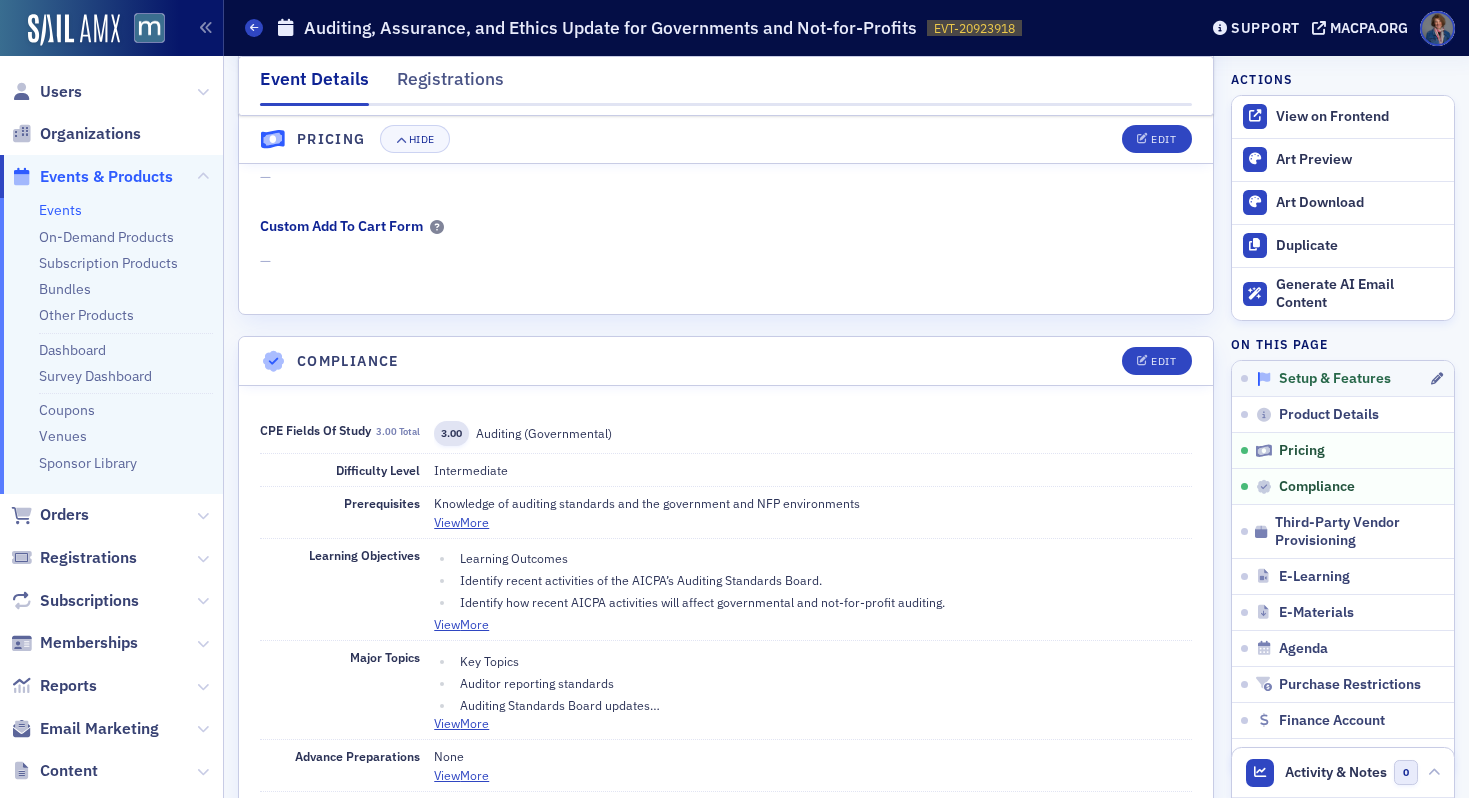 scroll, scrollTop: 1918, scrollLeft: 0, axis: vertical 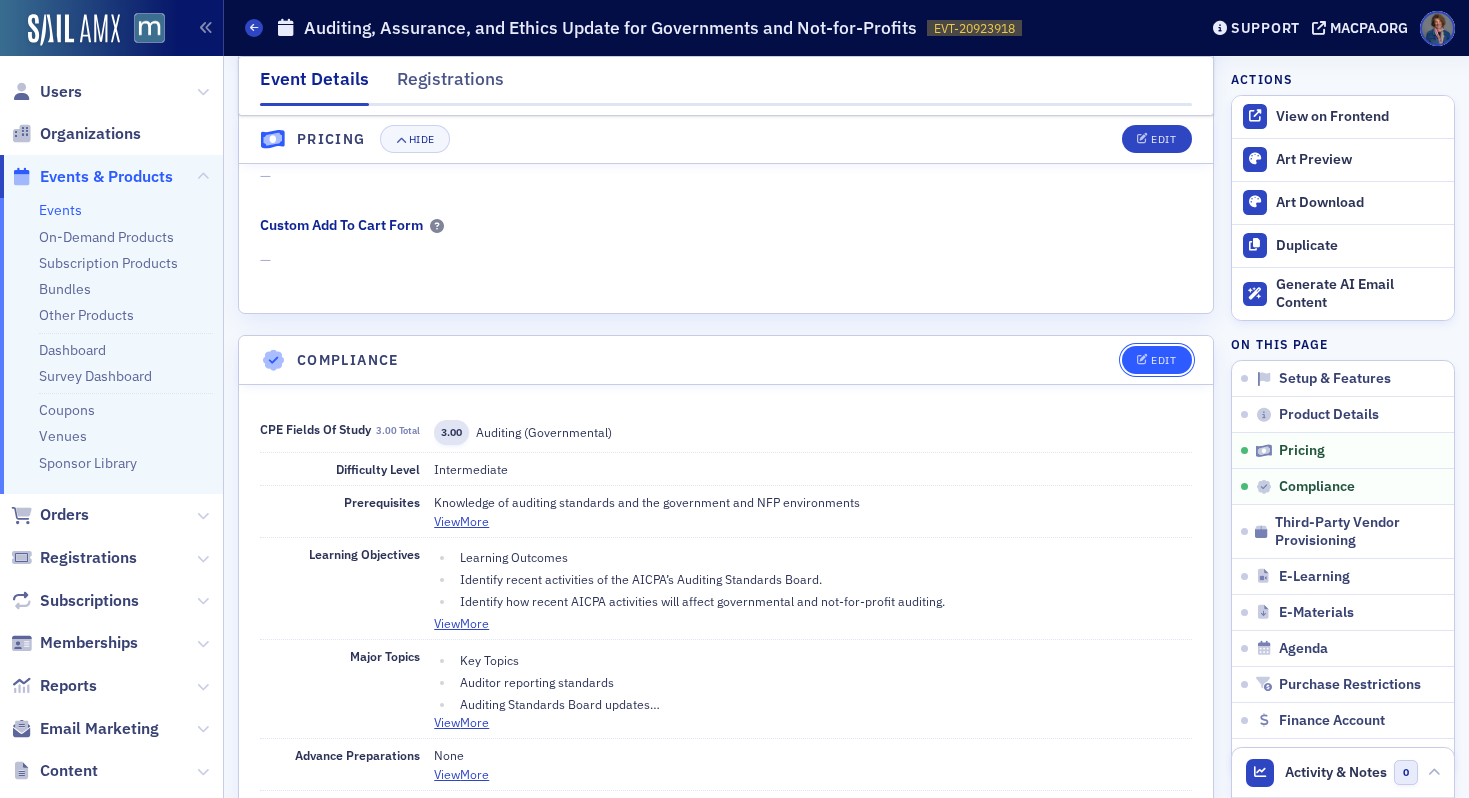 click on "Edit" 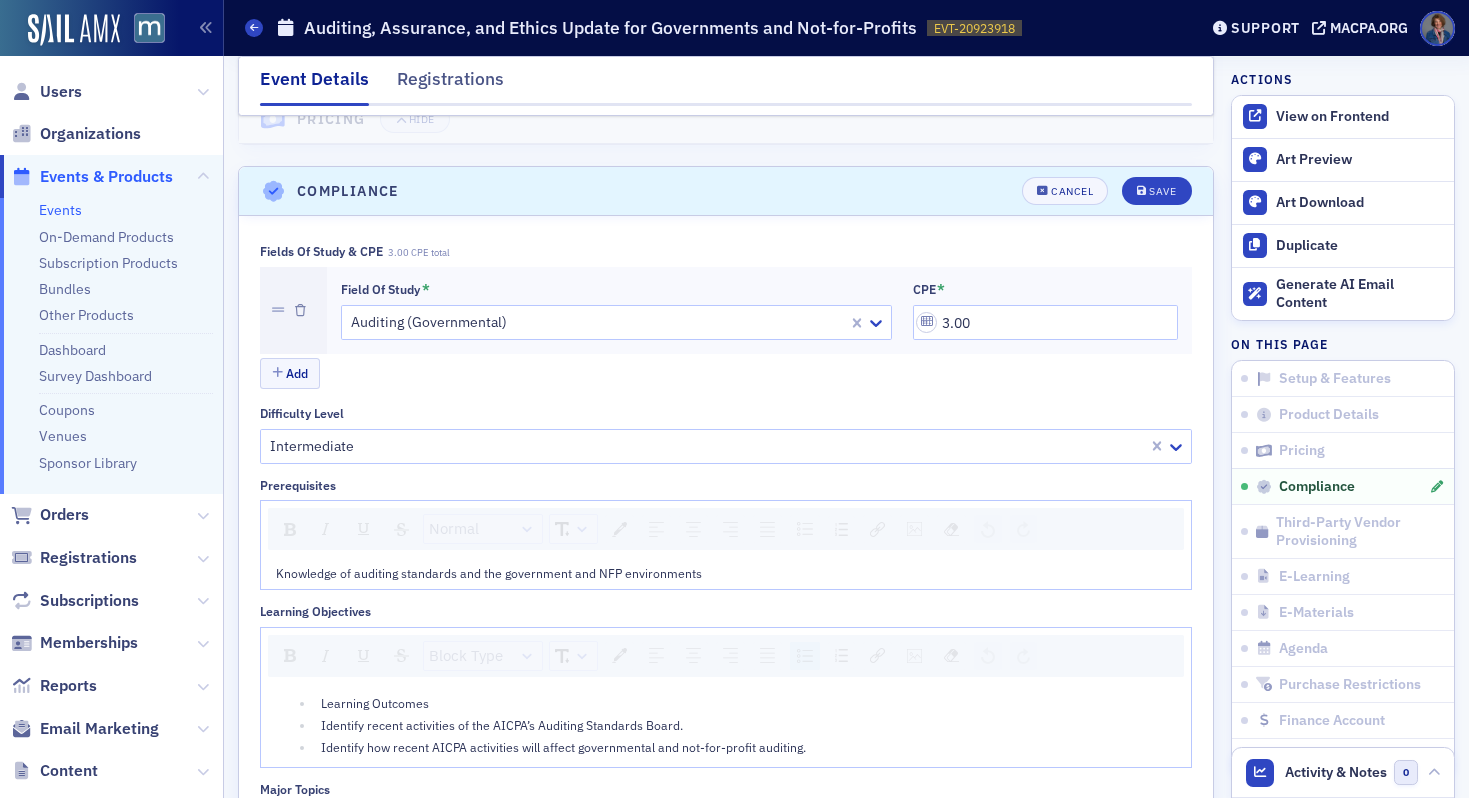 scroll, scrollTop: 2137, scrollLeft: 0, axis: vertical 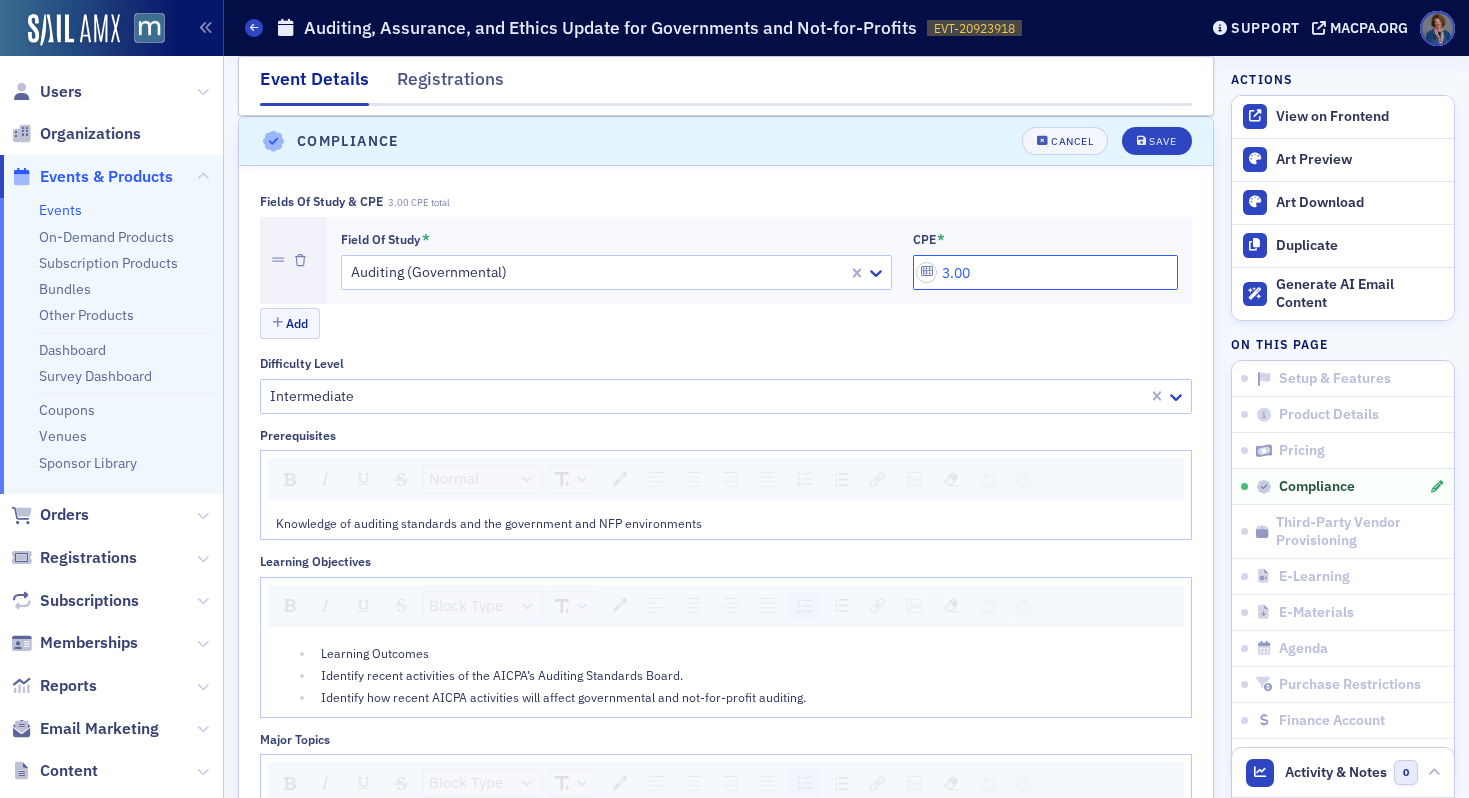 click on "3.00" 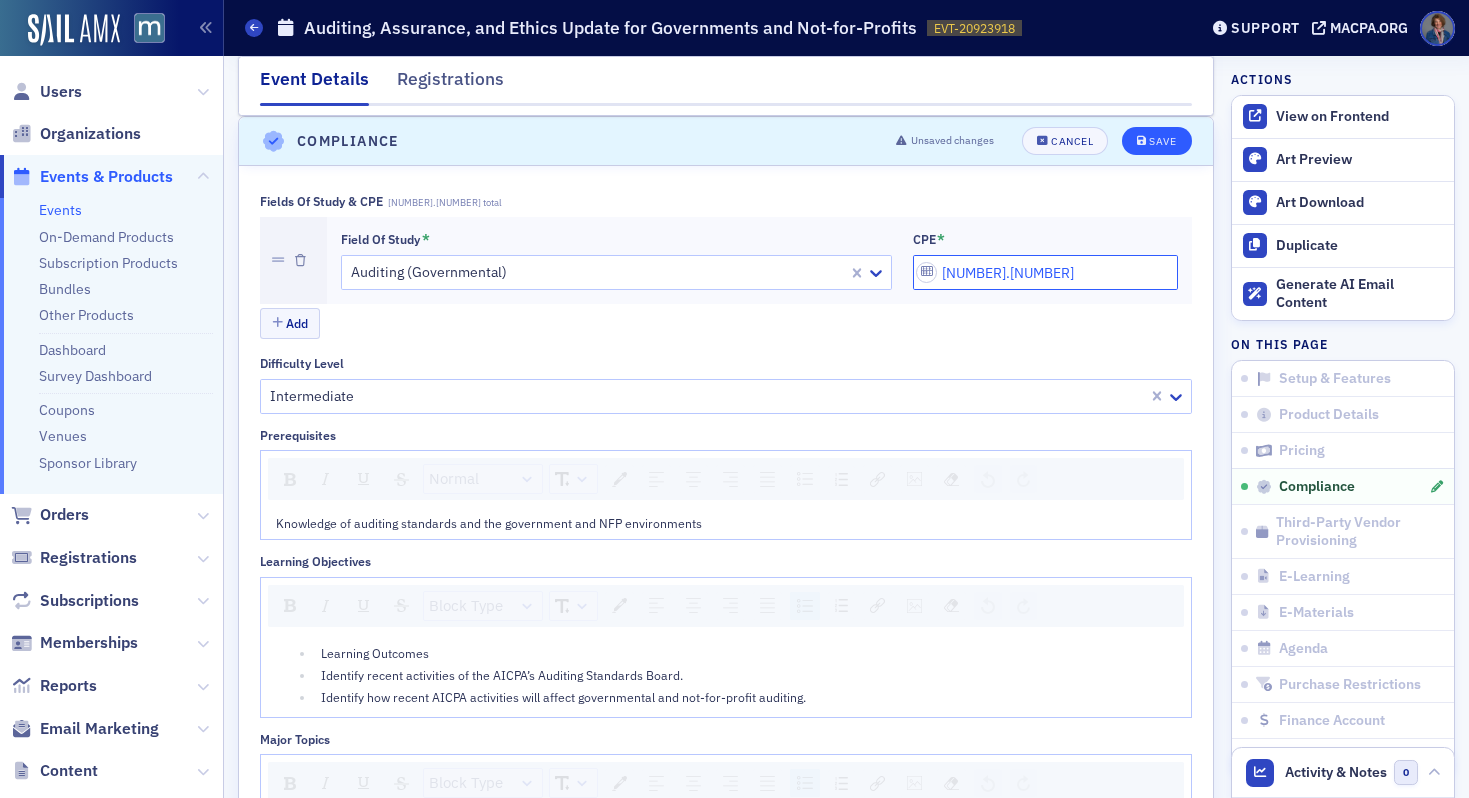 type on "3.50" 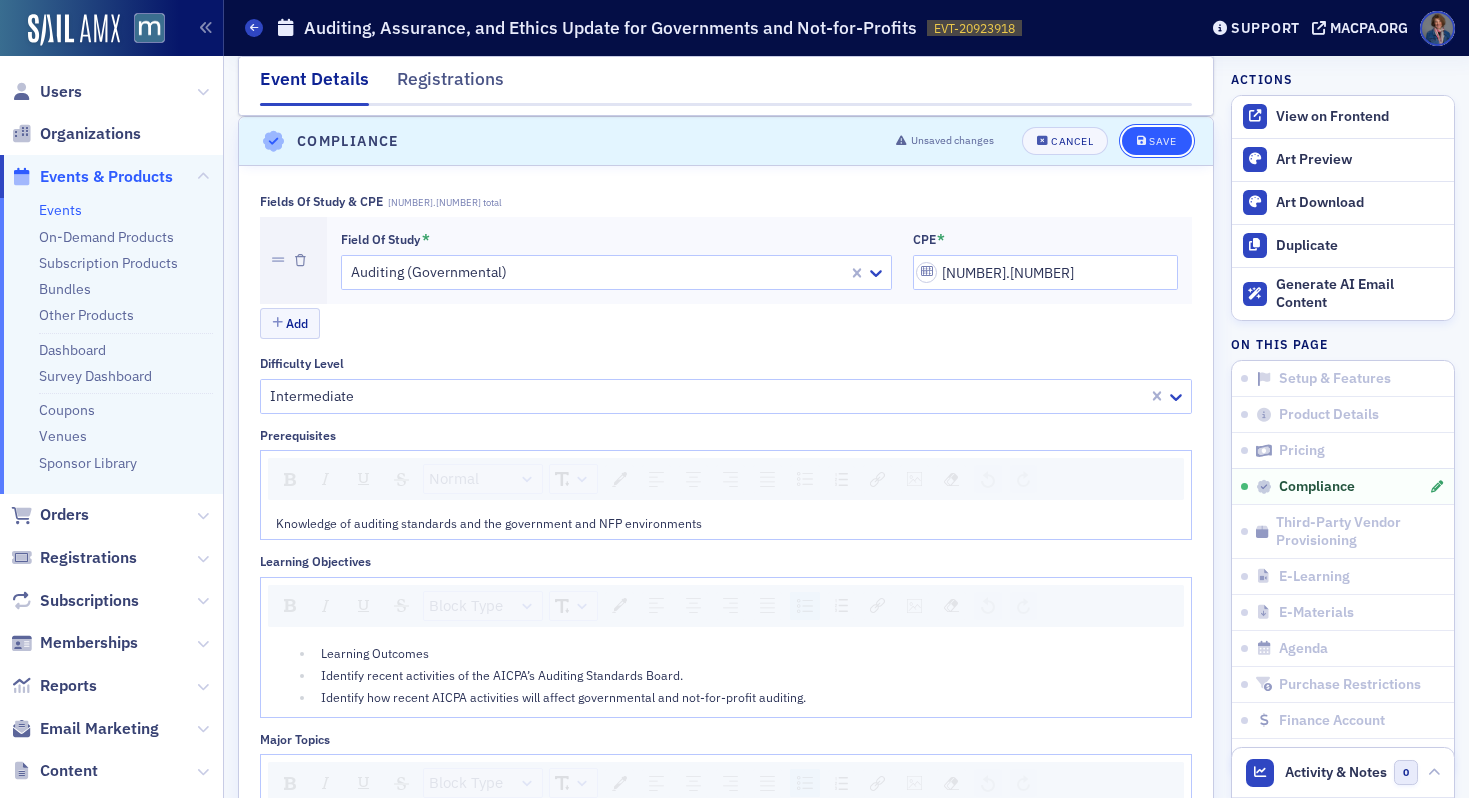 click on "Save" 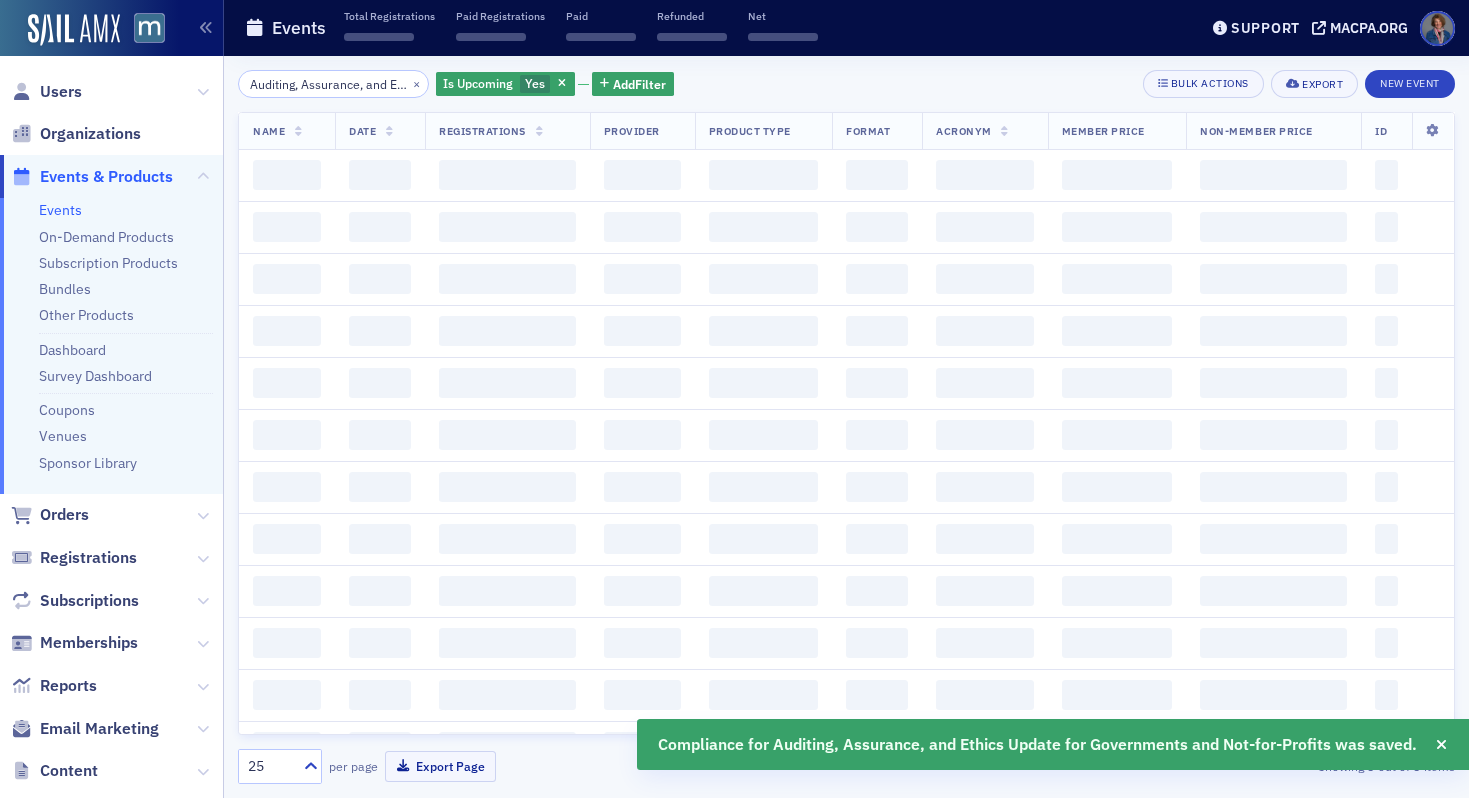 scroll, scrollTop: 0, scrollLeft: 0, axis: both 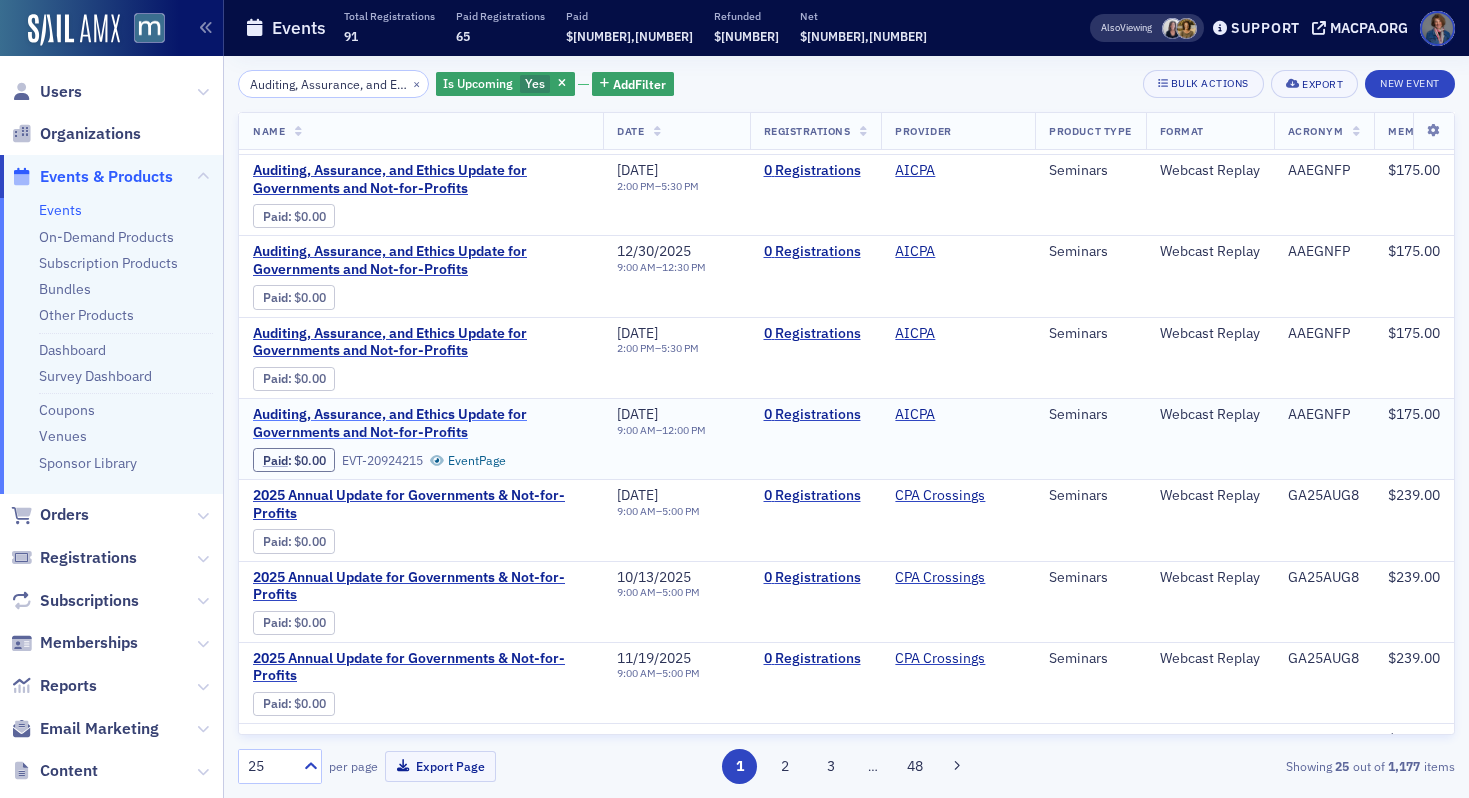 click on "Auditing, Assurance, and Ethics Update for Governments and Not-for-Profits" 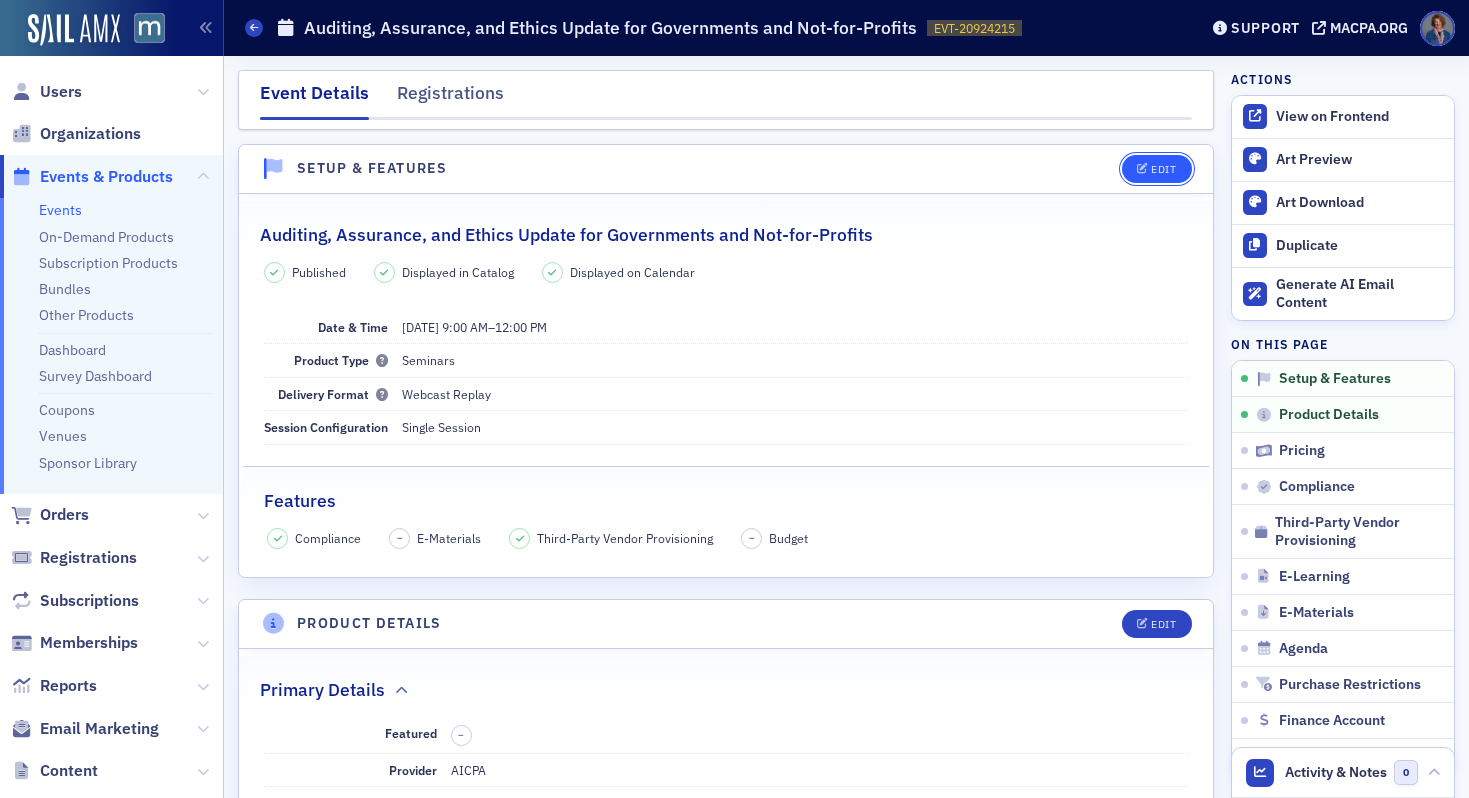 click on "Edit" 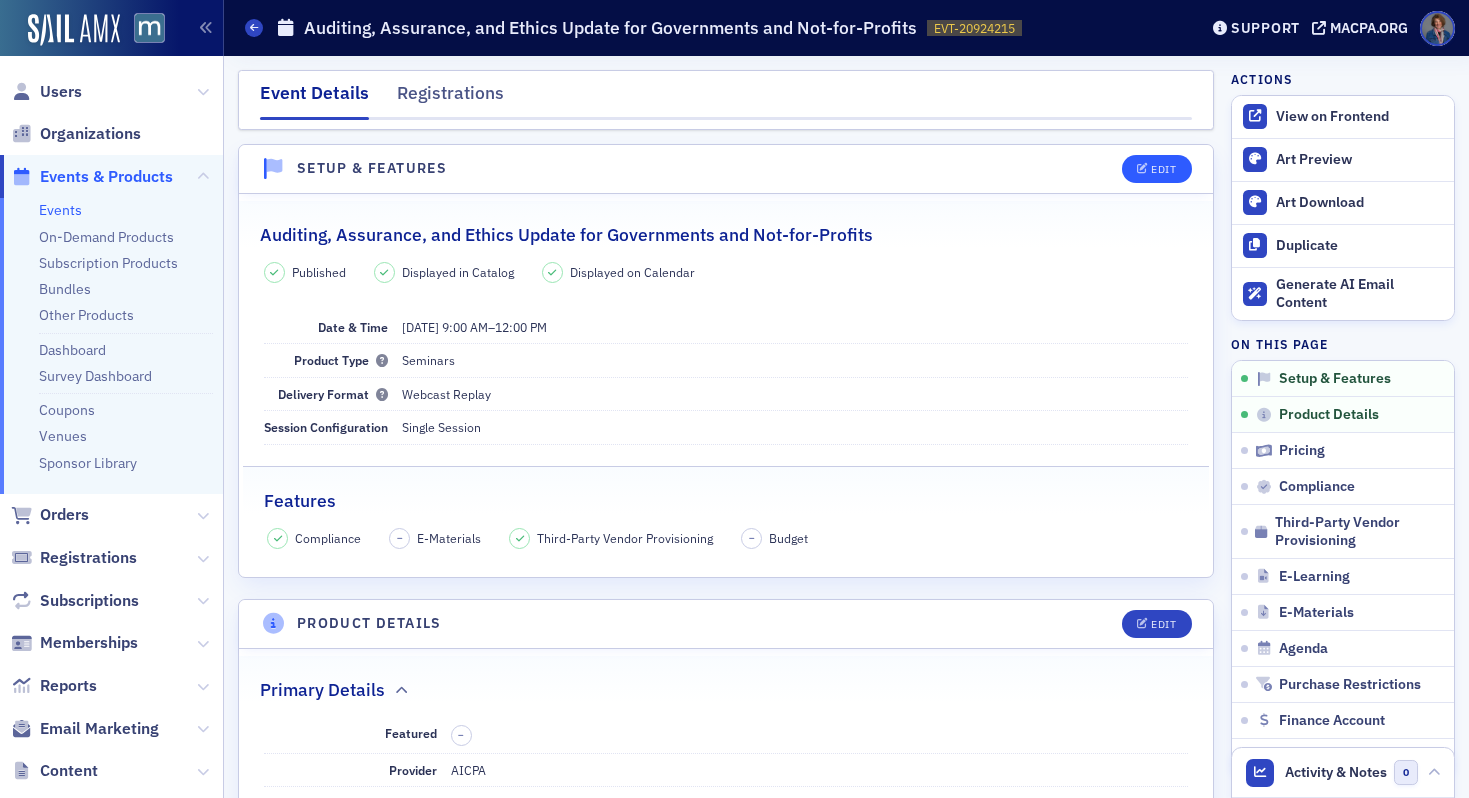 scroll, scrollTop: 28, scrollLeft: 0, axis: vertical 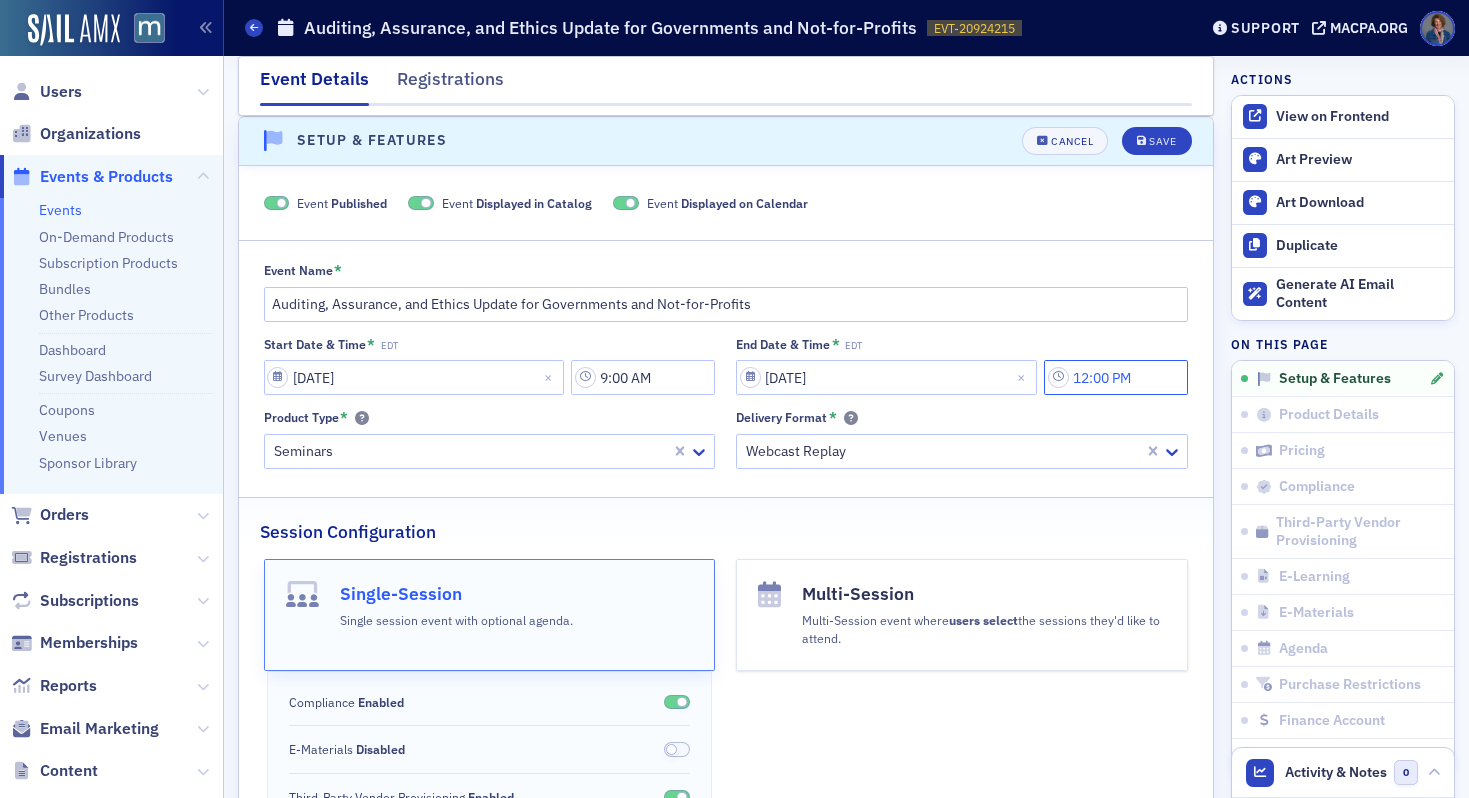 click on "12:00 PM" 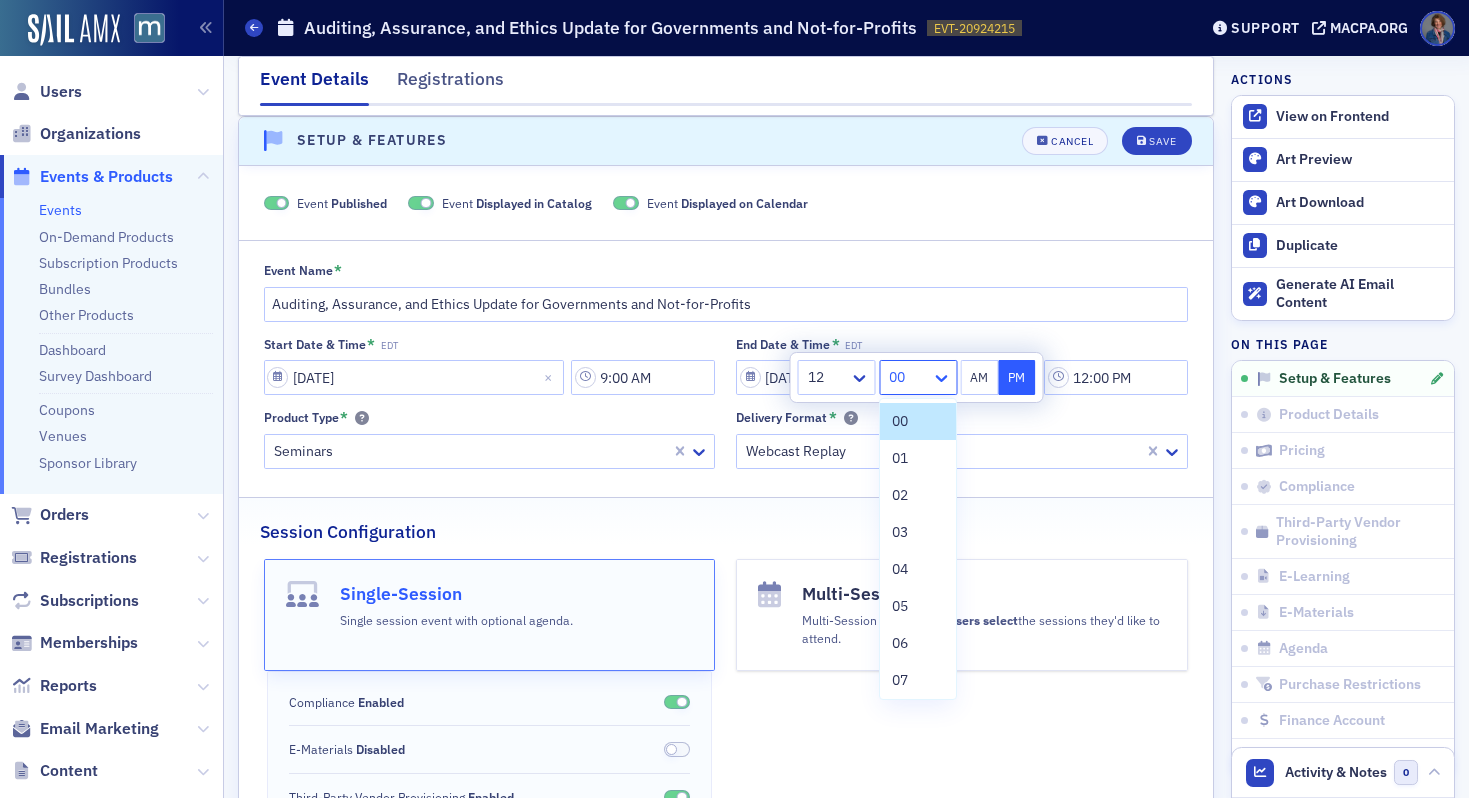 click 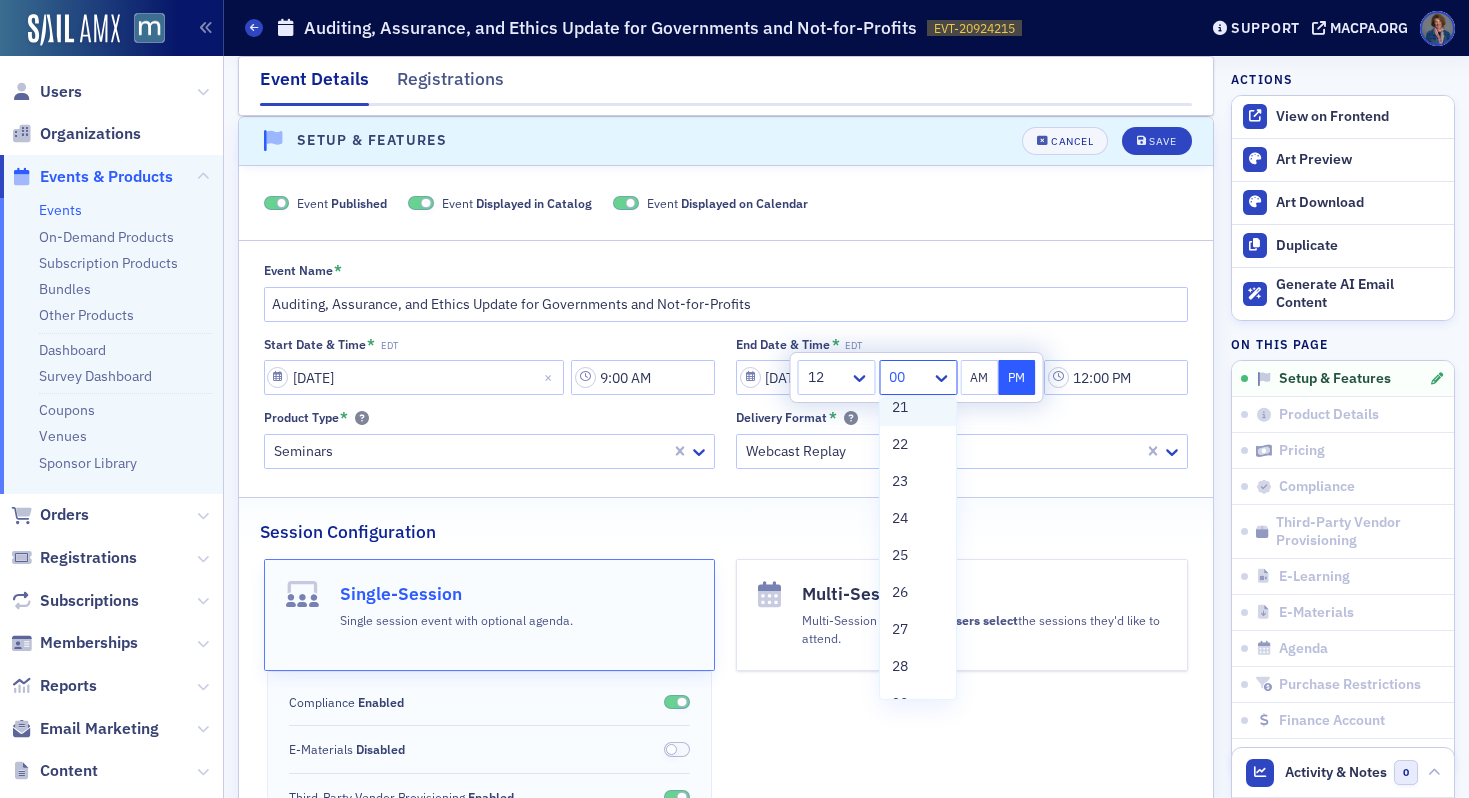 scroll, scrollTop: 1063, scrollLeft: 0, axis: vertical 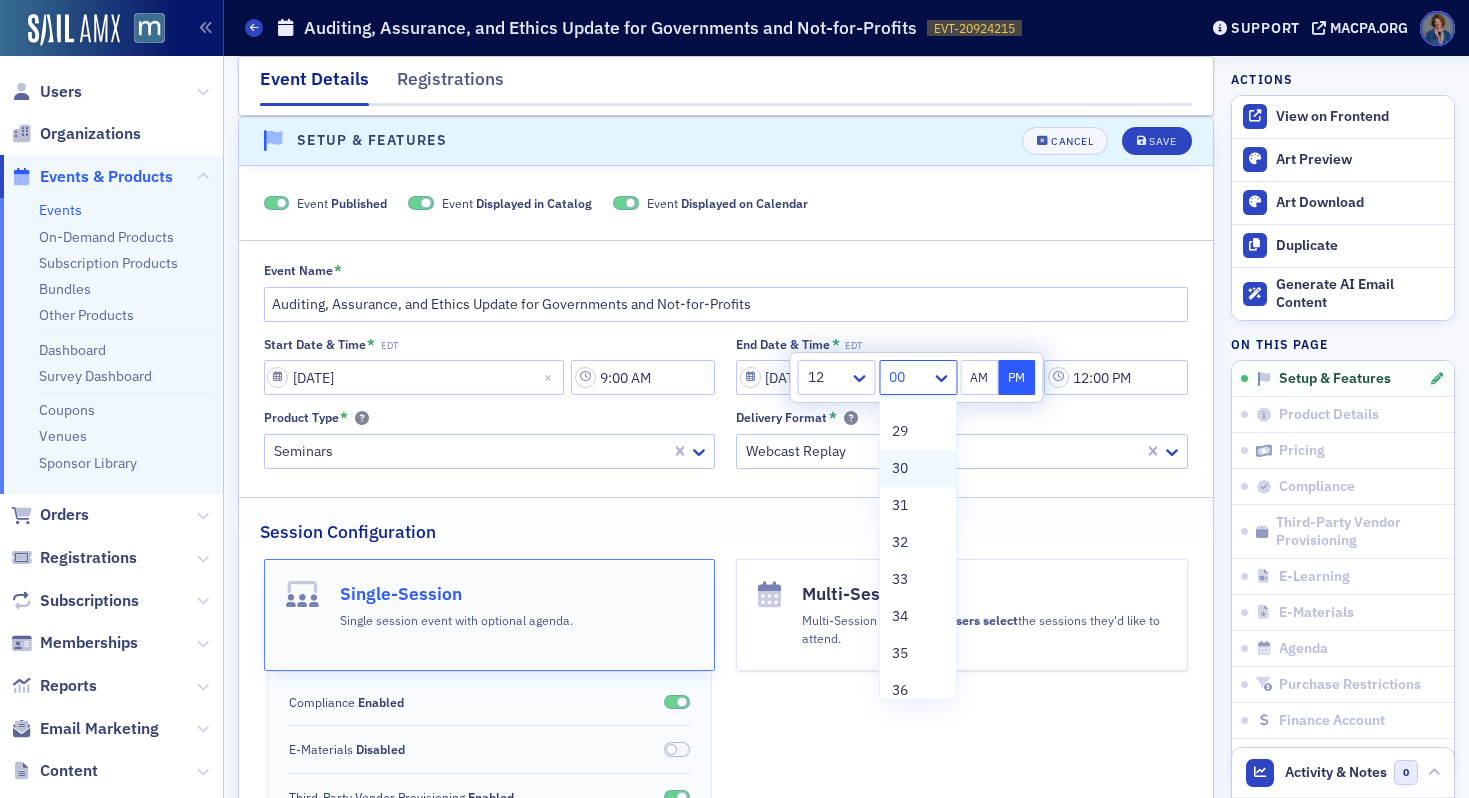 click on "30" at bounding box center [900, 468] 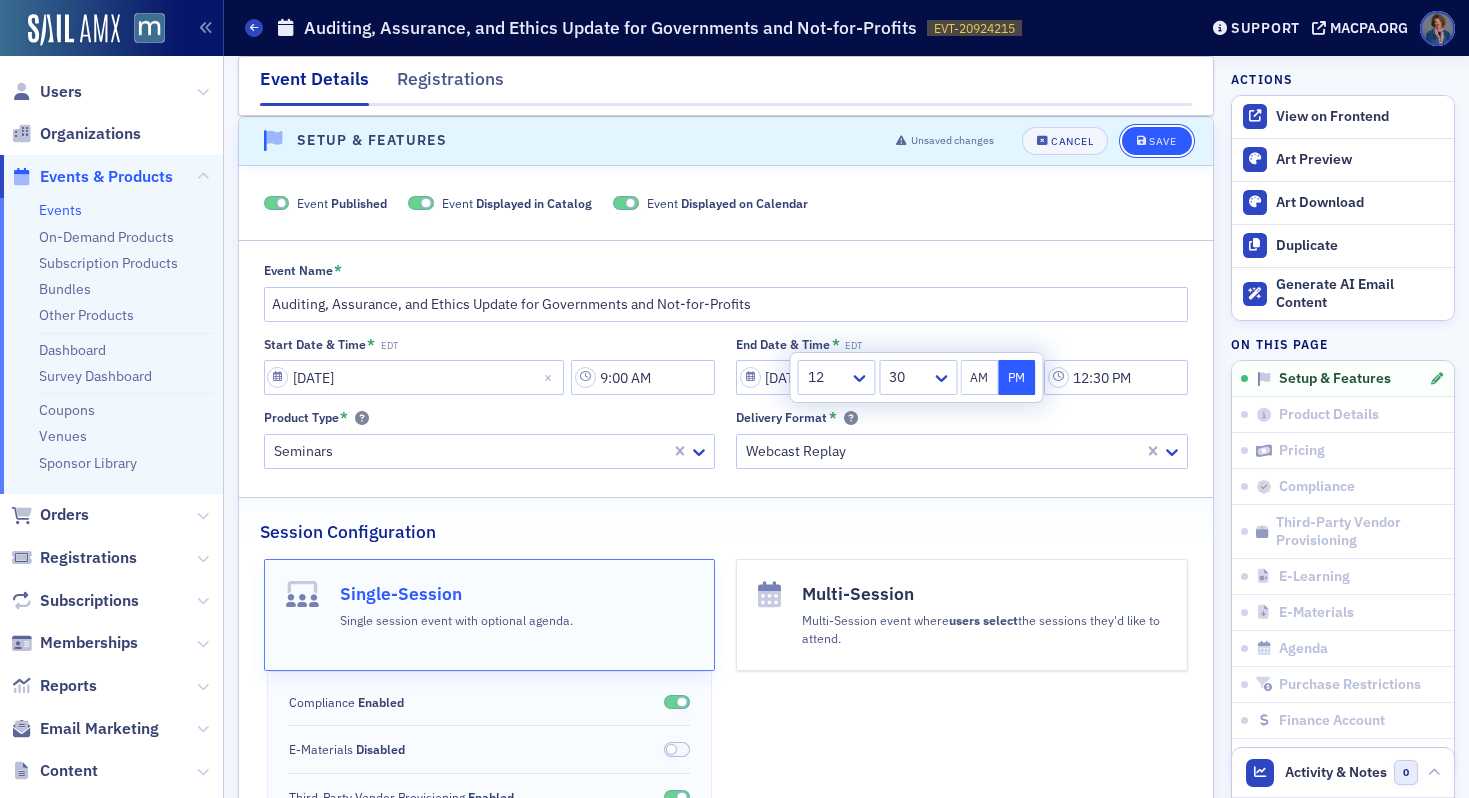 click on "Save" 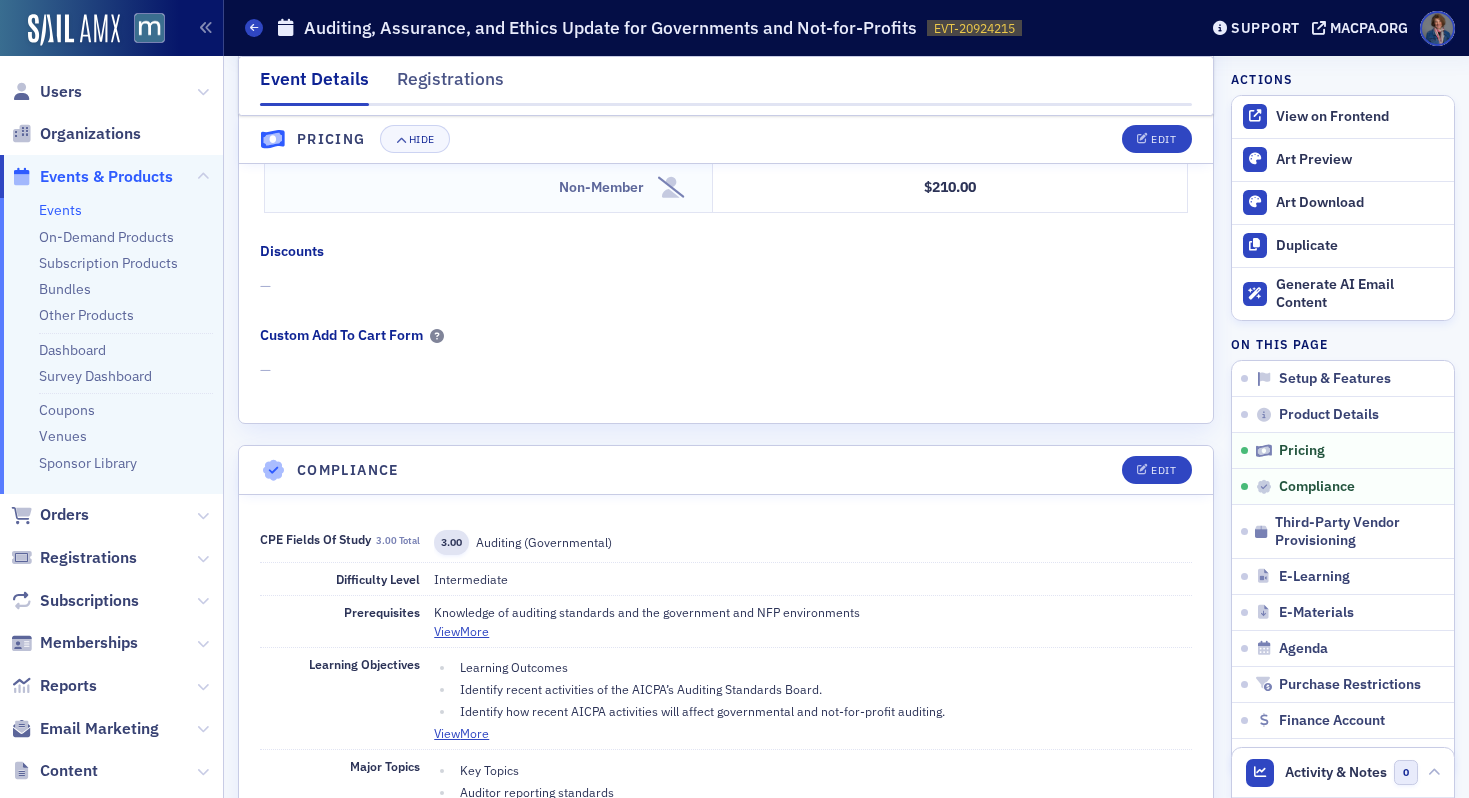 scroll, scrollTop: 1896, scrollLeft: 0, axis: vertical 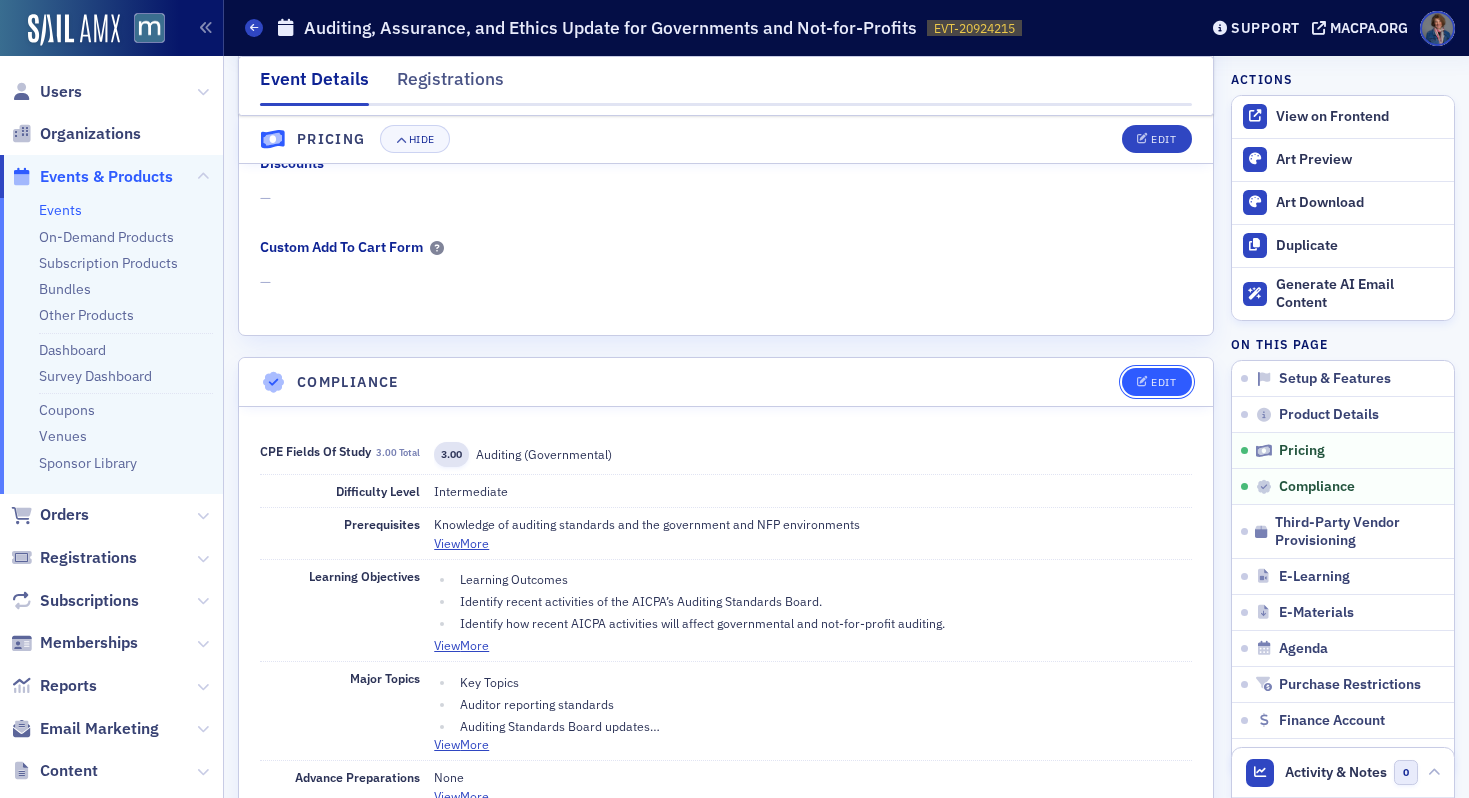 click on "Edit" 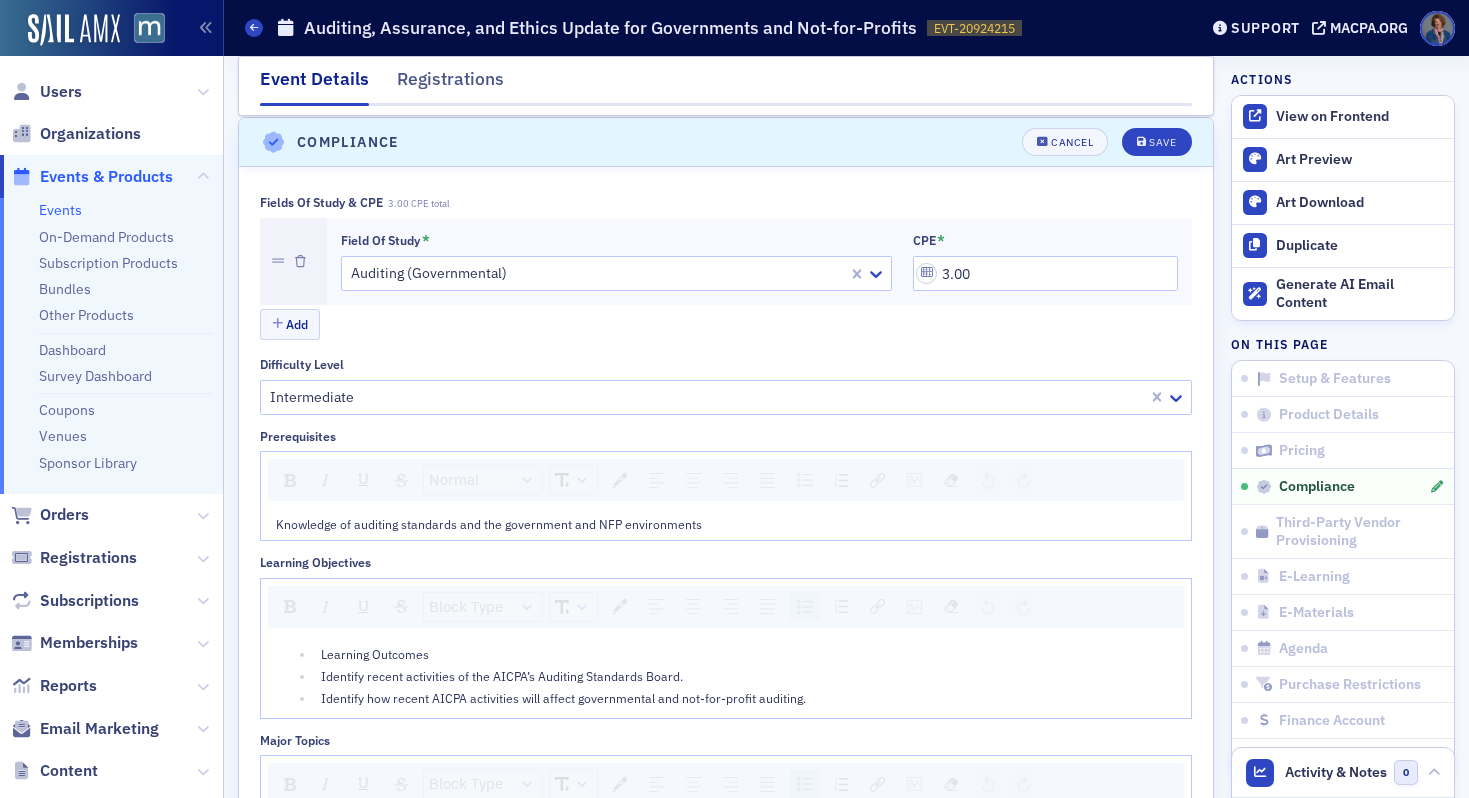 scroll, scrollTop: 2137, scrollLeft: 0, axis: vertical 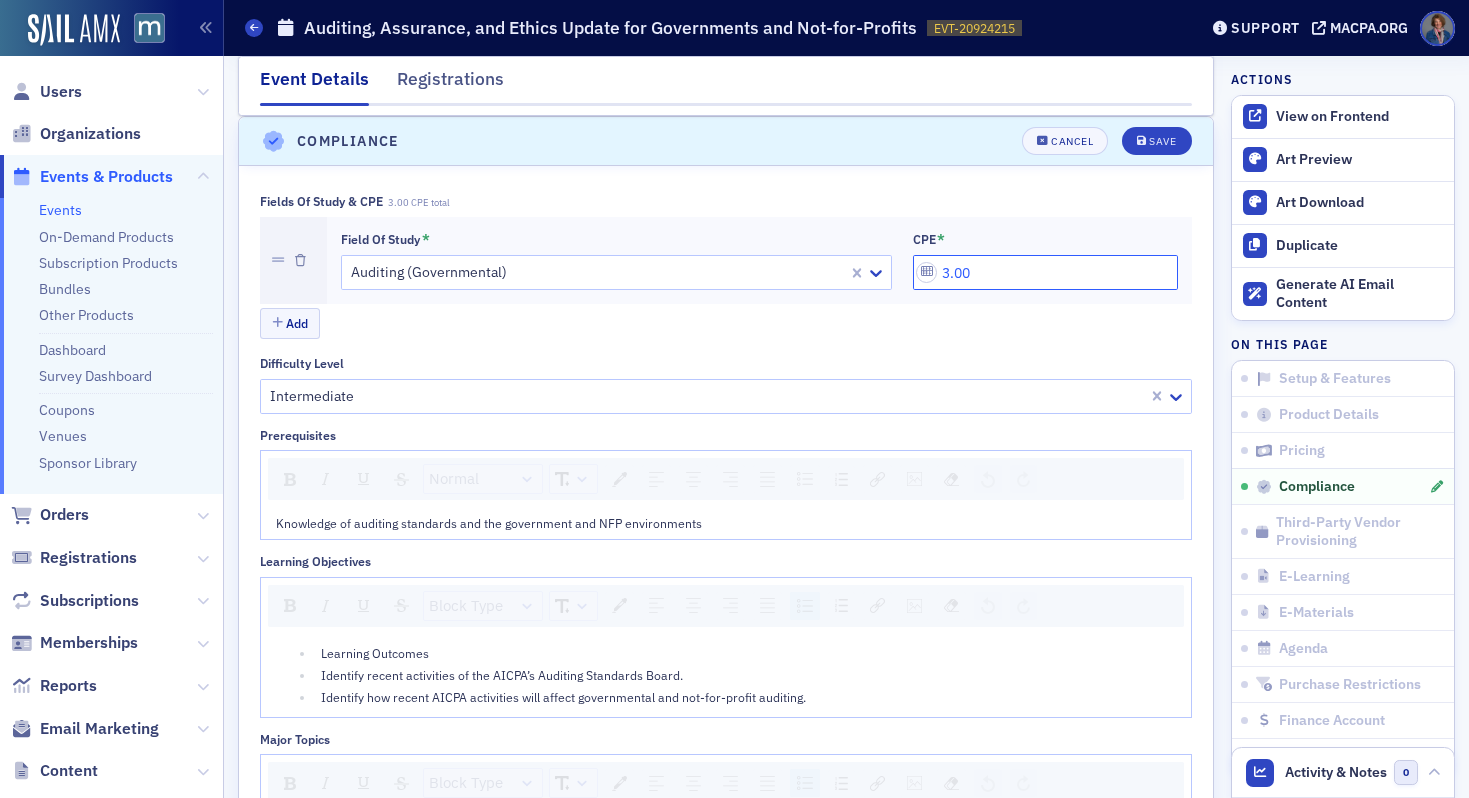 click on "3.00" 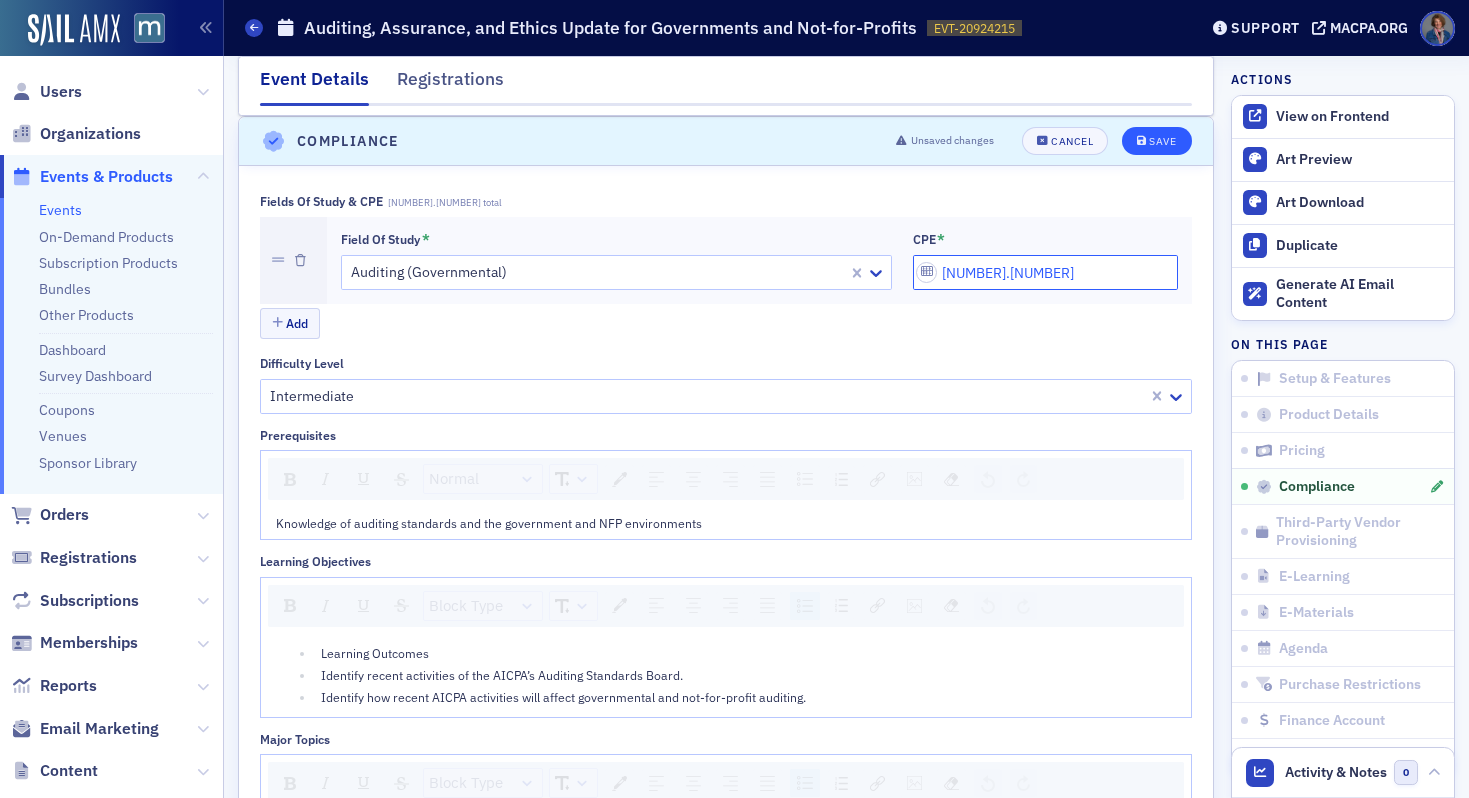 type on "3.50" 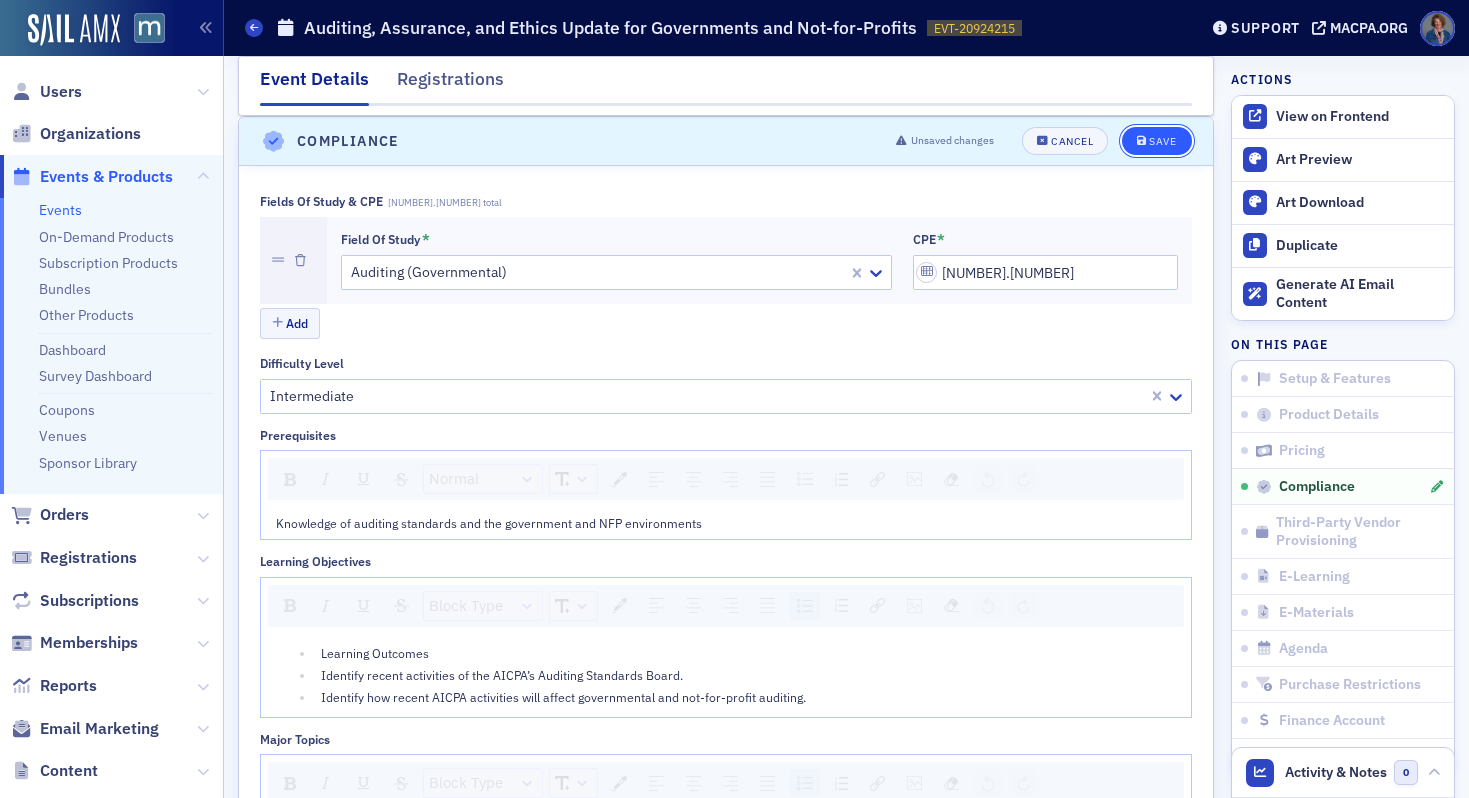 click on "Save" 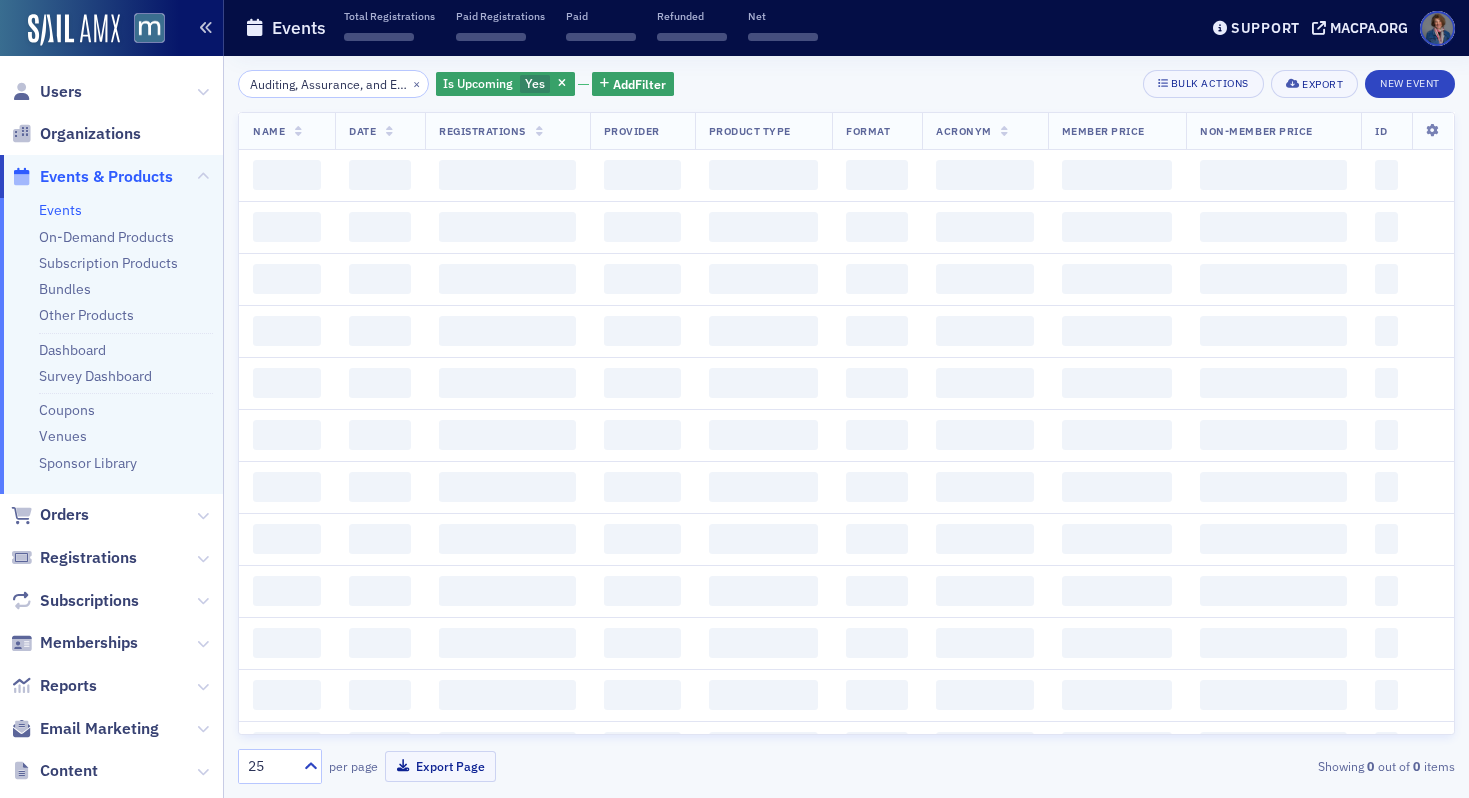 scroll, scrollTop: 0, scrollLeft: 0, axis: both 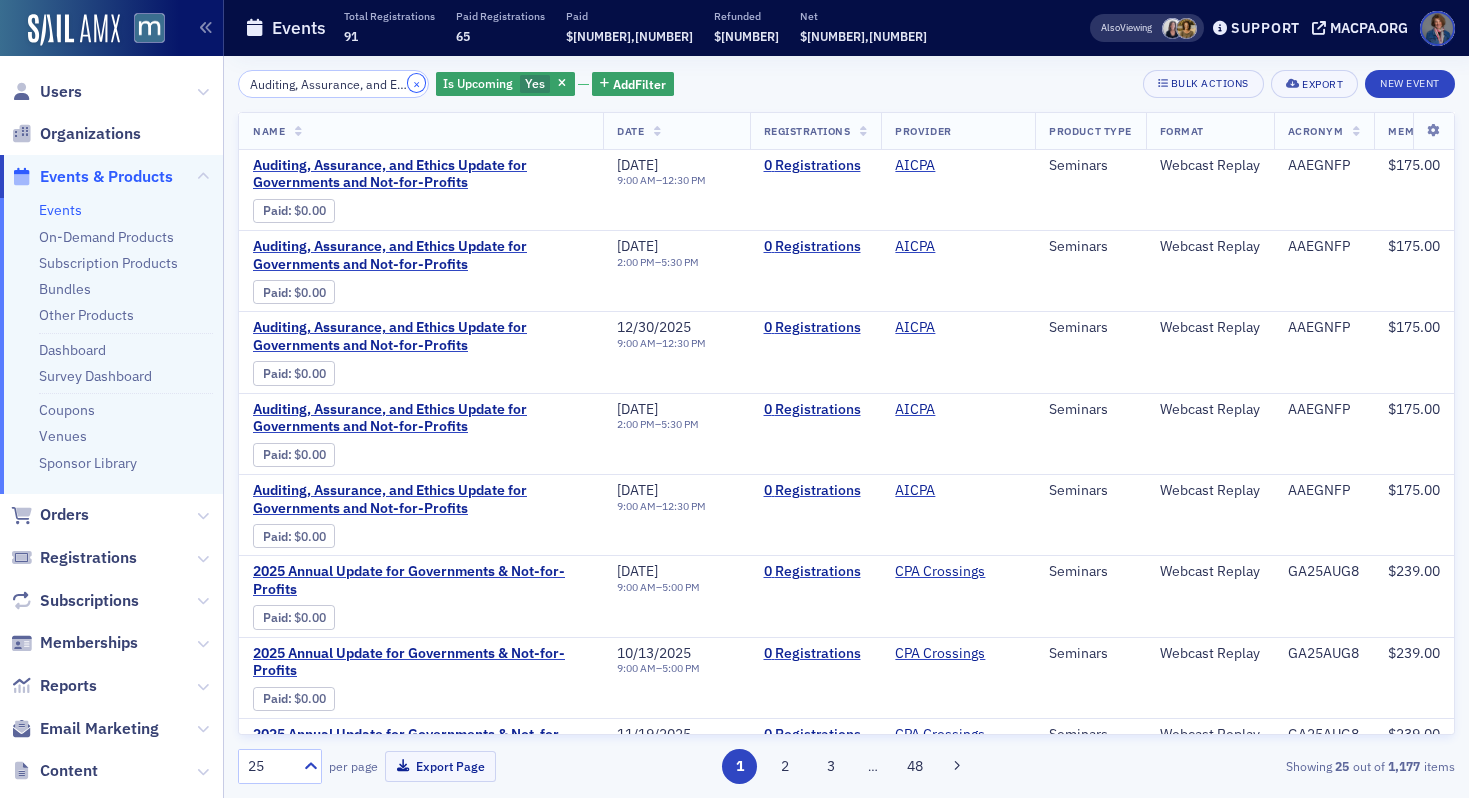 click on "×" 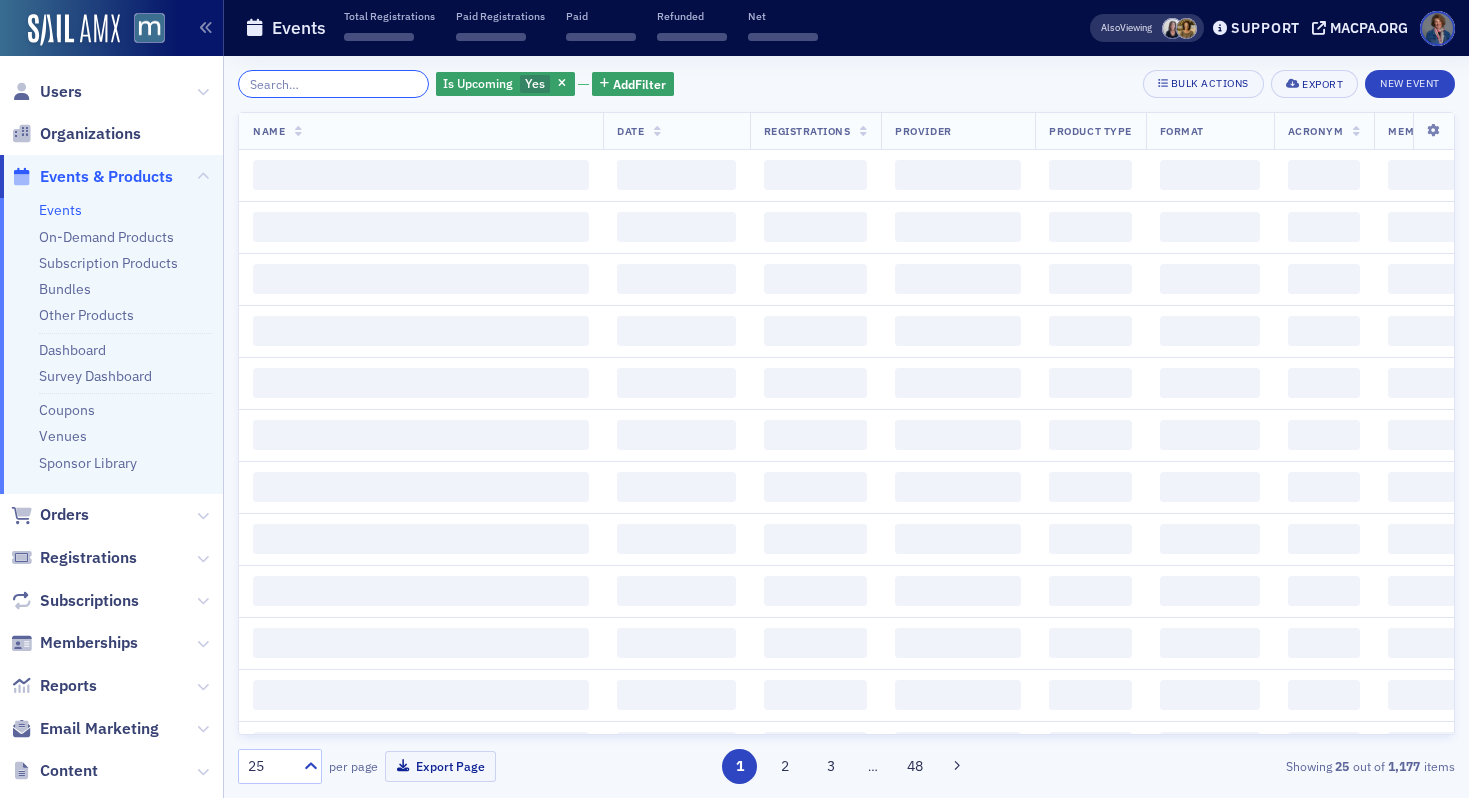 click 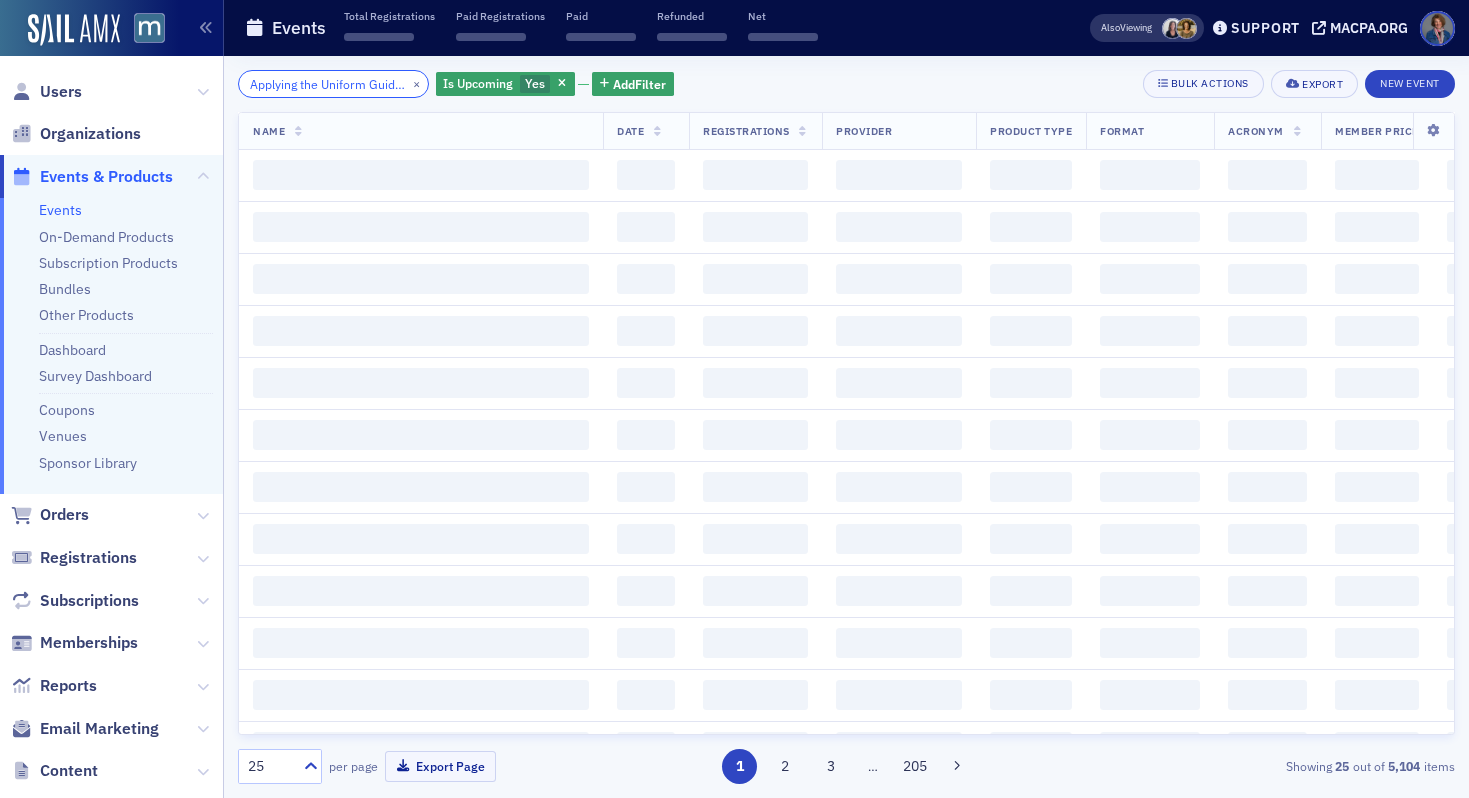 scroll, scrollTop: 0, scrollLeft: 155, axis: horizontal 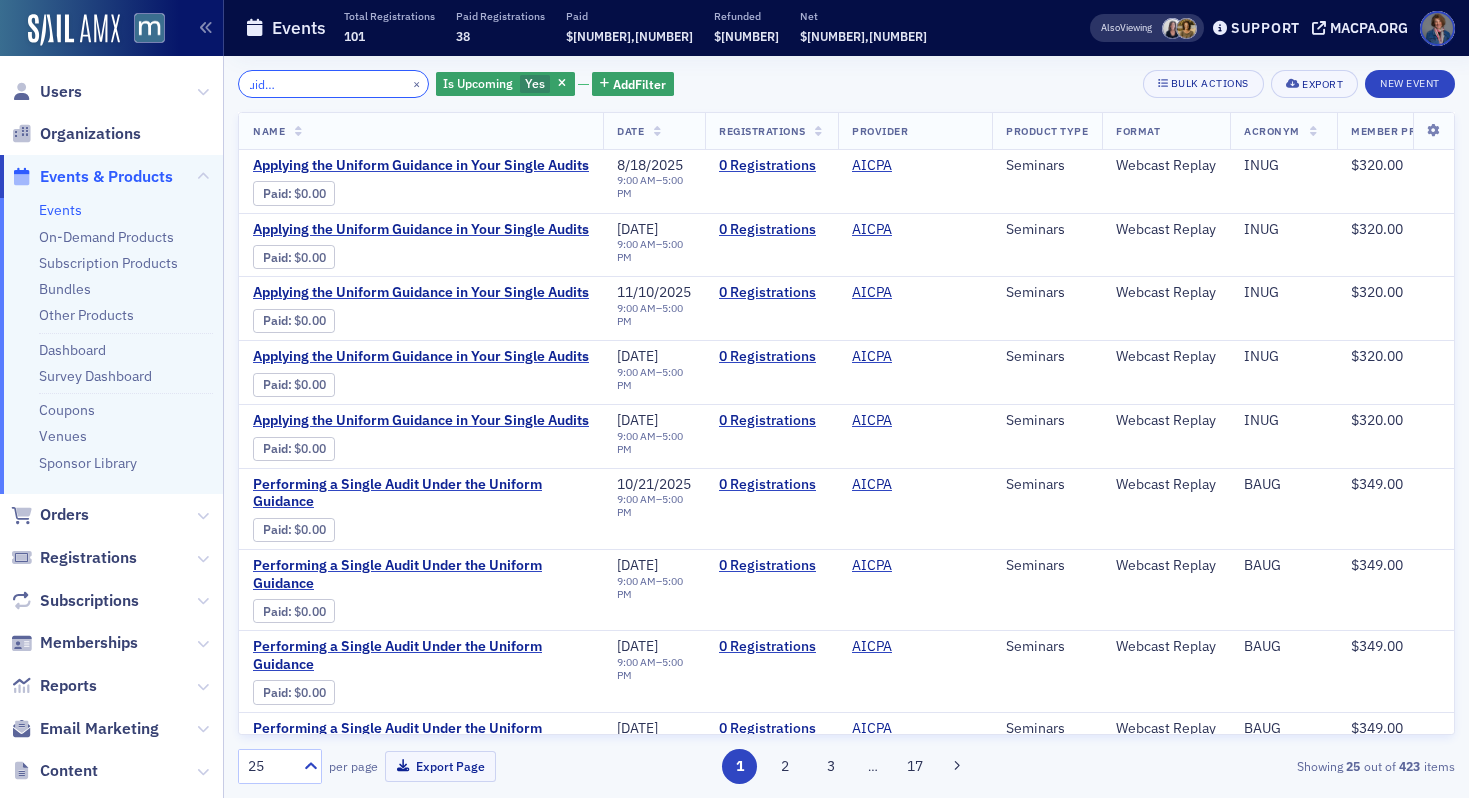 type on "Applying the Uniform Guidance in Your Single Audits" 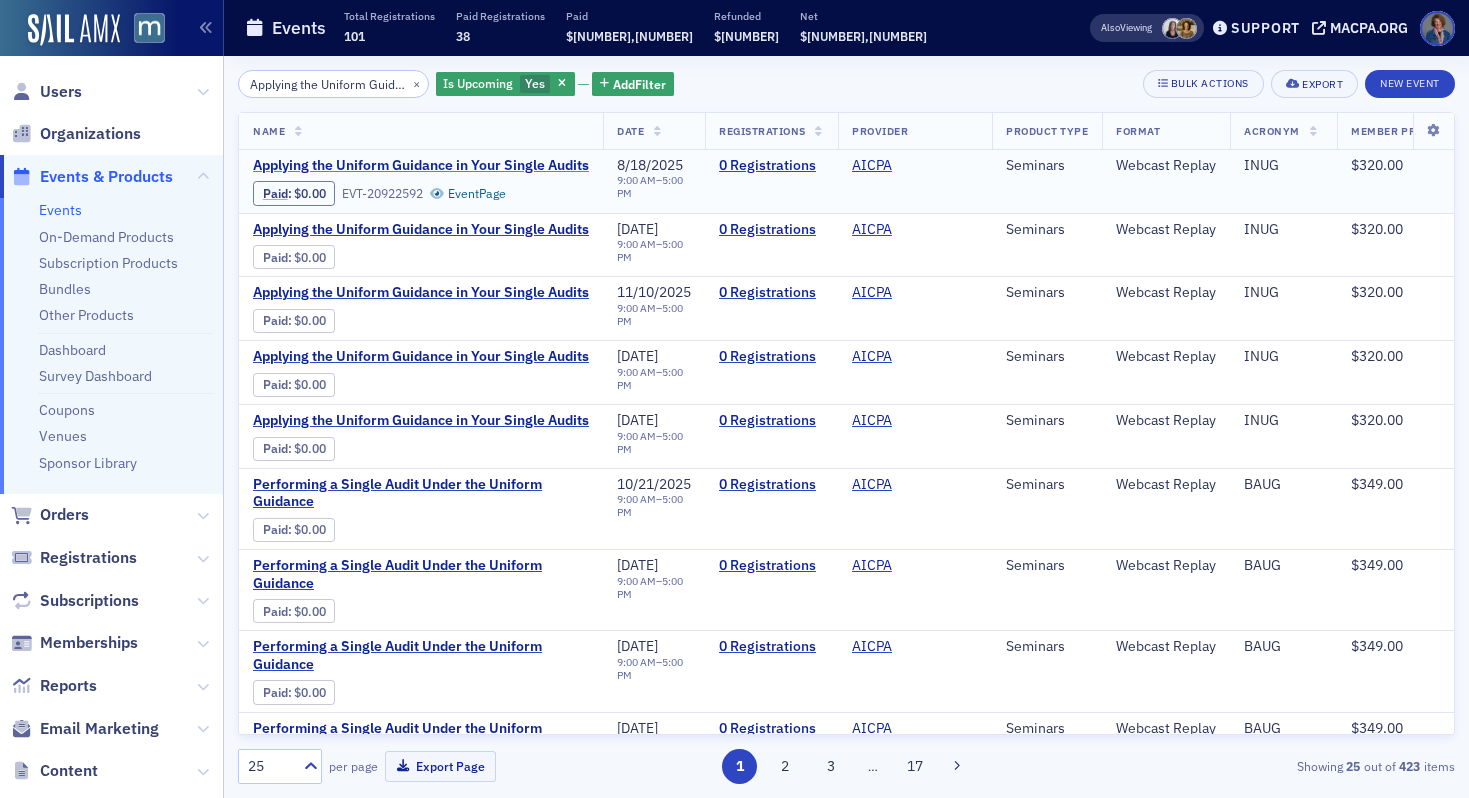 click on "Applying the Uniform Guidance in Your Single Audits" 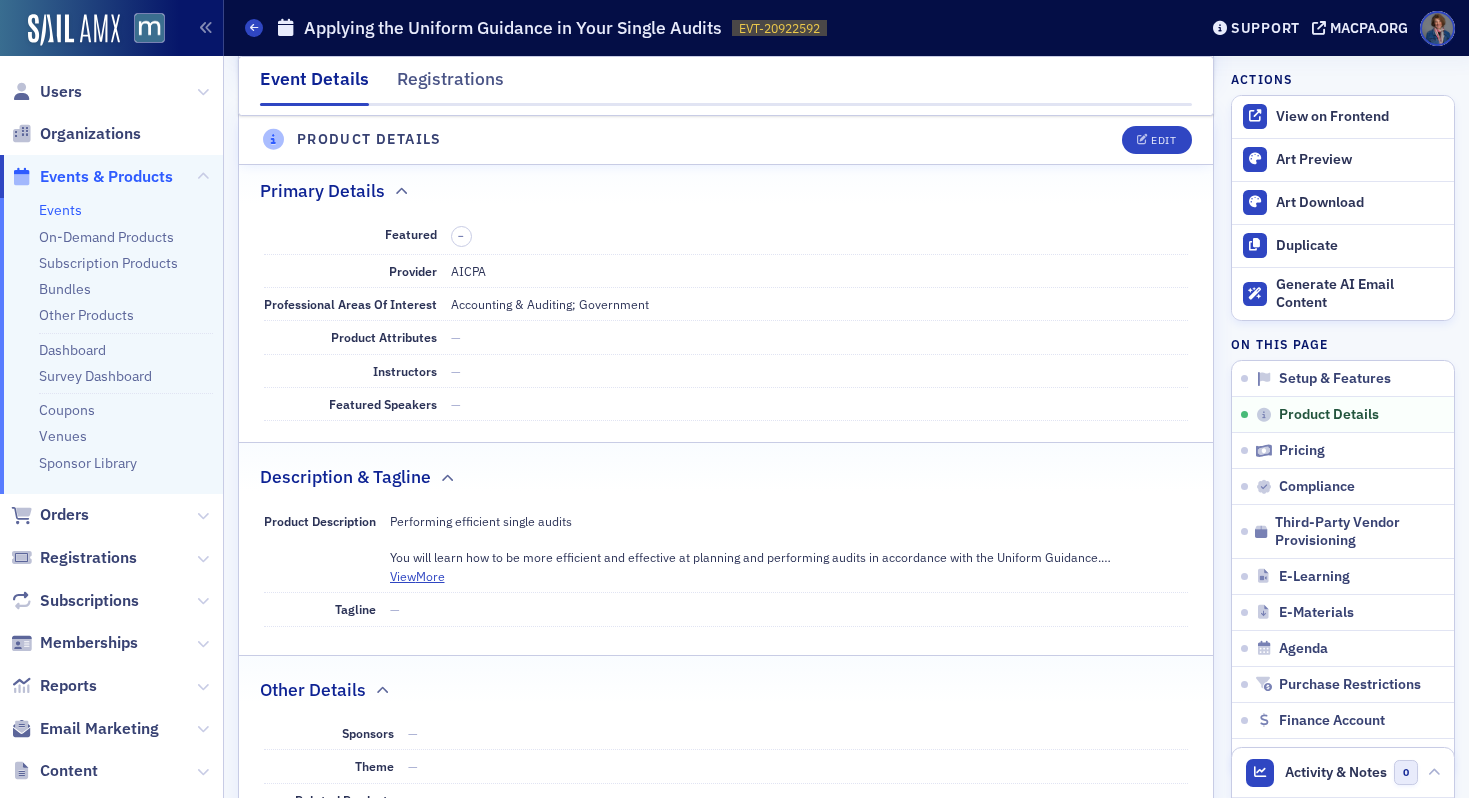 scroll, scrollTop: 921, scrollLeft: 0, axis: vertical 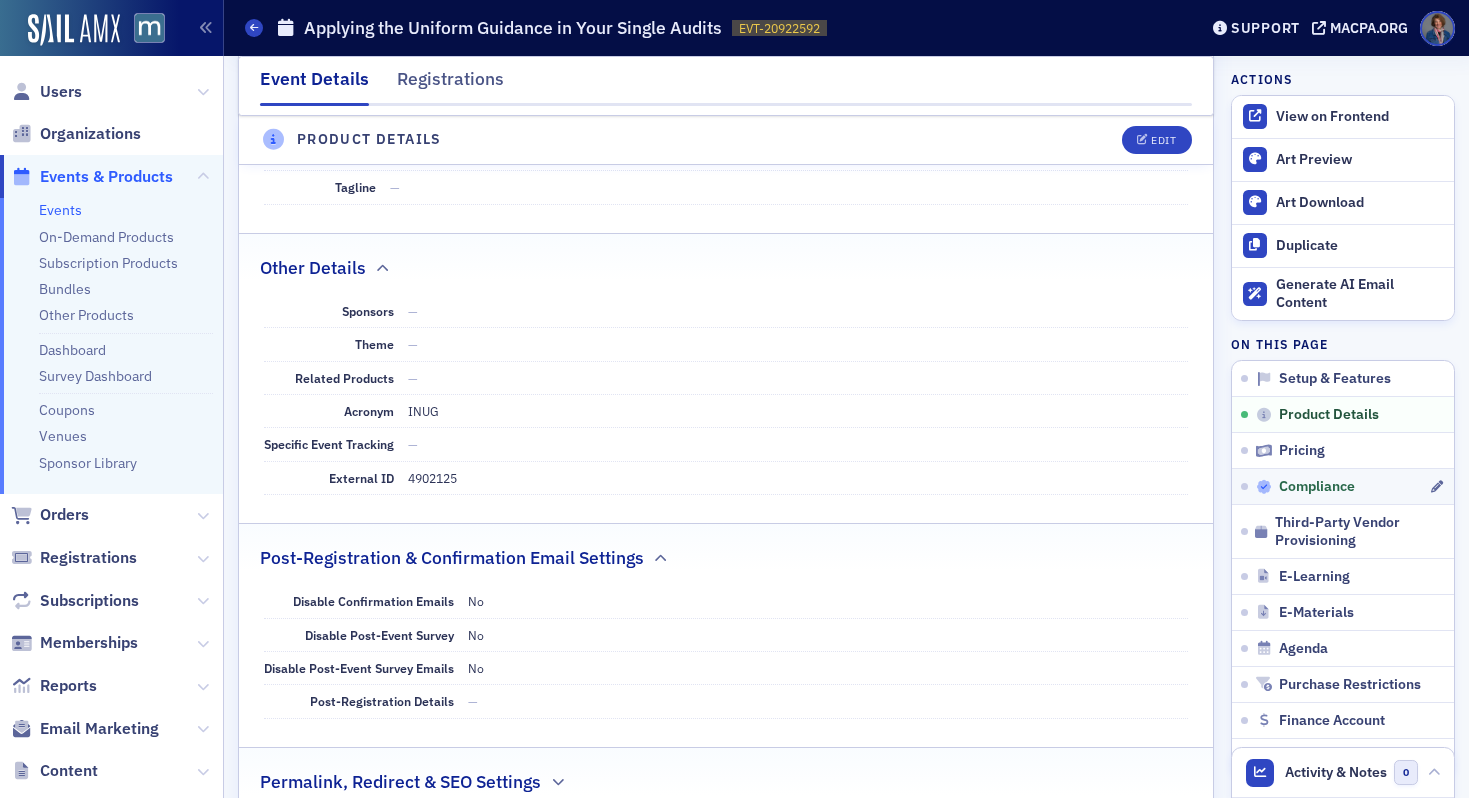 click on "Compliance" 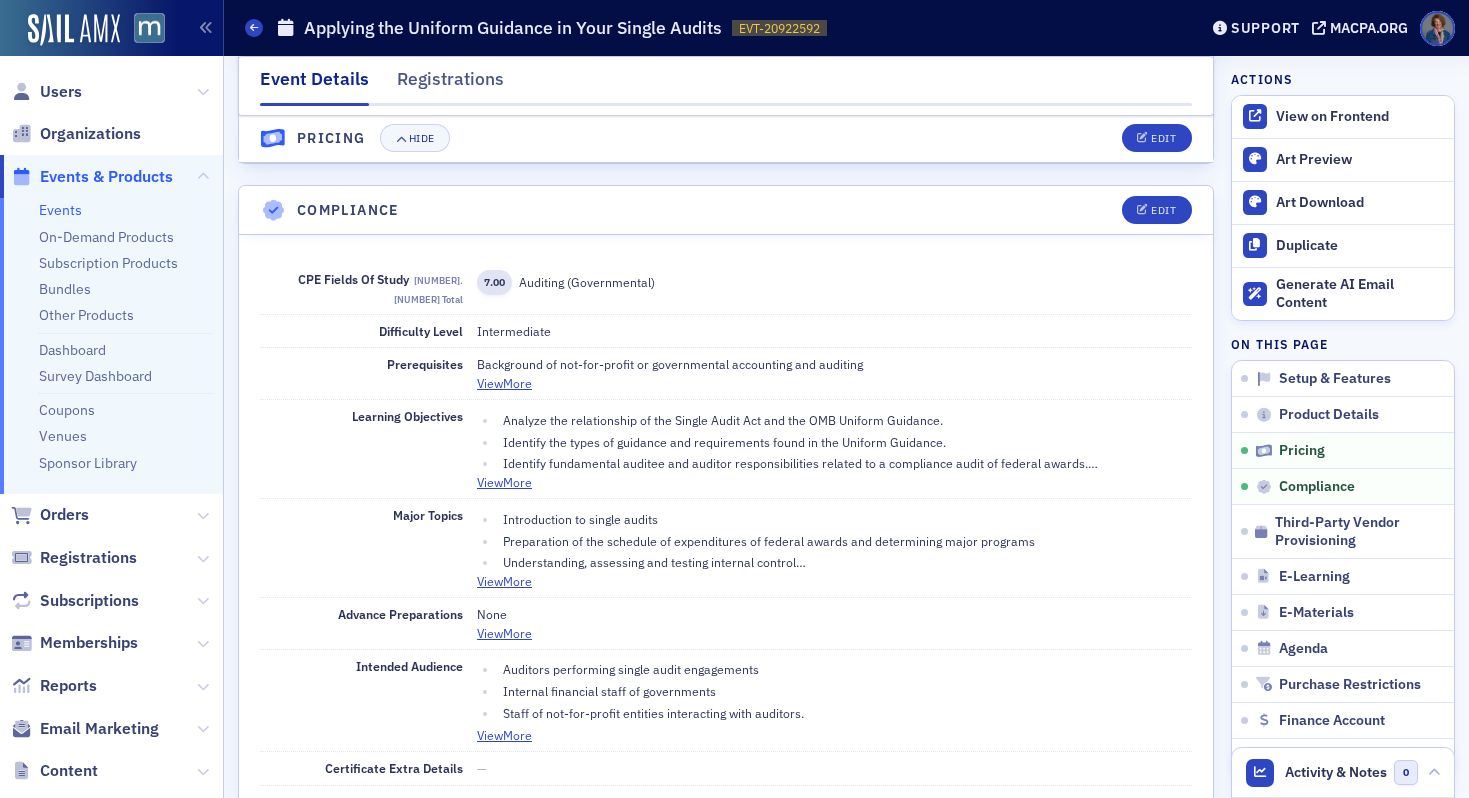 scroll, scrollTop: 2137, scrollLeft: 0, axis: vertical 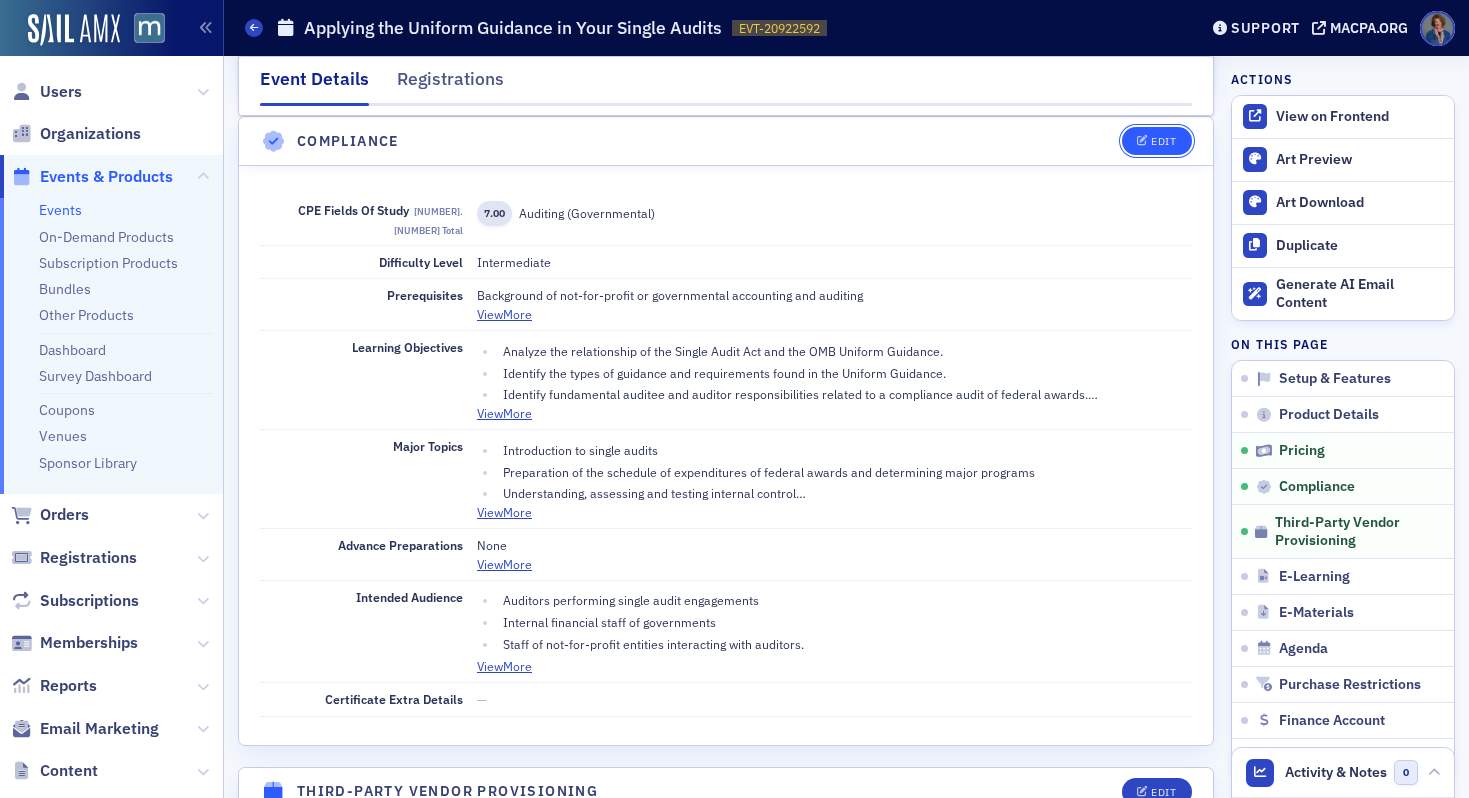 click on "Edit" 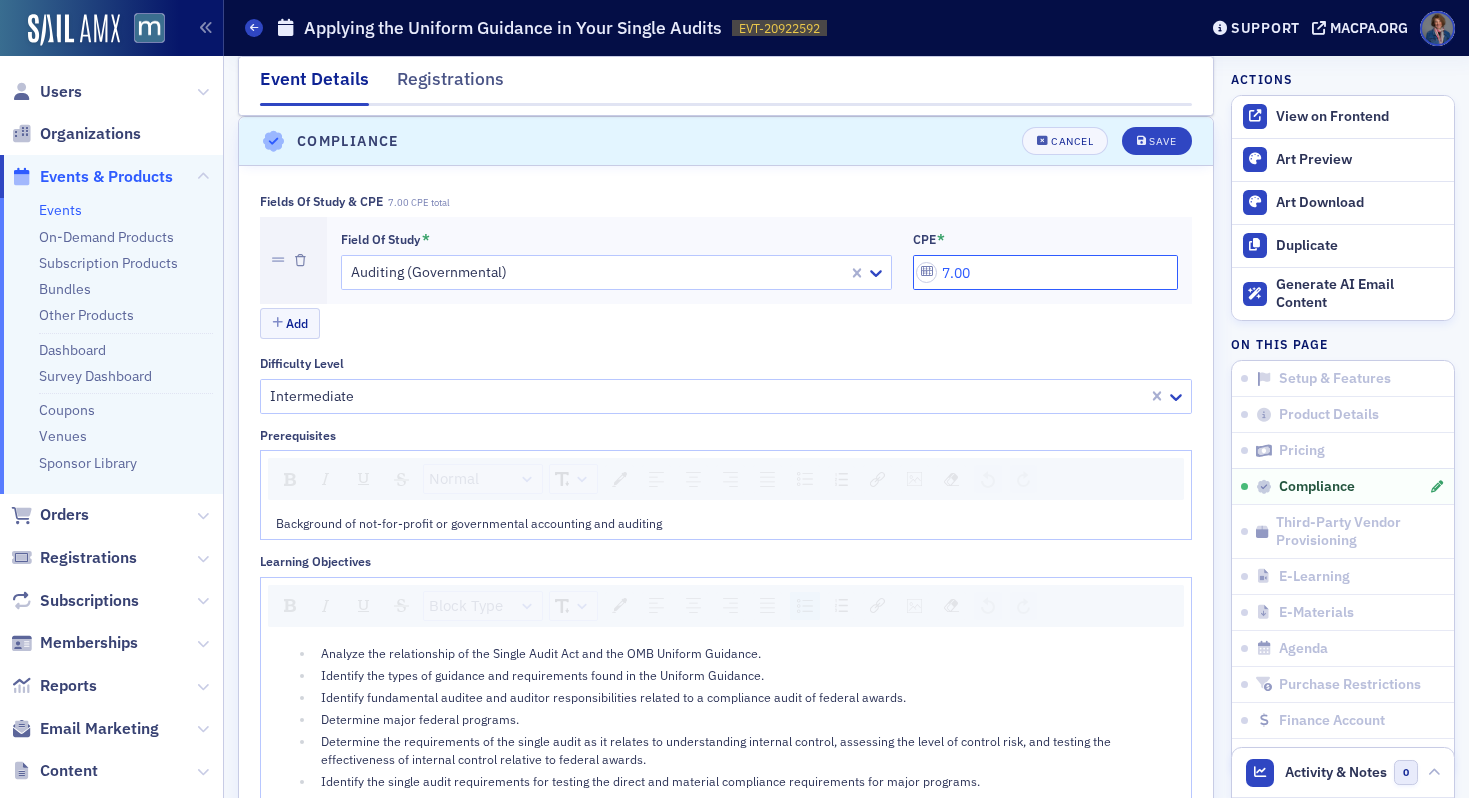 click on "7.00" 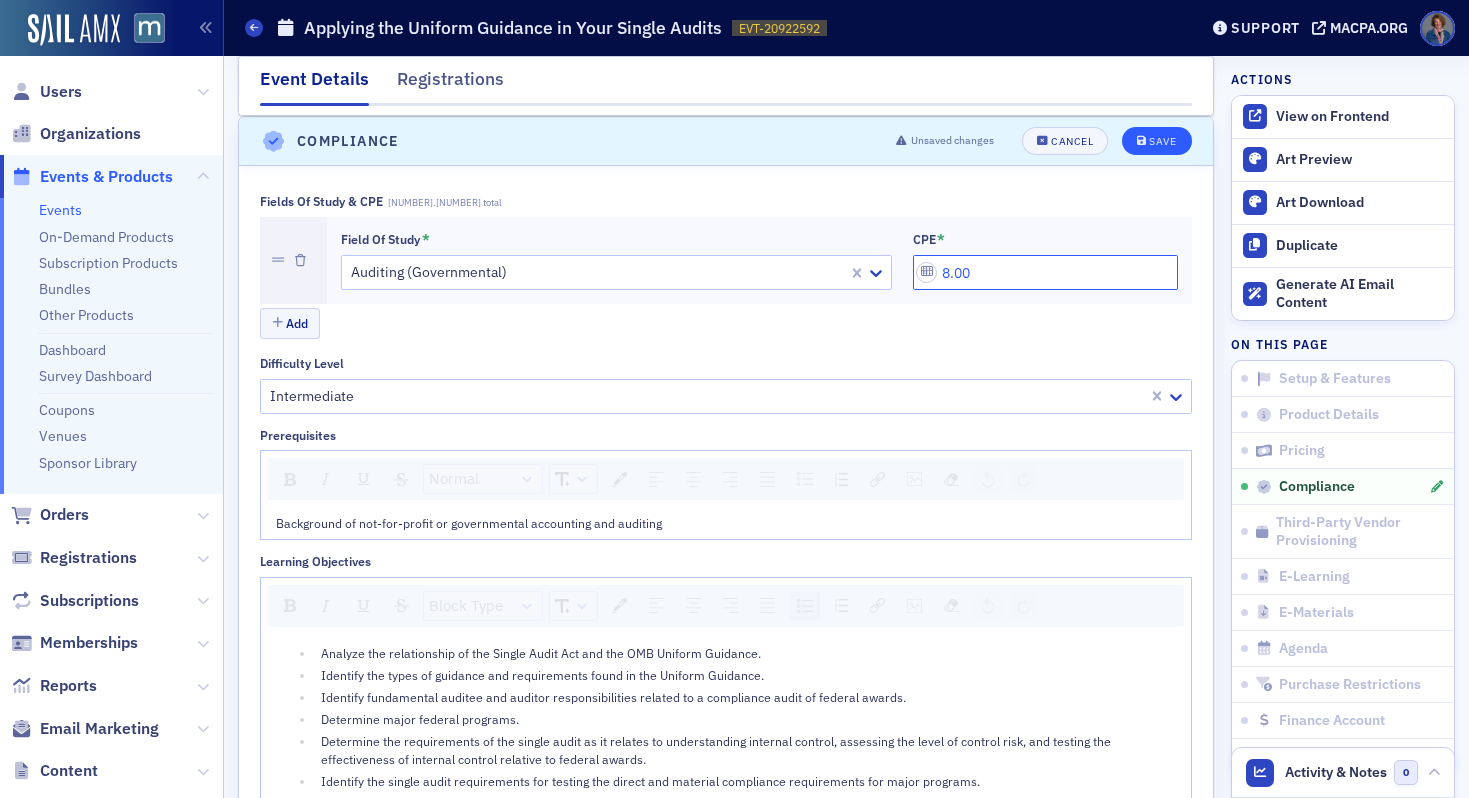type on "8.00" 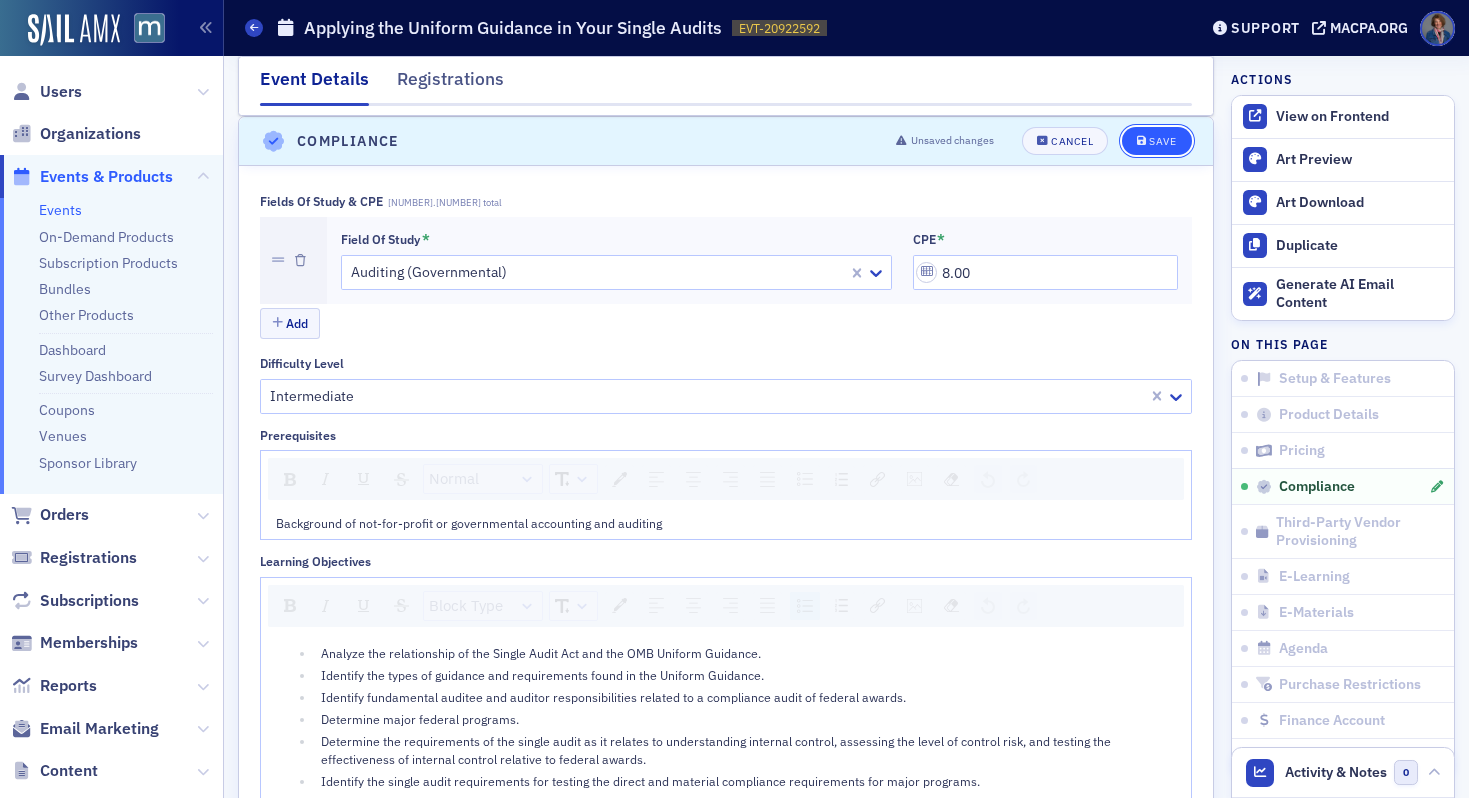 click on "Save" 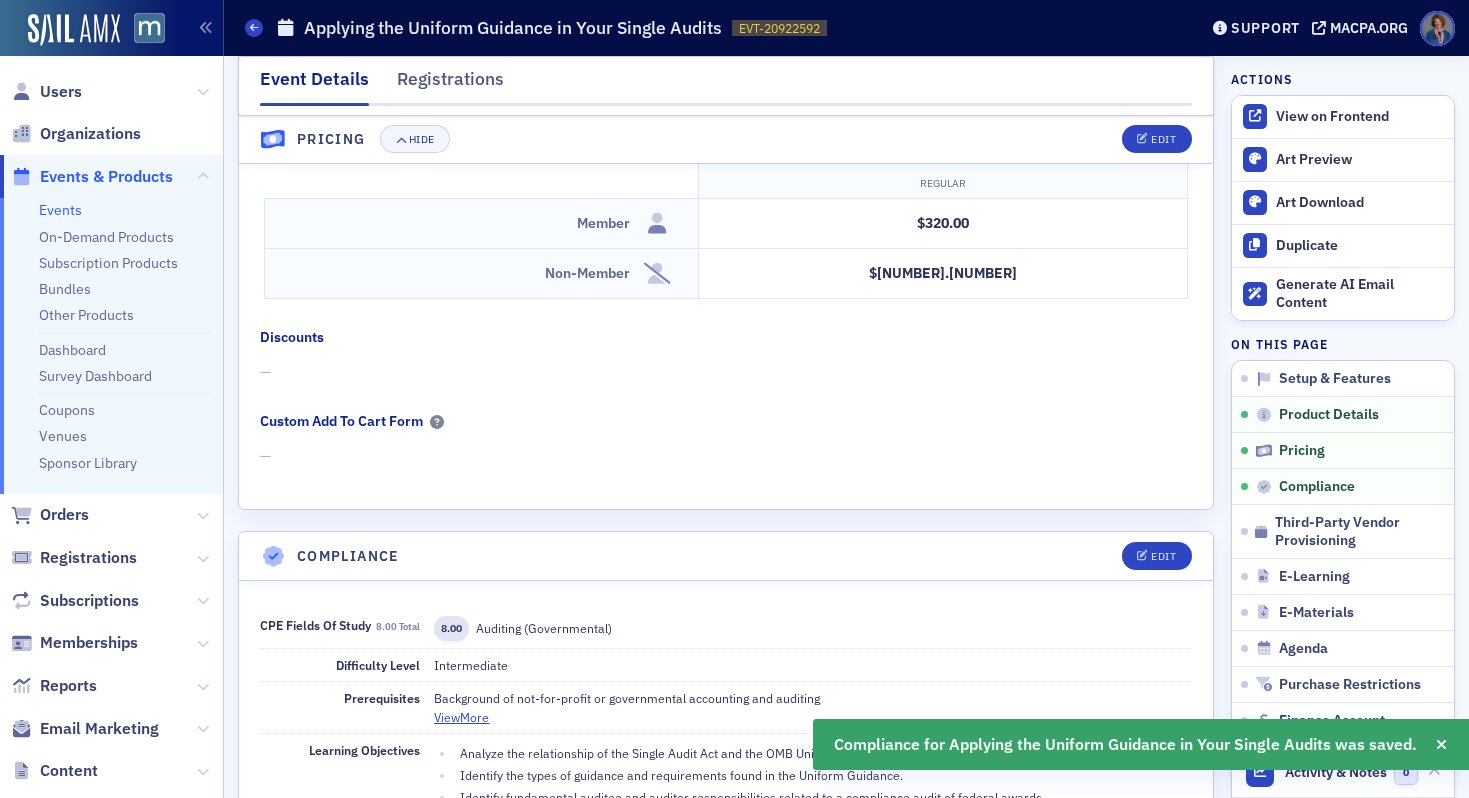 scroll, scrollTop: 1613, scrollLeft: 0, axis: vertical 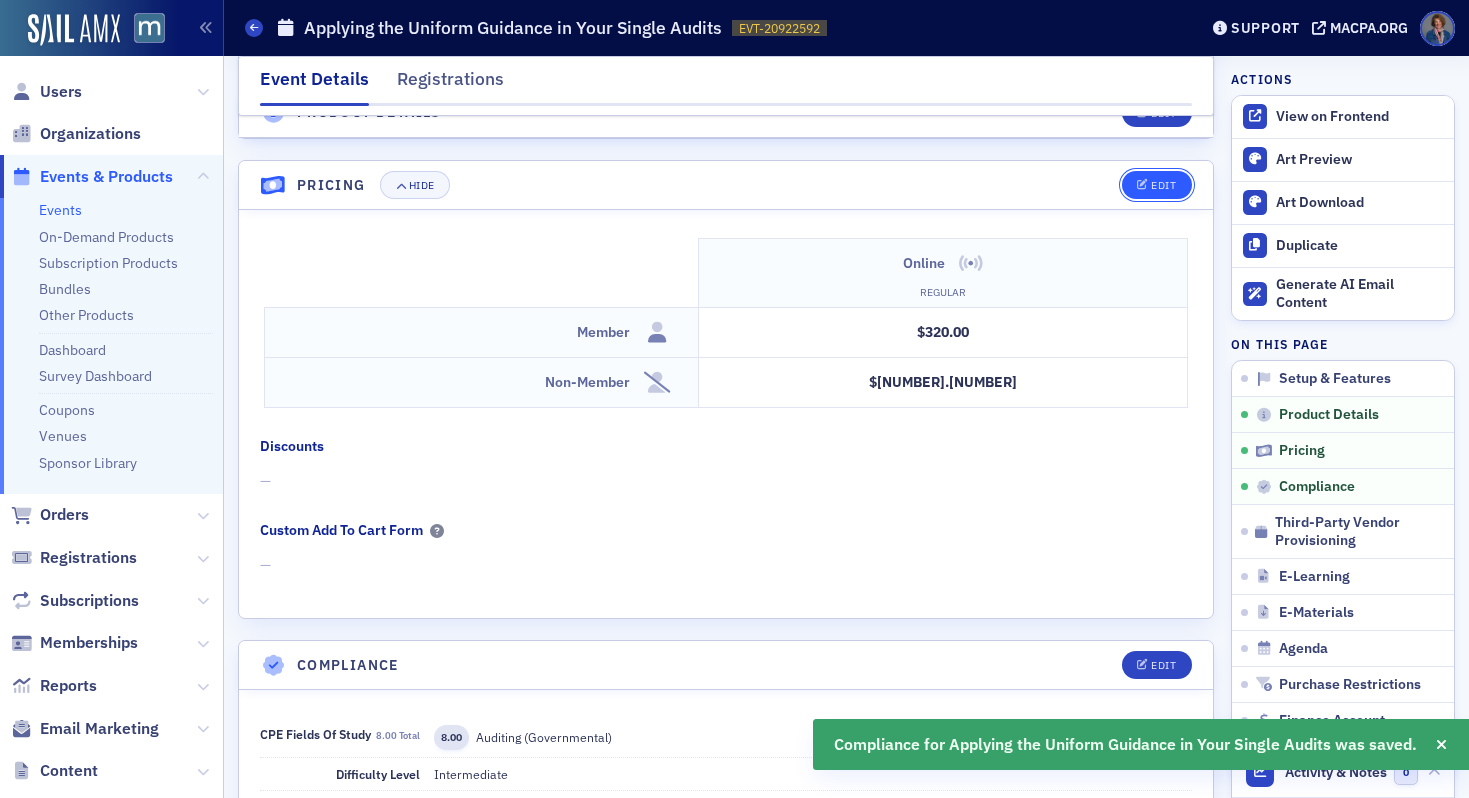click on "Edit" 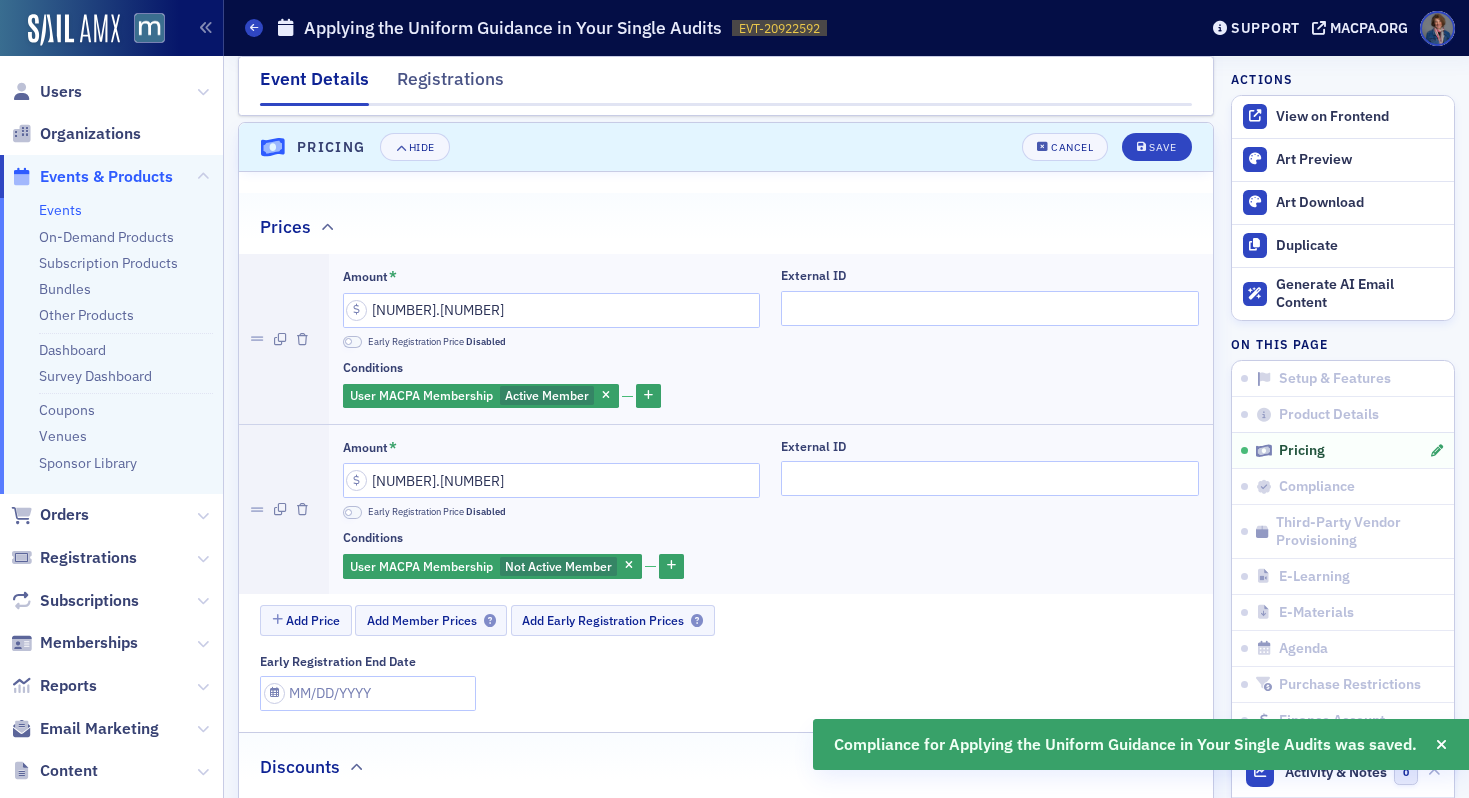scroll, scrollTop: 1656, scrollLeft: 0, axis: vertical 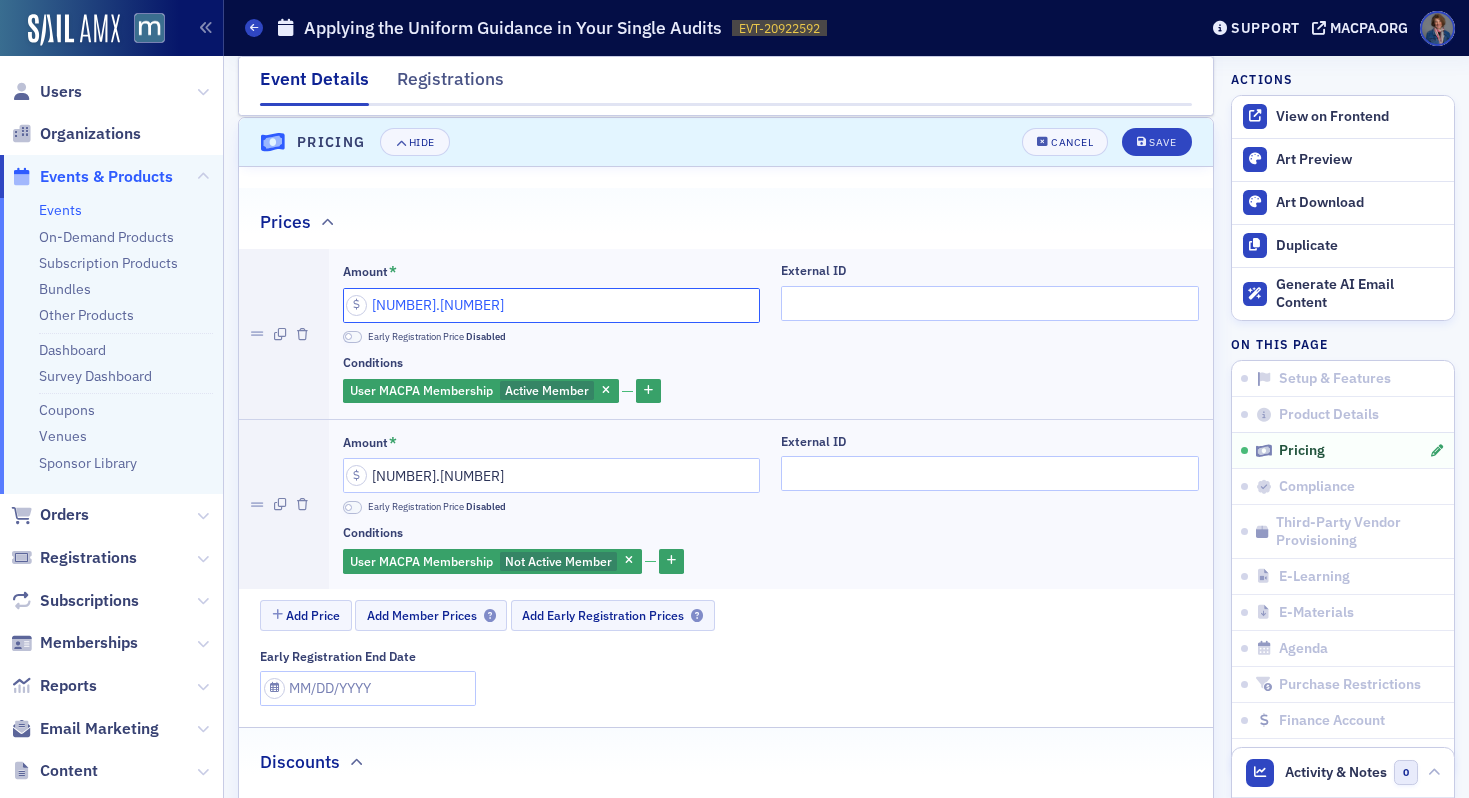 drag, startPoint x: 380, startPoint y: 304, endPoint x: 393, endPoint y: 303, distance: 13.038404 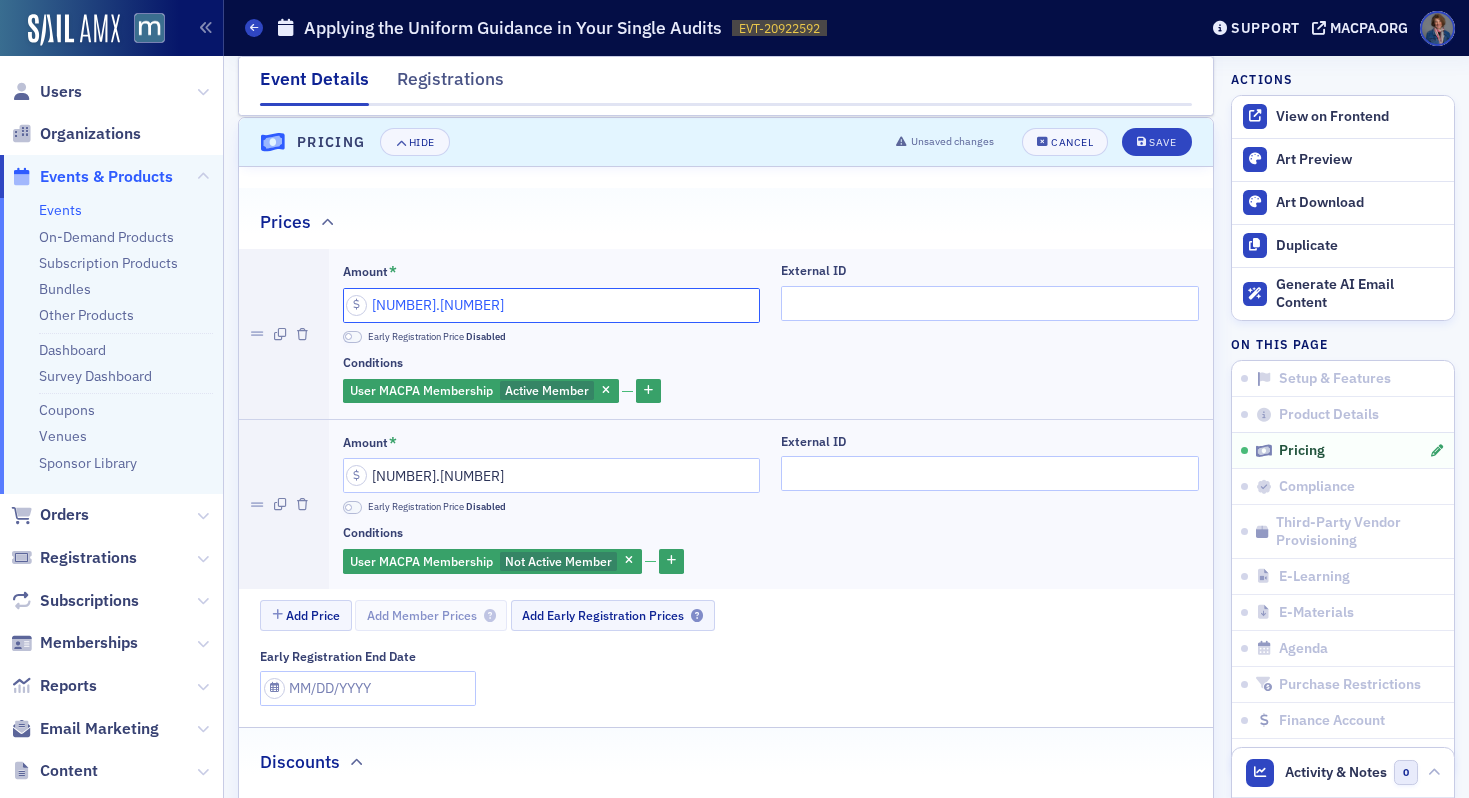 click on "34.00" 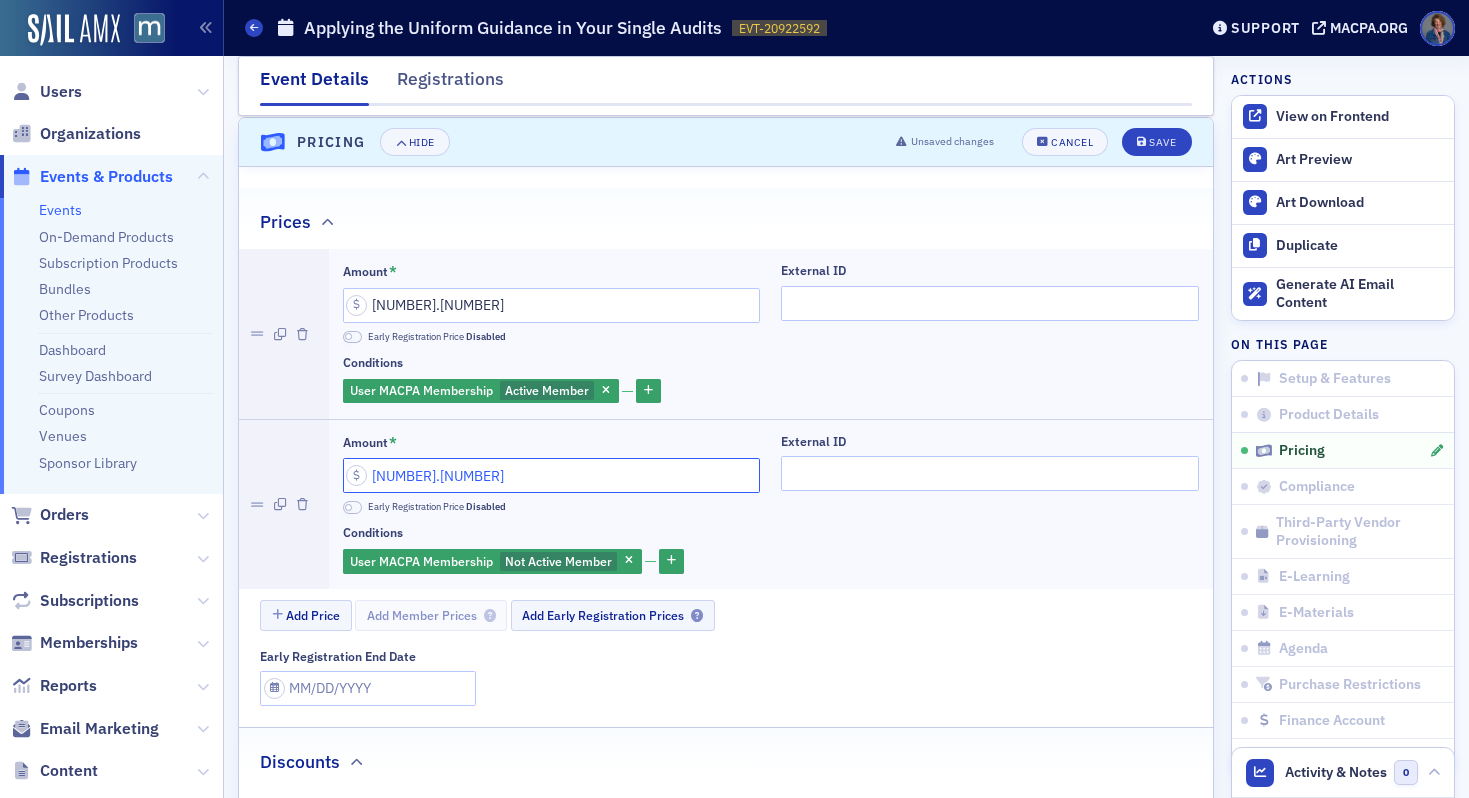 drag, startPoint x: 371, startPoint y: 477, endPoint x: 395, endPoint y: 471, distance: 24.738634 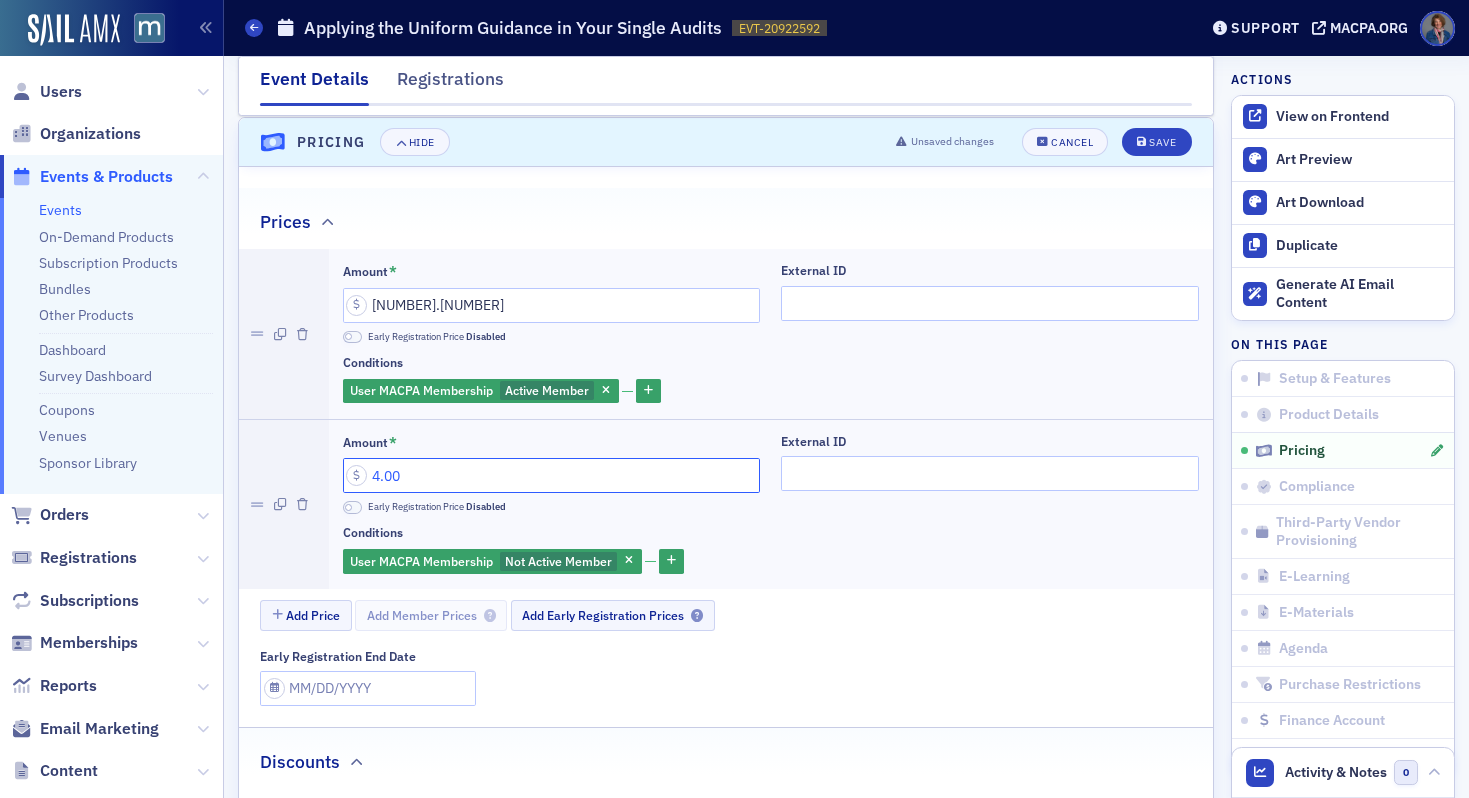 click on "4.00" 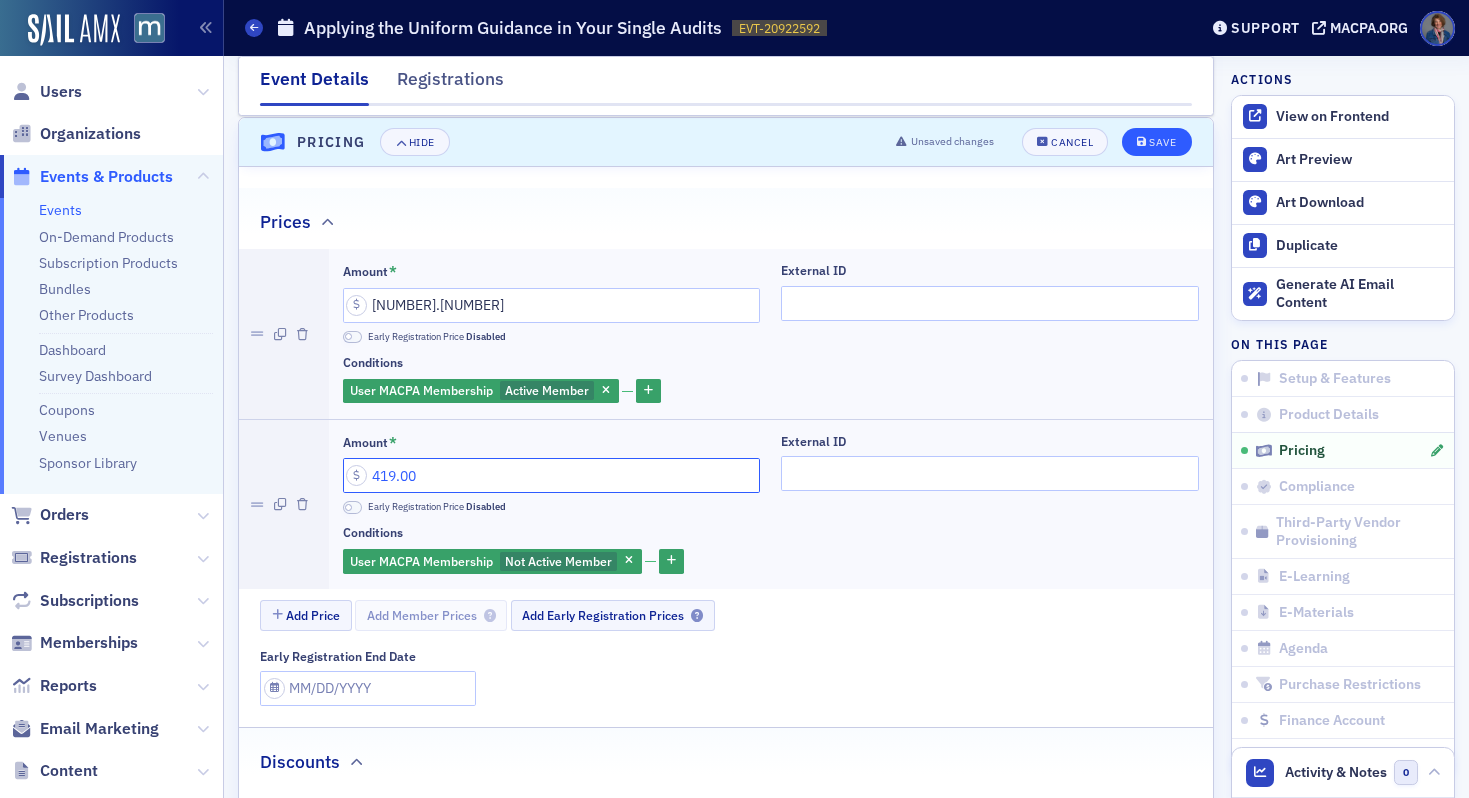 type on "419.00" 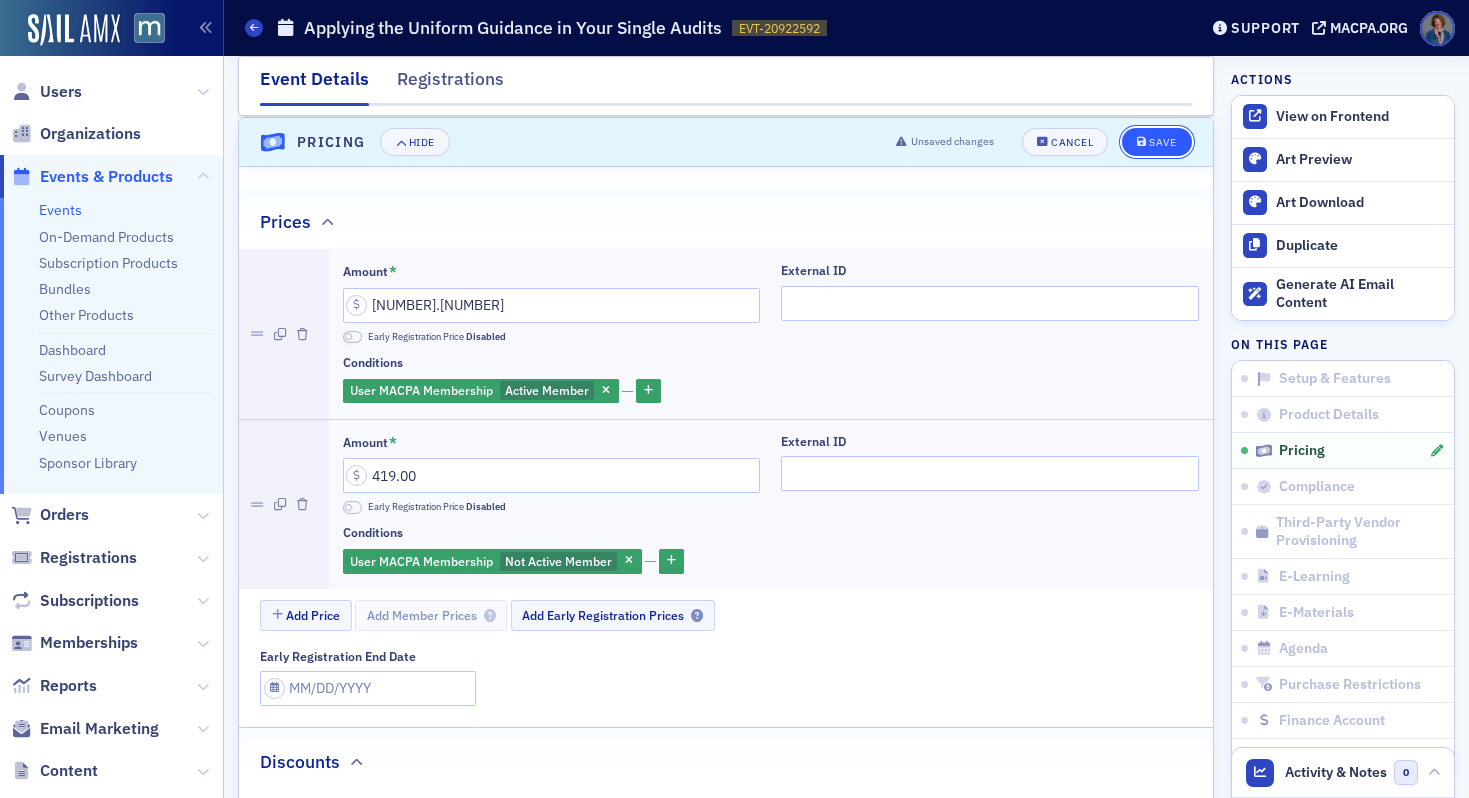 click on "Save" 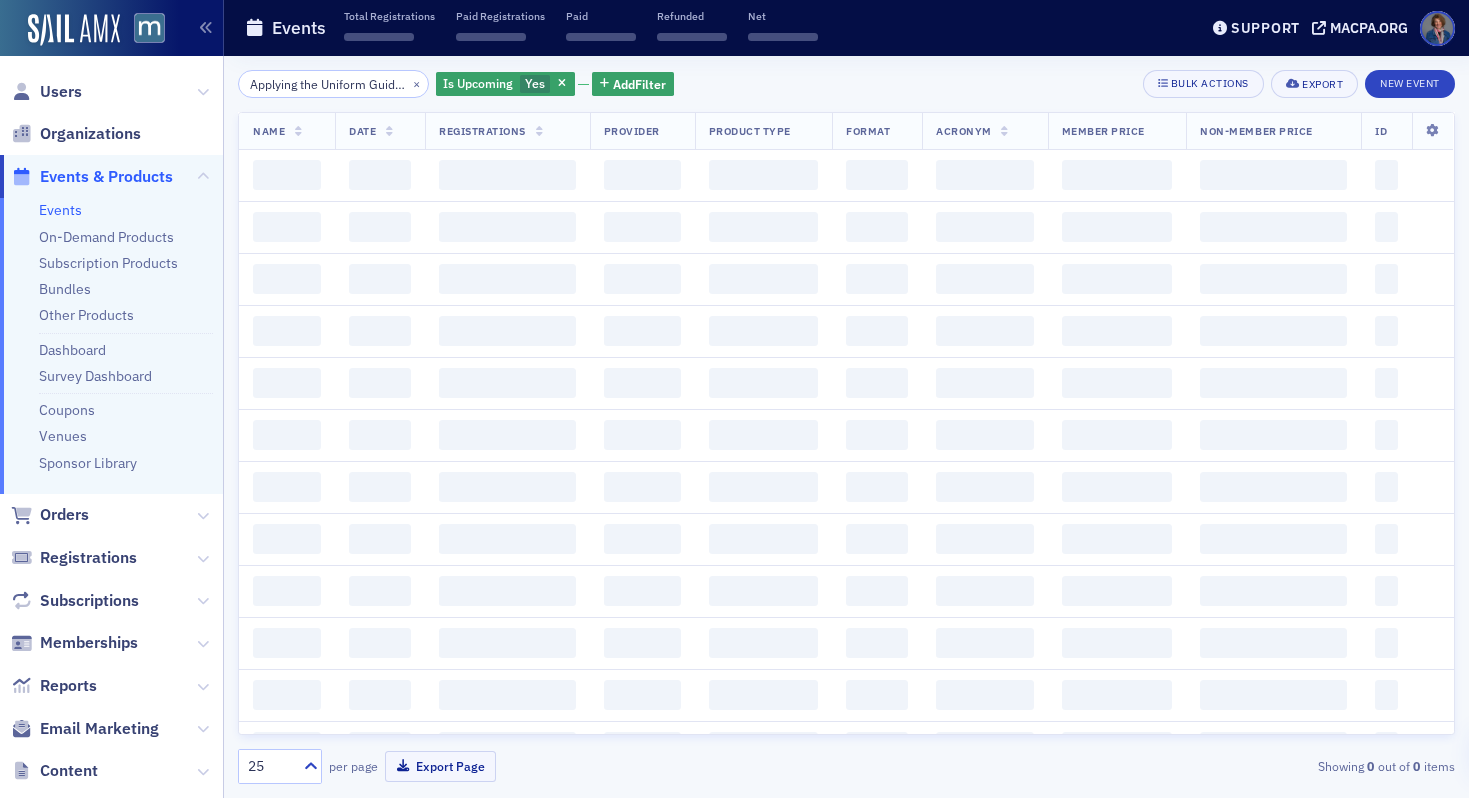 scroll, scrollTop: 0, scrollLeft: 0, axis: both 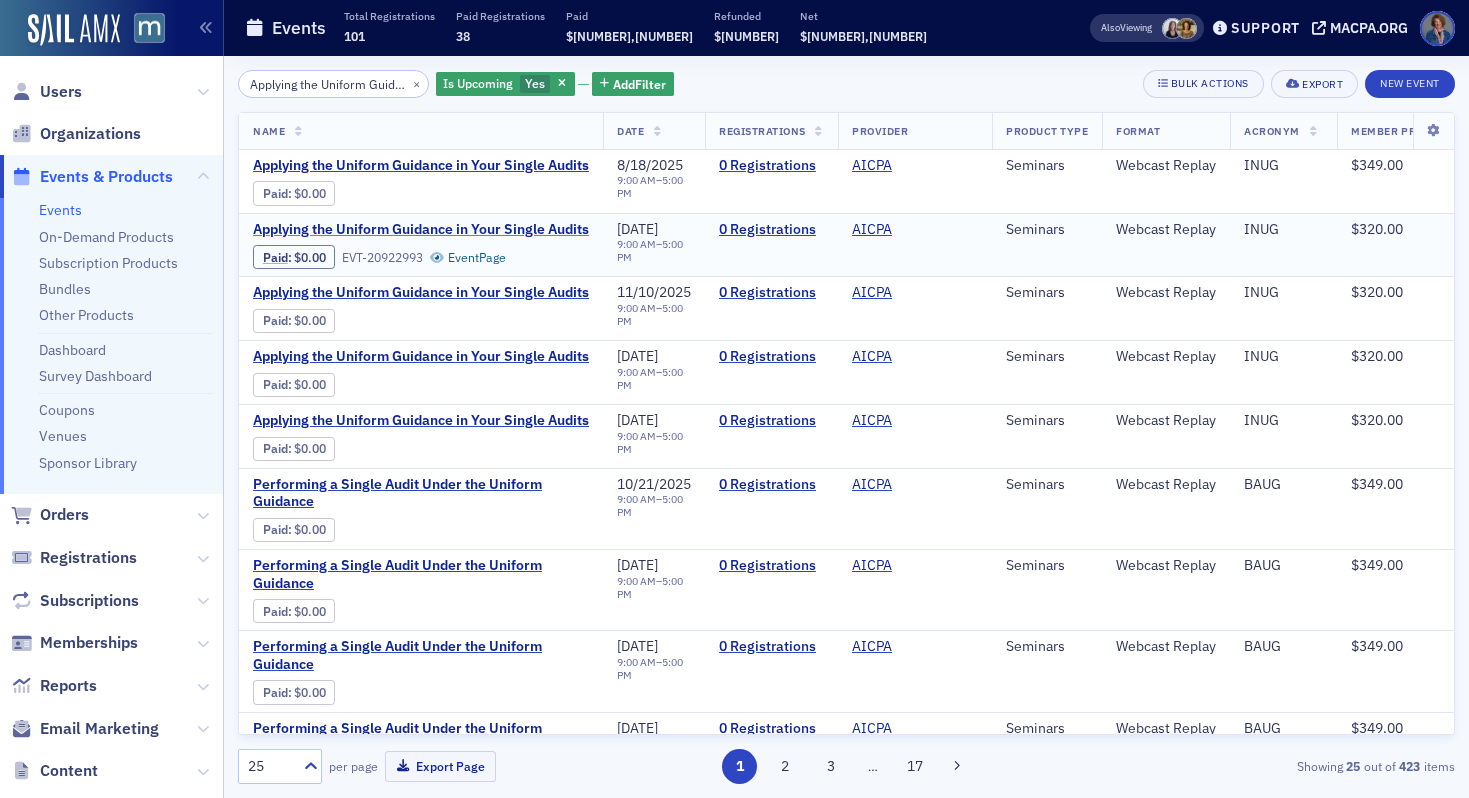 click on "Applying the Uniform Guidance in Your Single Audits" 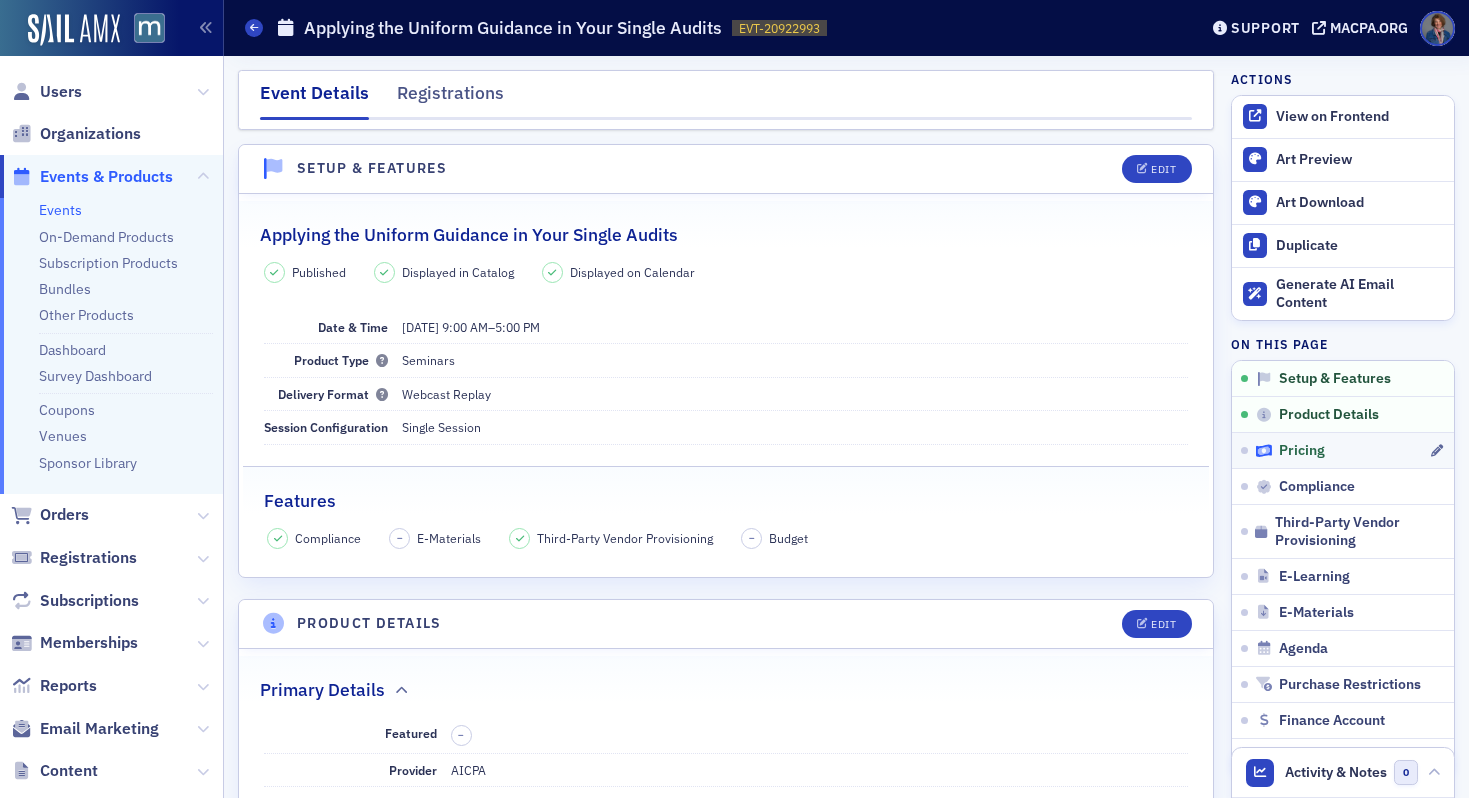 click on "Pricing" 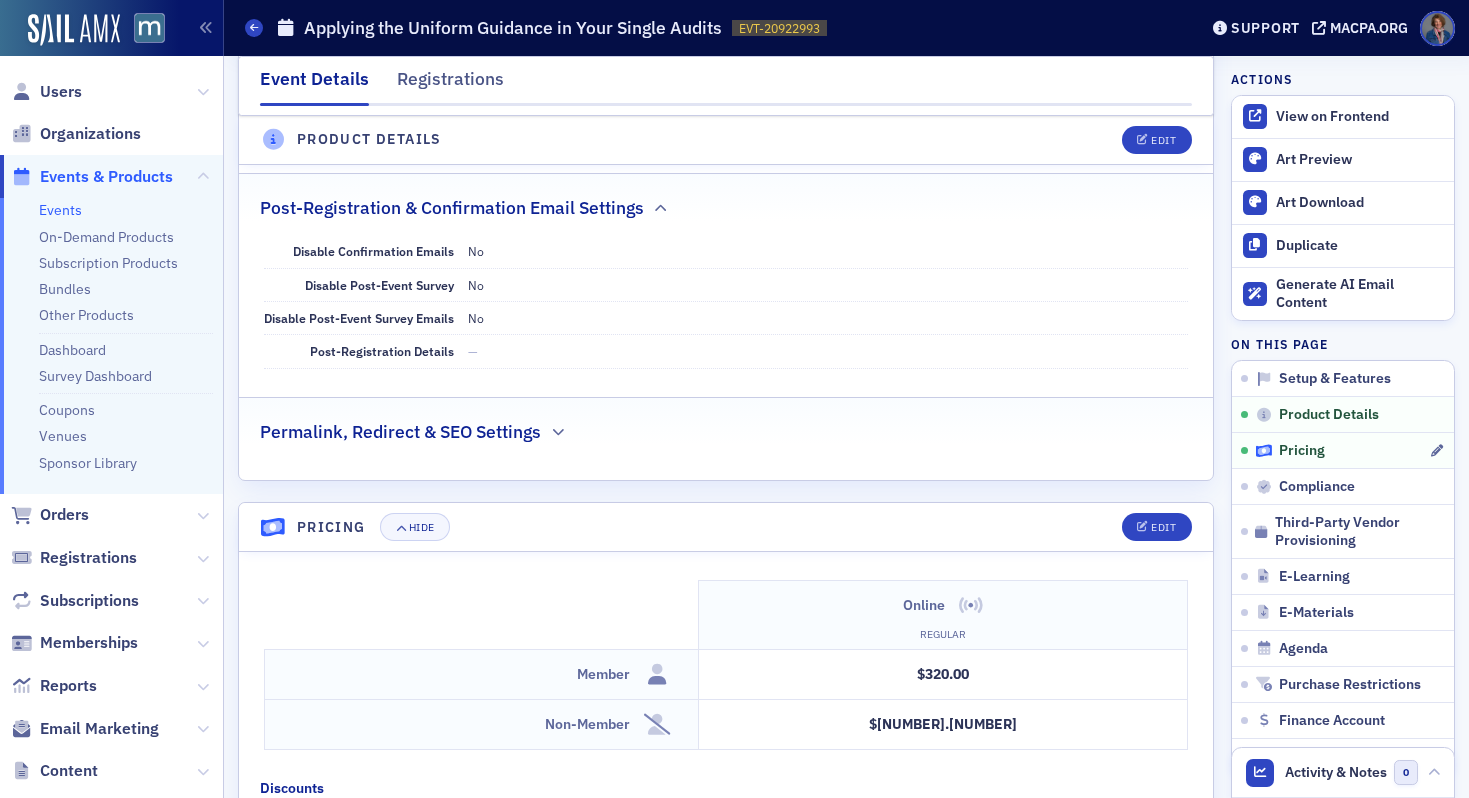 scroll, scrollTop: 1656, scrollLeft: 0, axis: vertical 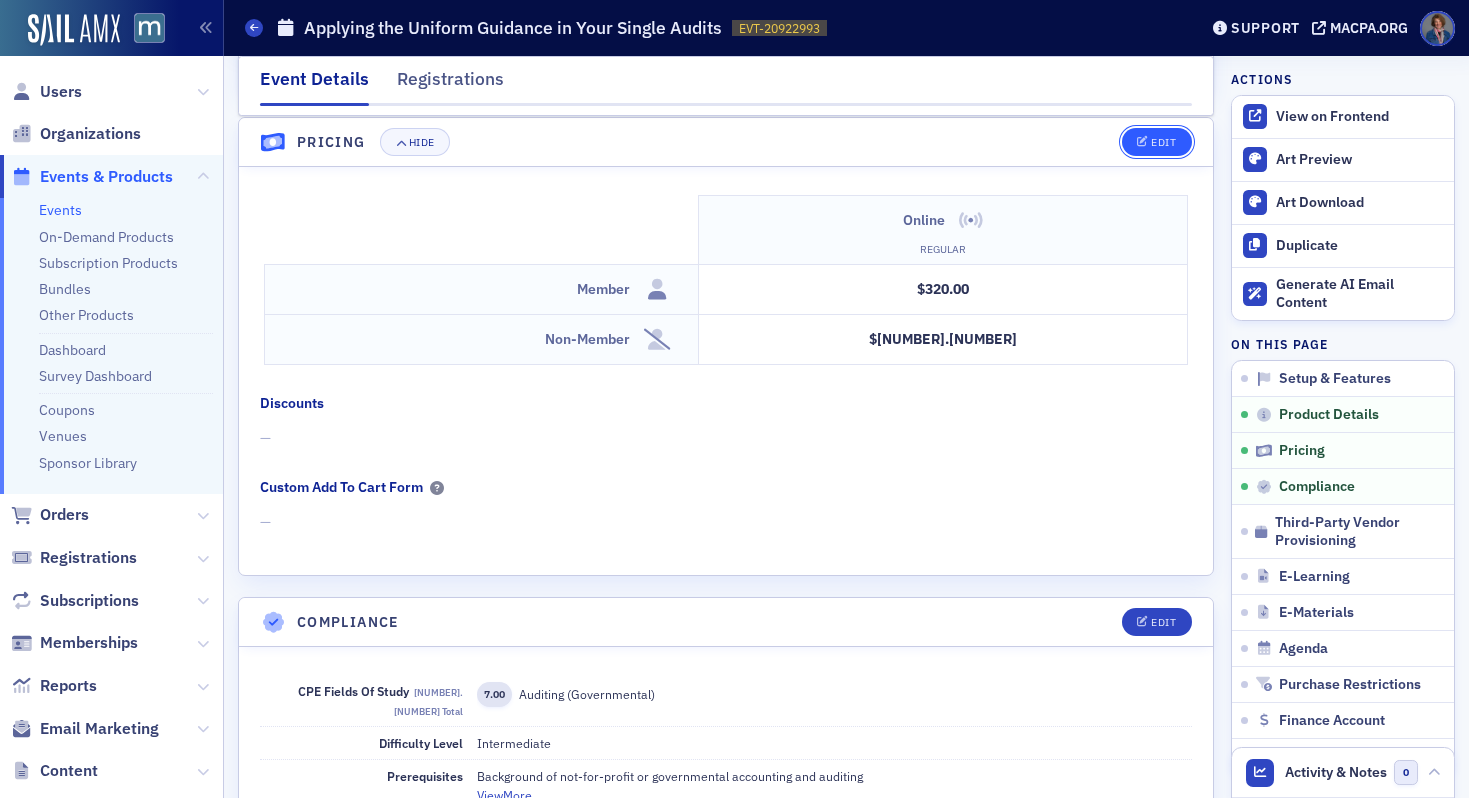 click on "Edit" 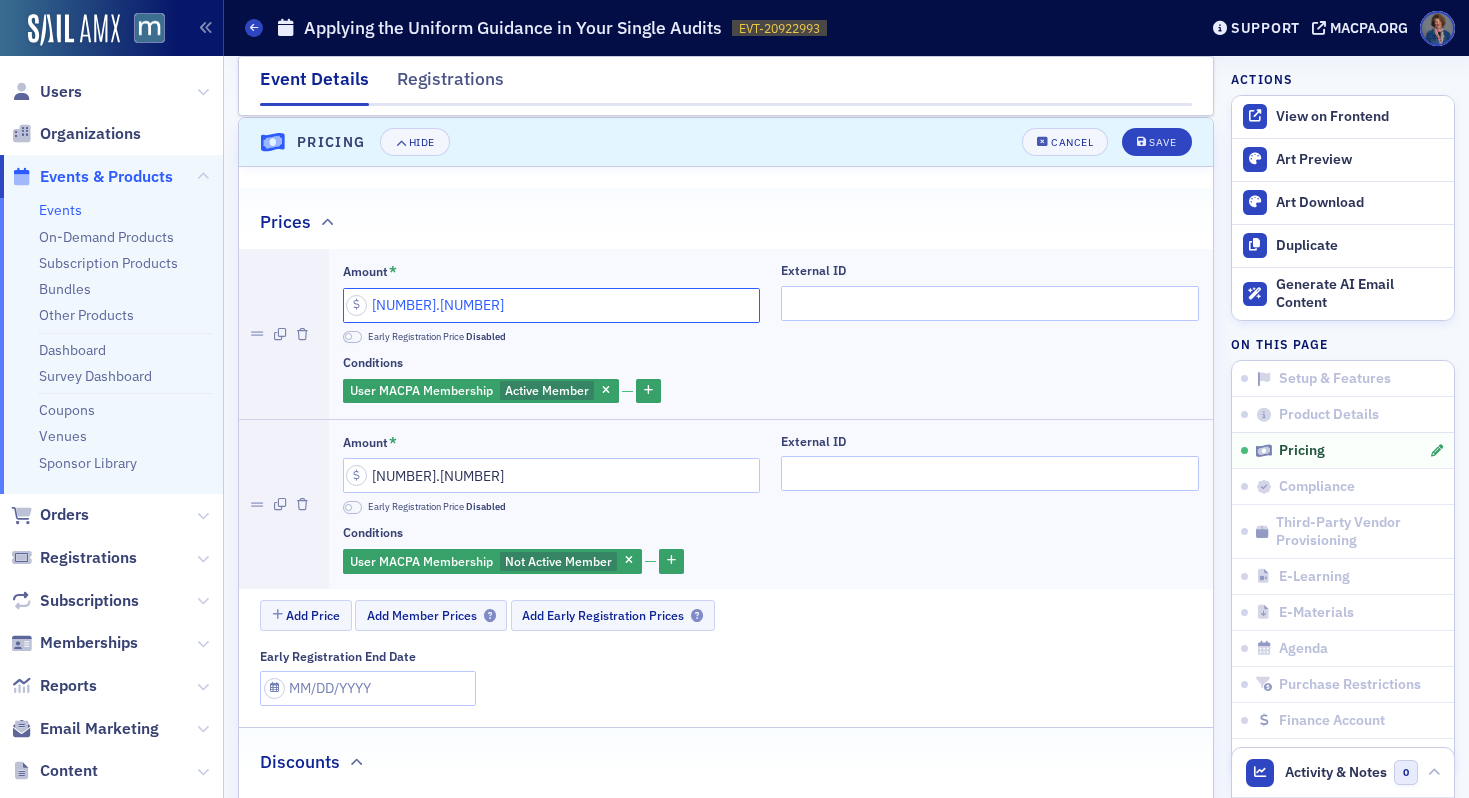 drag, startPoint x: 370, startPoint y: 301, endPoint x: 397, endPoint y: 302, distance: 27.018513 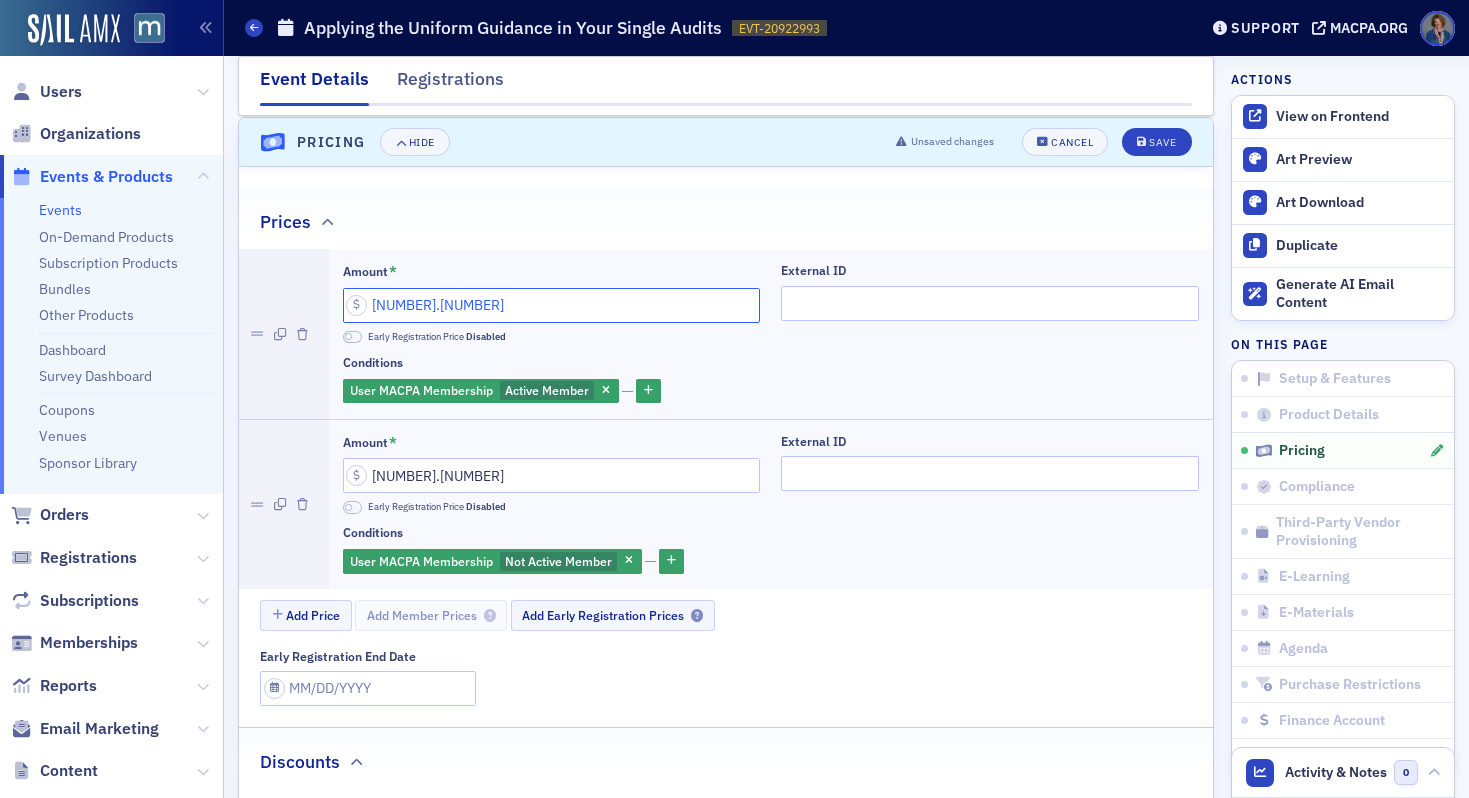 type on "349.00" 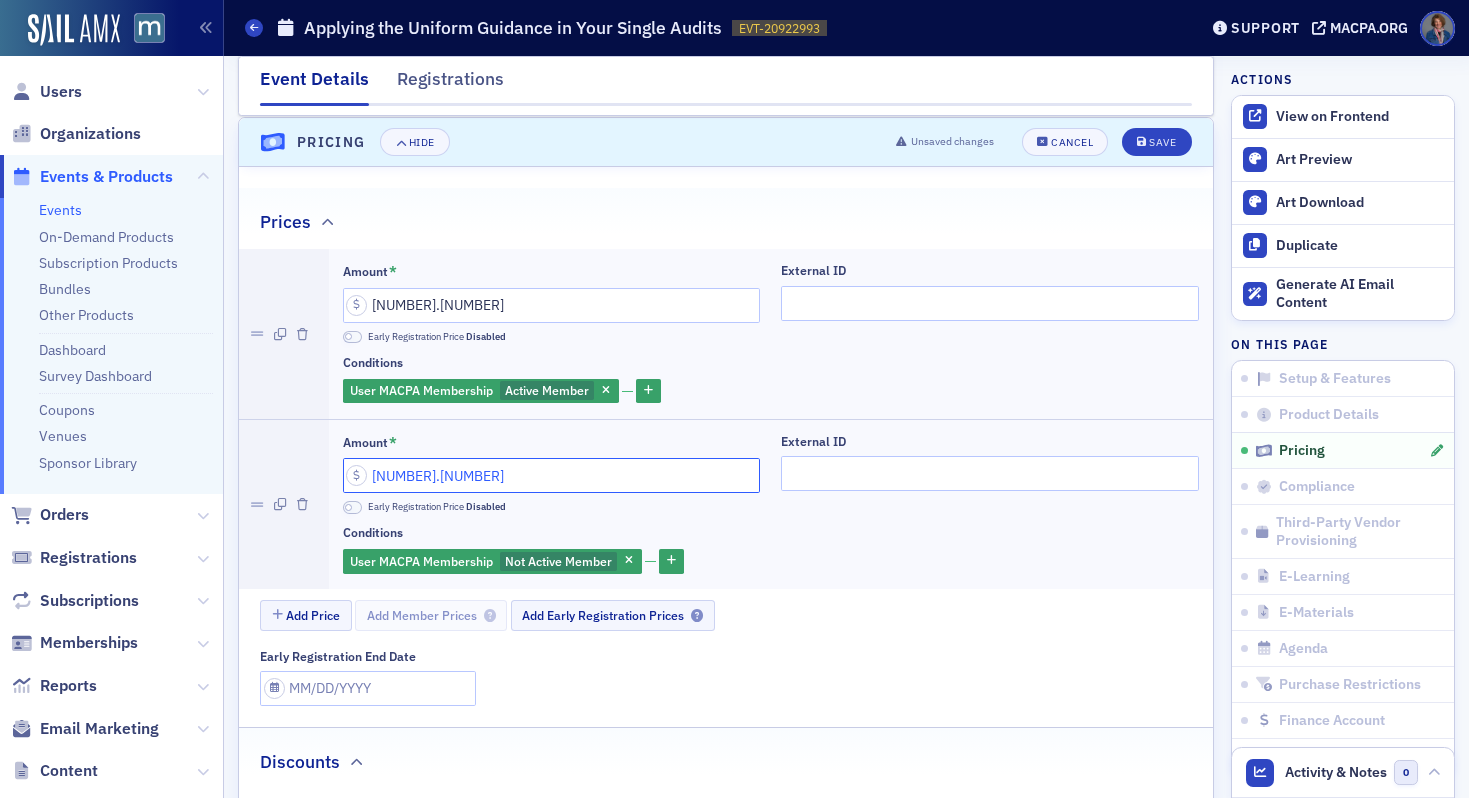 drag, startPoint x: 372, startPoint y: 481, endPoint x: 397, endPoint y: 471, distance: 26.925823 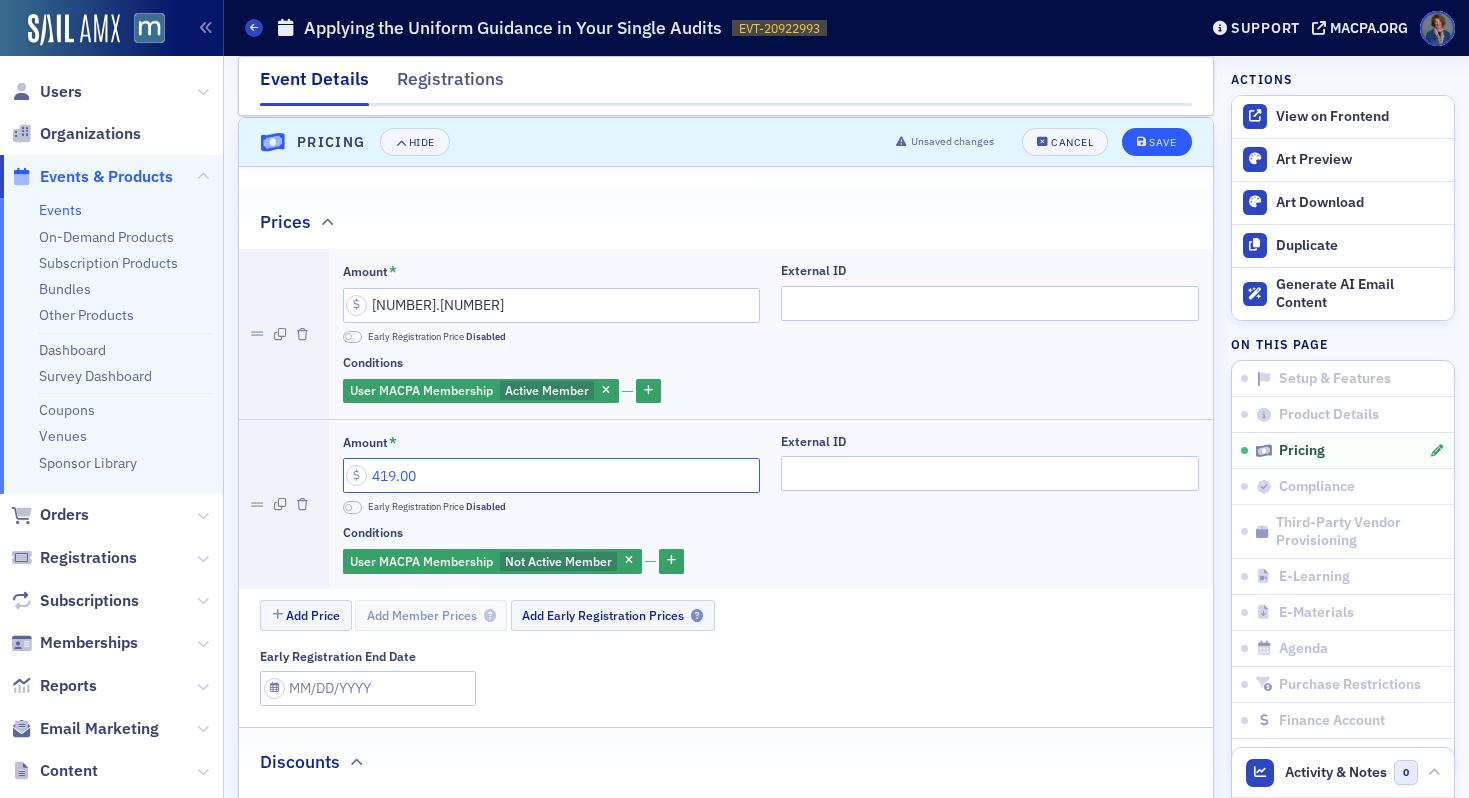 type on "419.00" 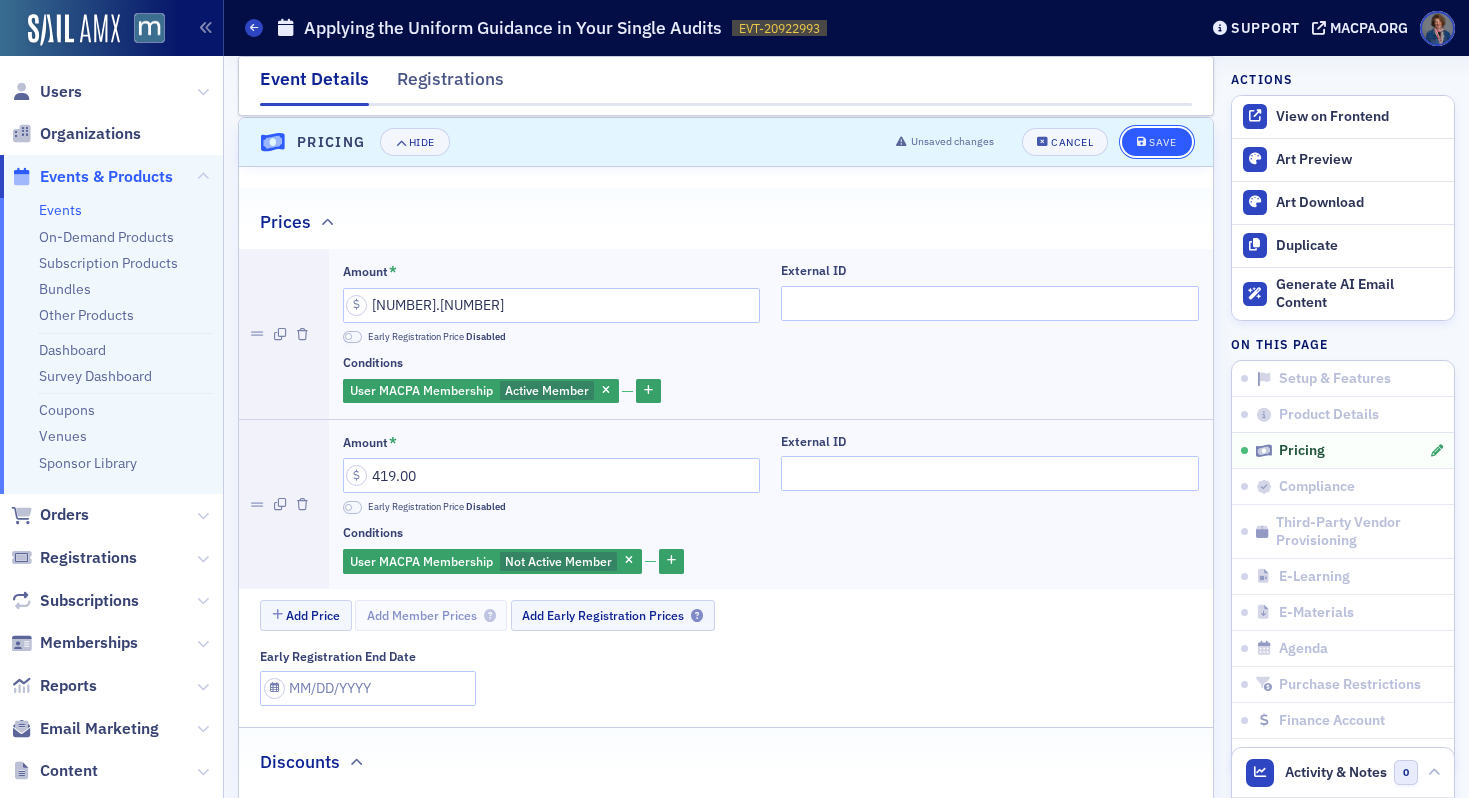 click on "Save" 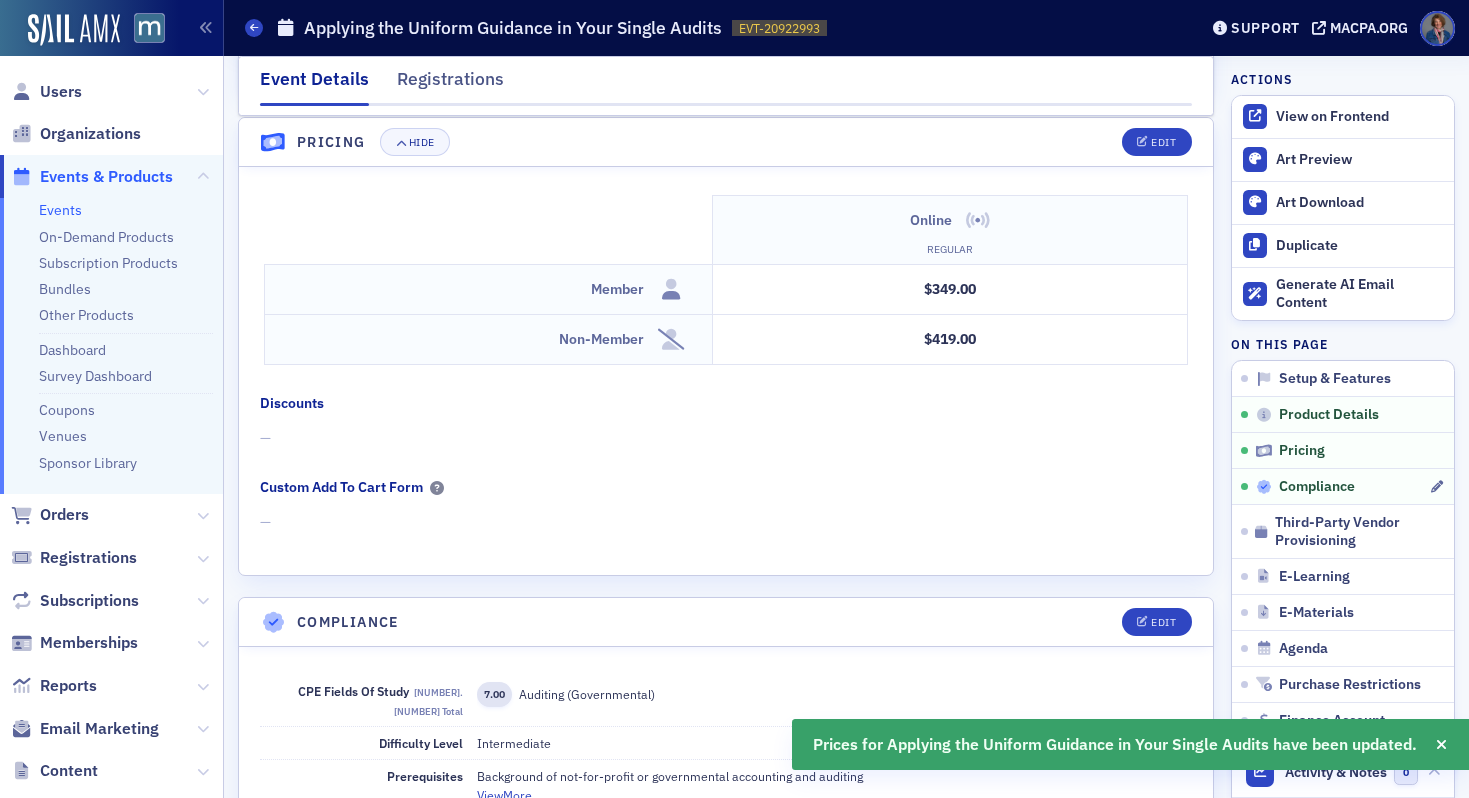 click on "Compliance" 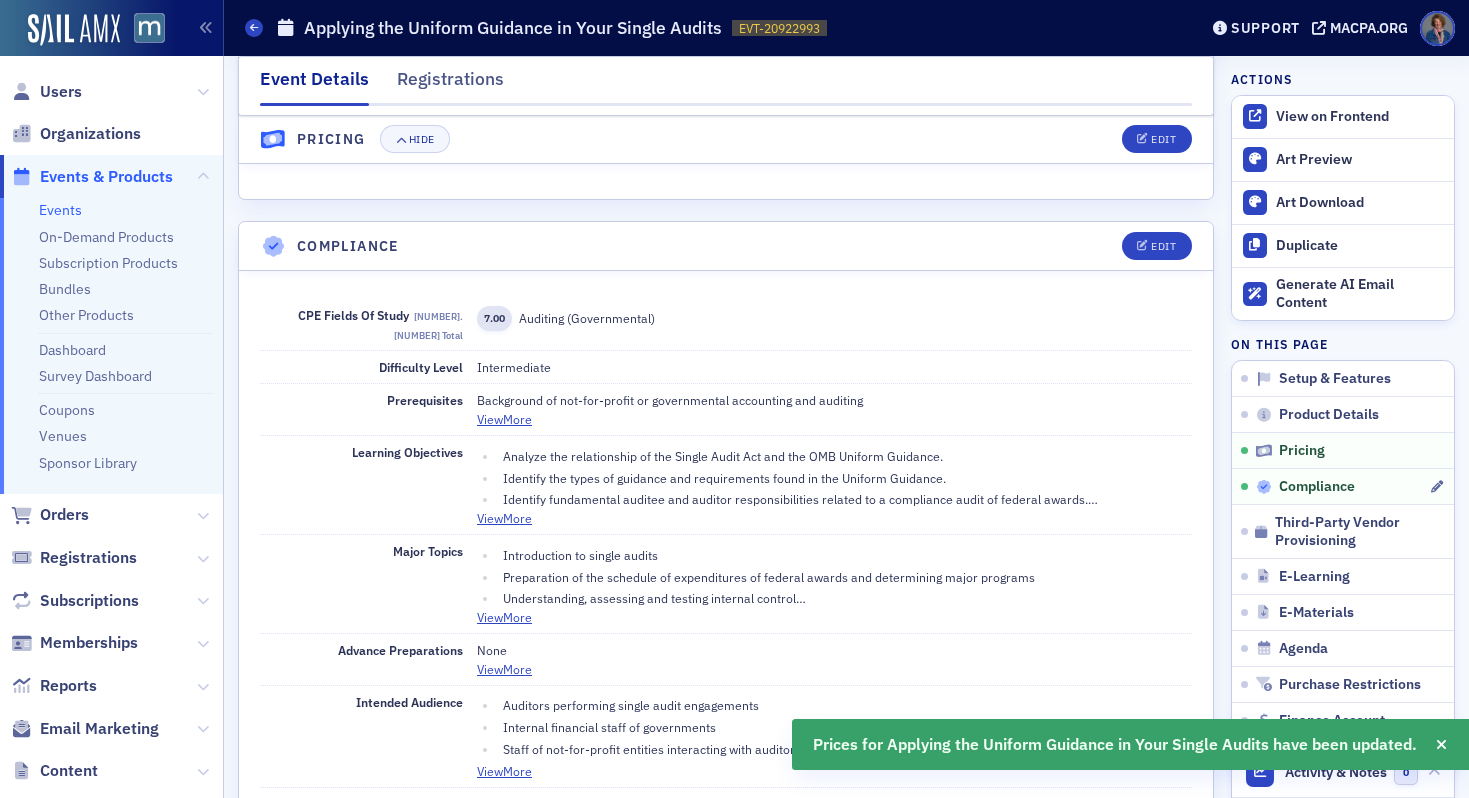 scroll, scrollTop: 2137, scrollLeft: 0, axis: vertical 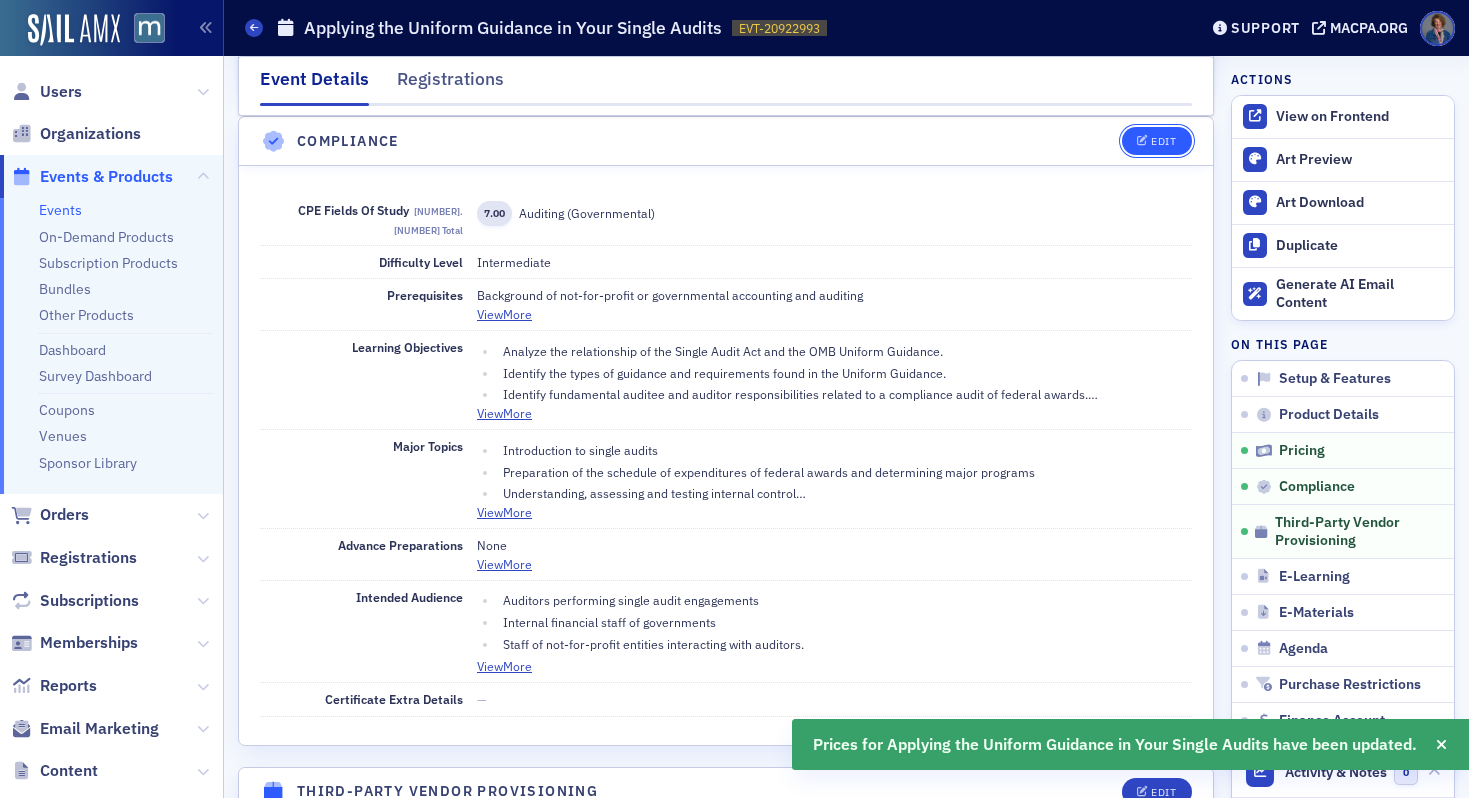 click 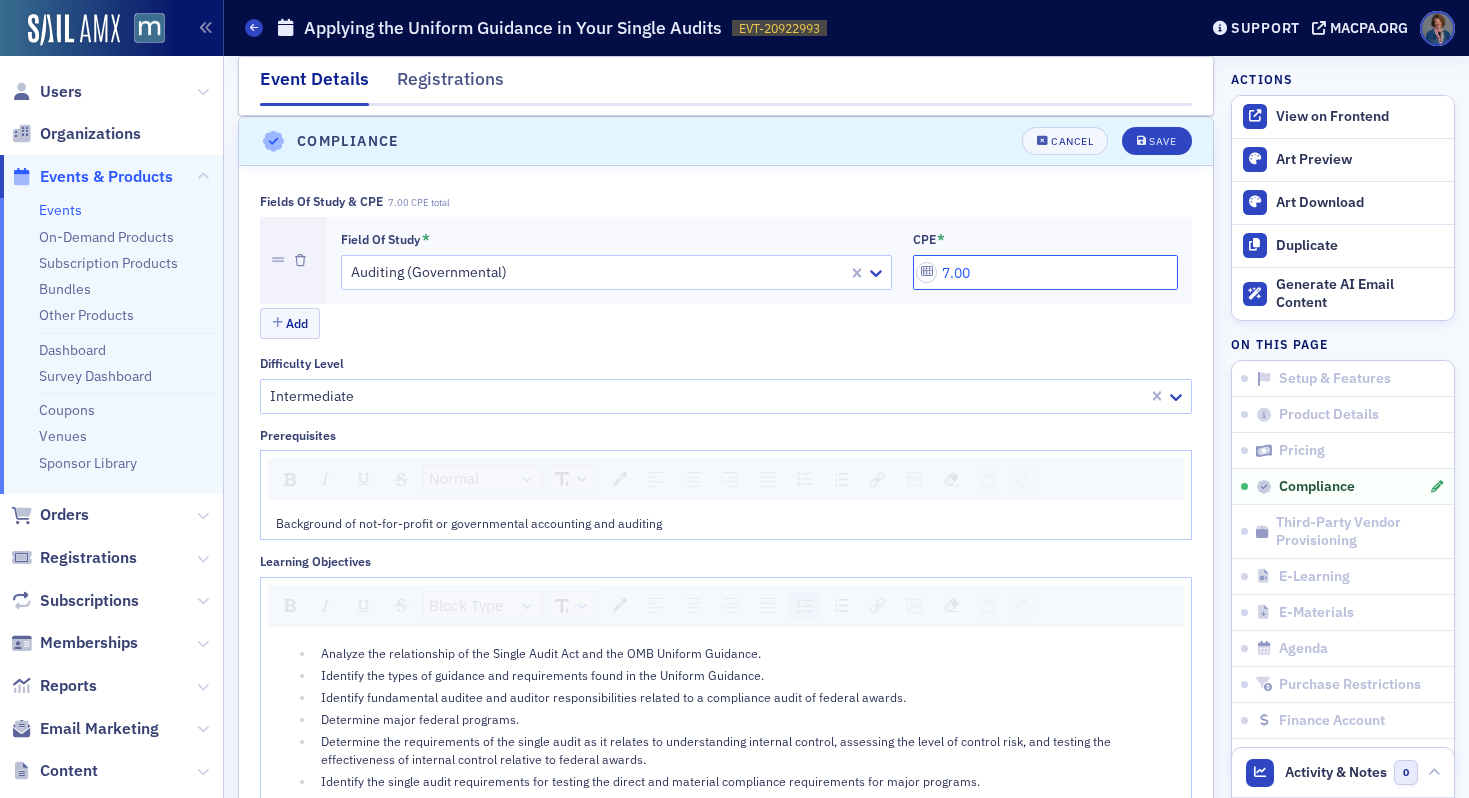 click on "7.00" 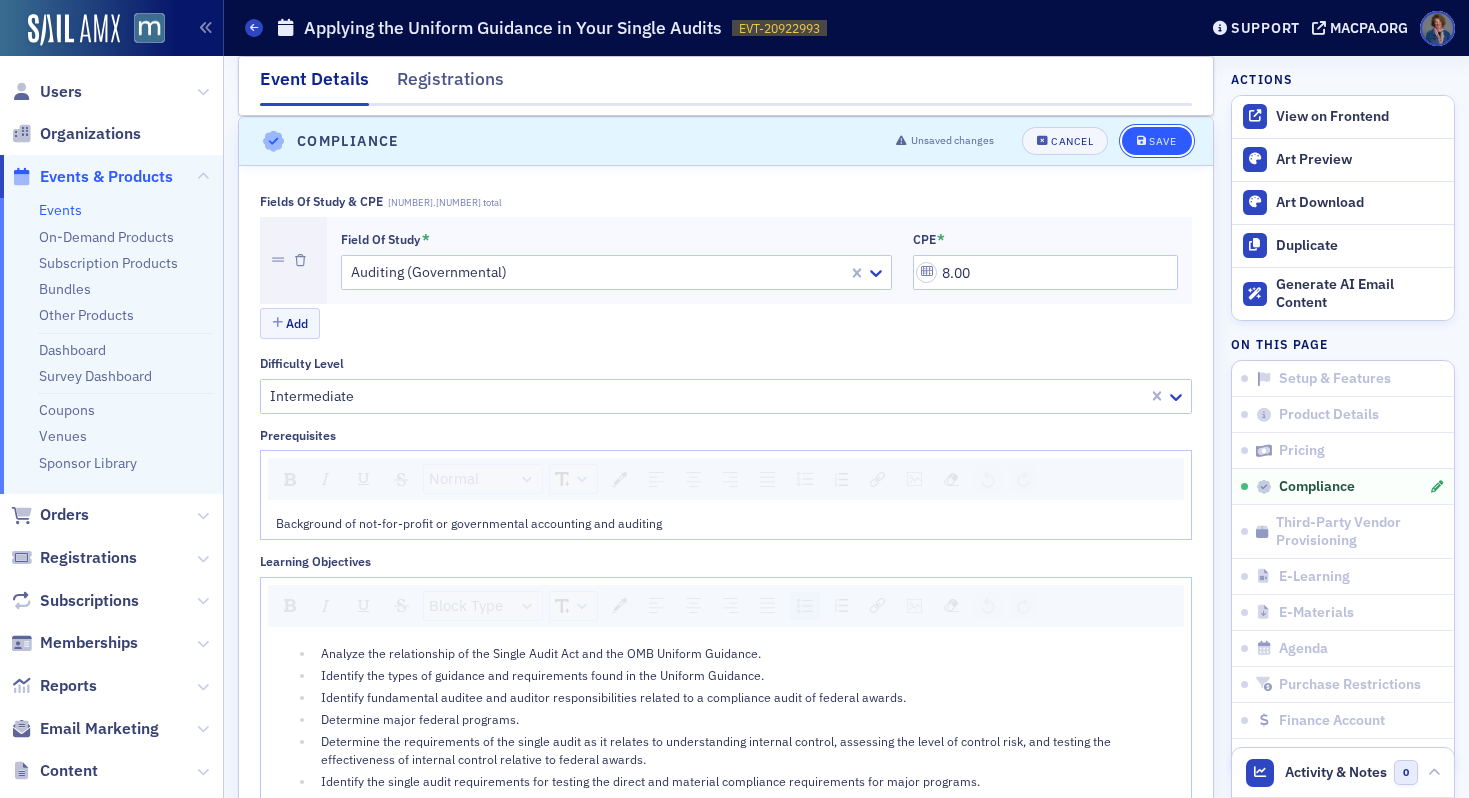 click on "Save" 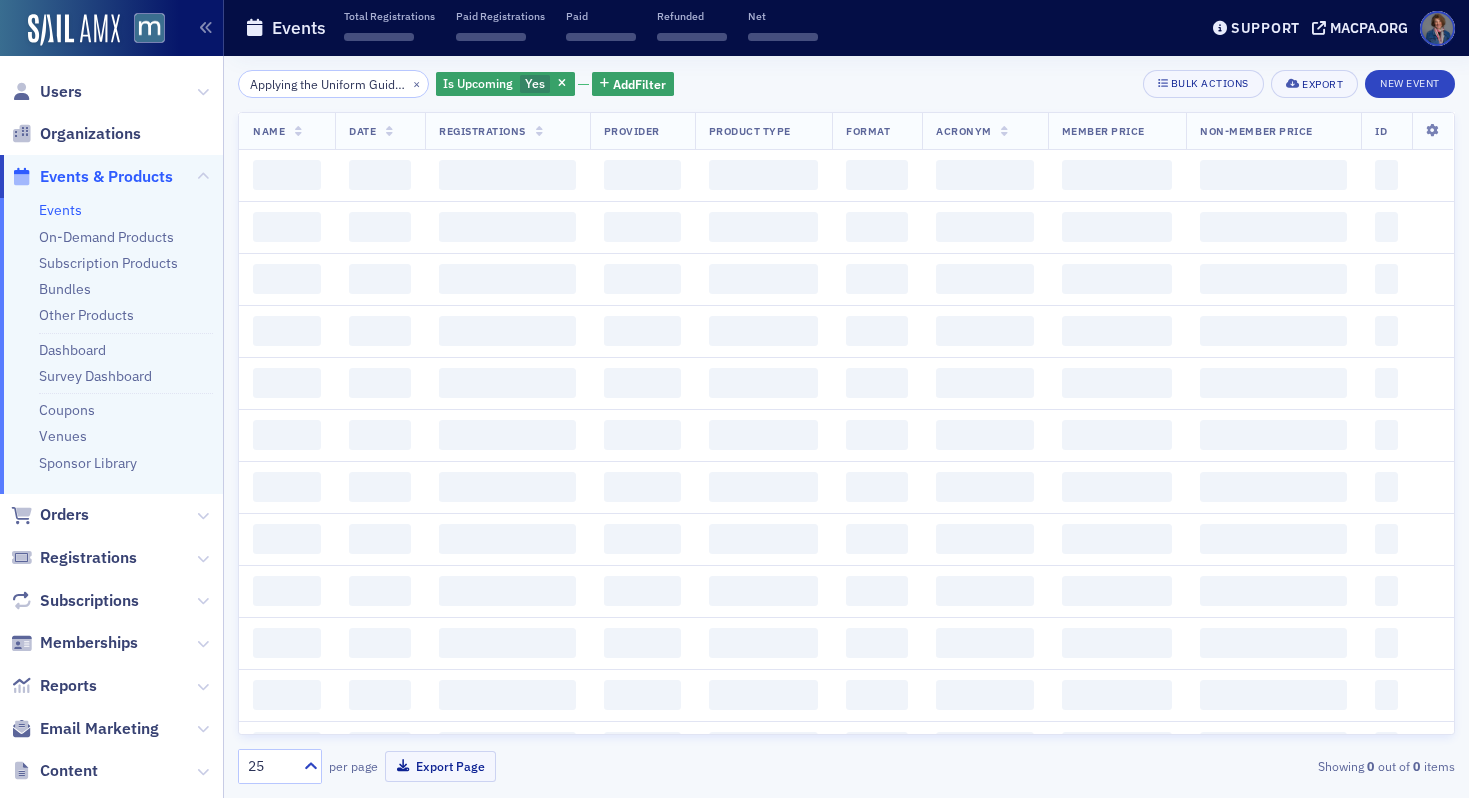 scroll, scrollTop: 0, scrollLeft: 0, axis: both 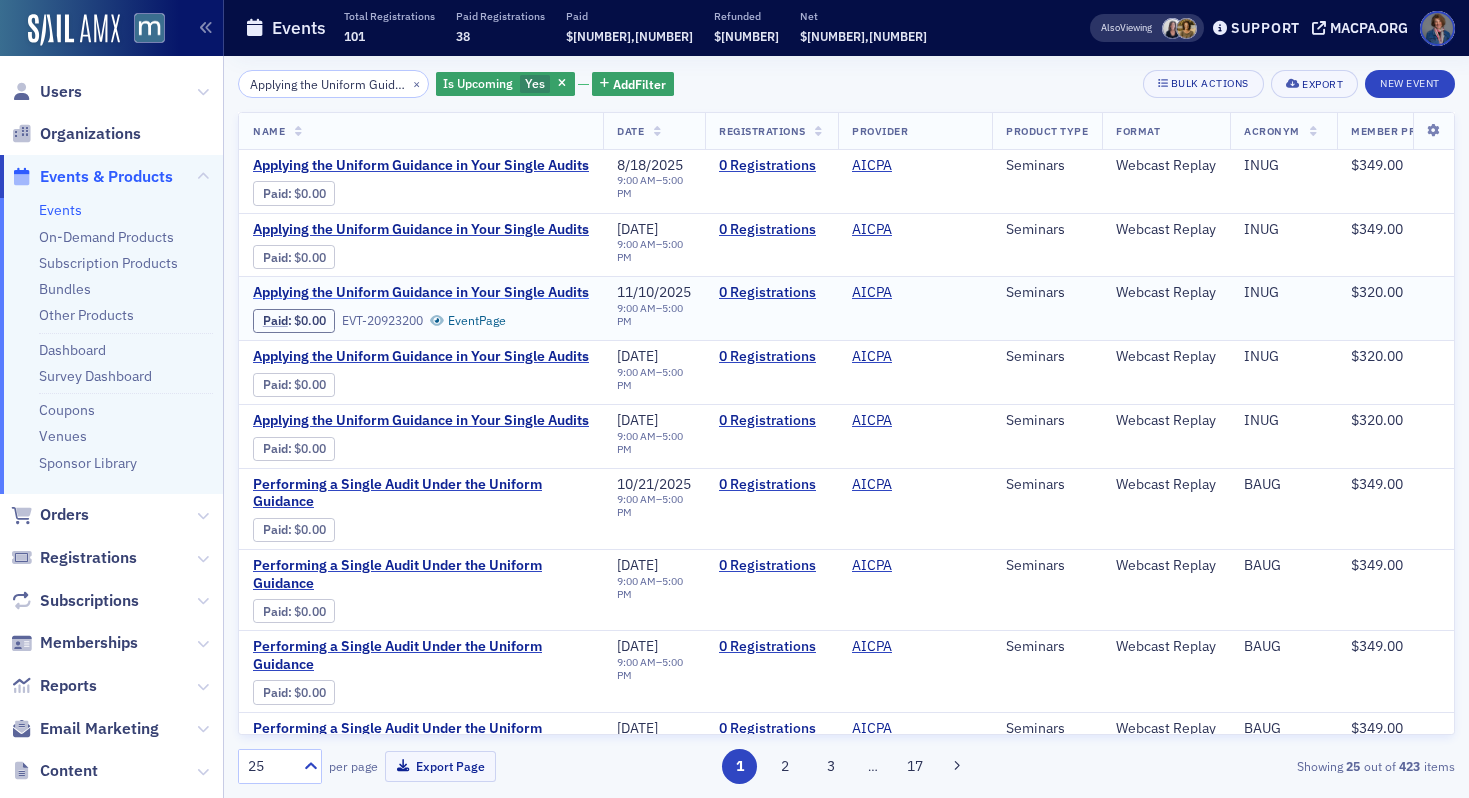 click on "Applying the Uniform Guidance in Your Single Audits" 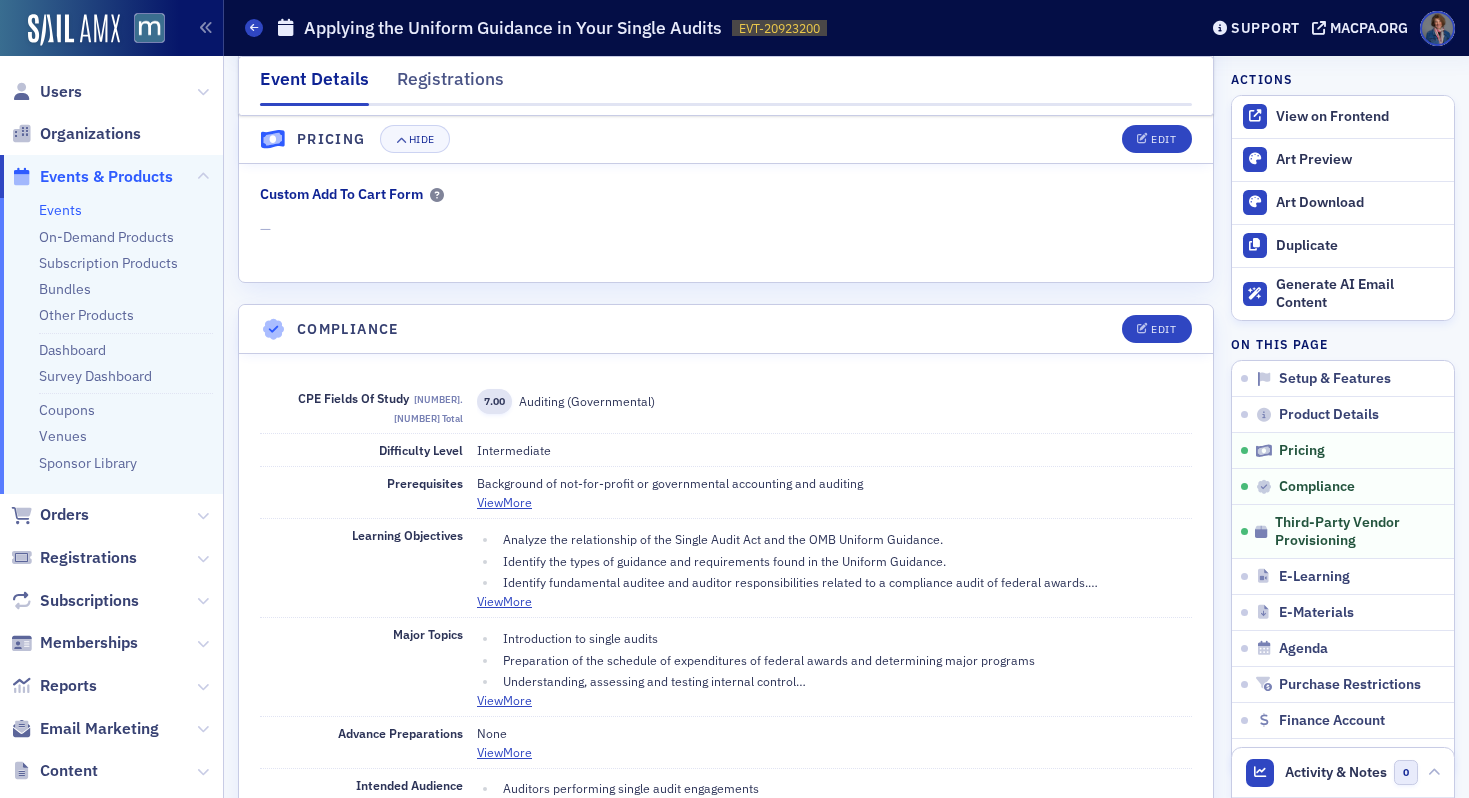 scroll, scrollTop: 2156, scrollLeft: 0, axis: vertical 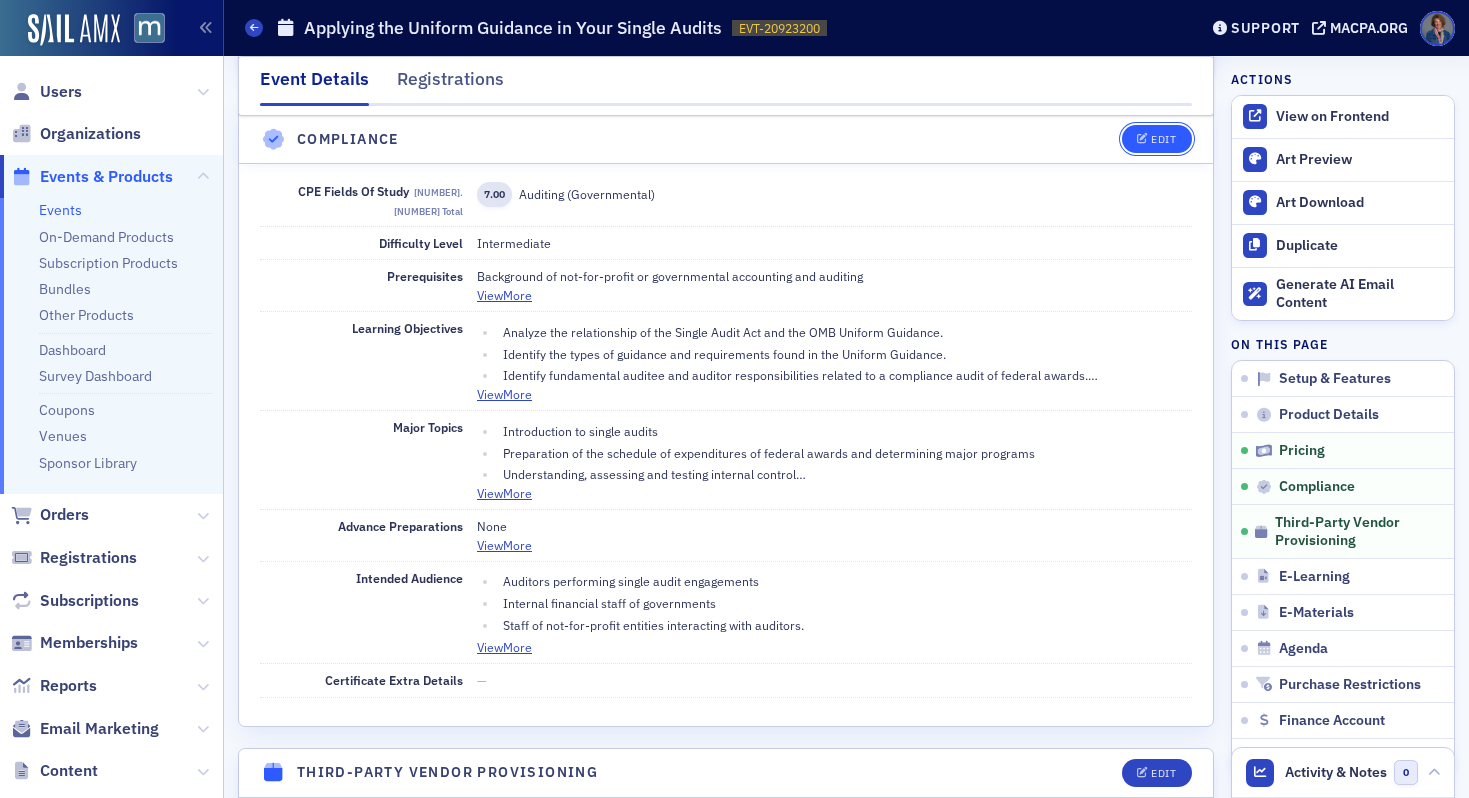 click on "Edit" 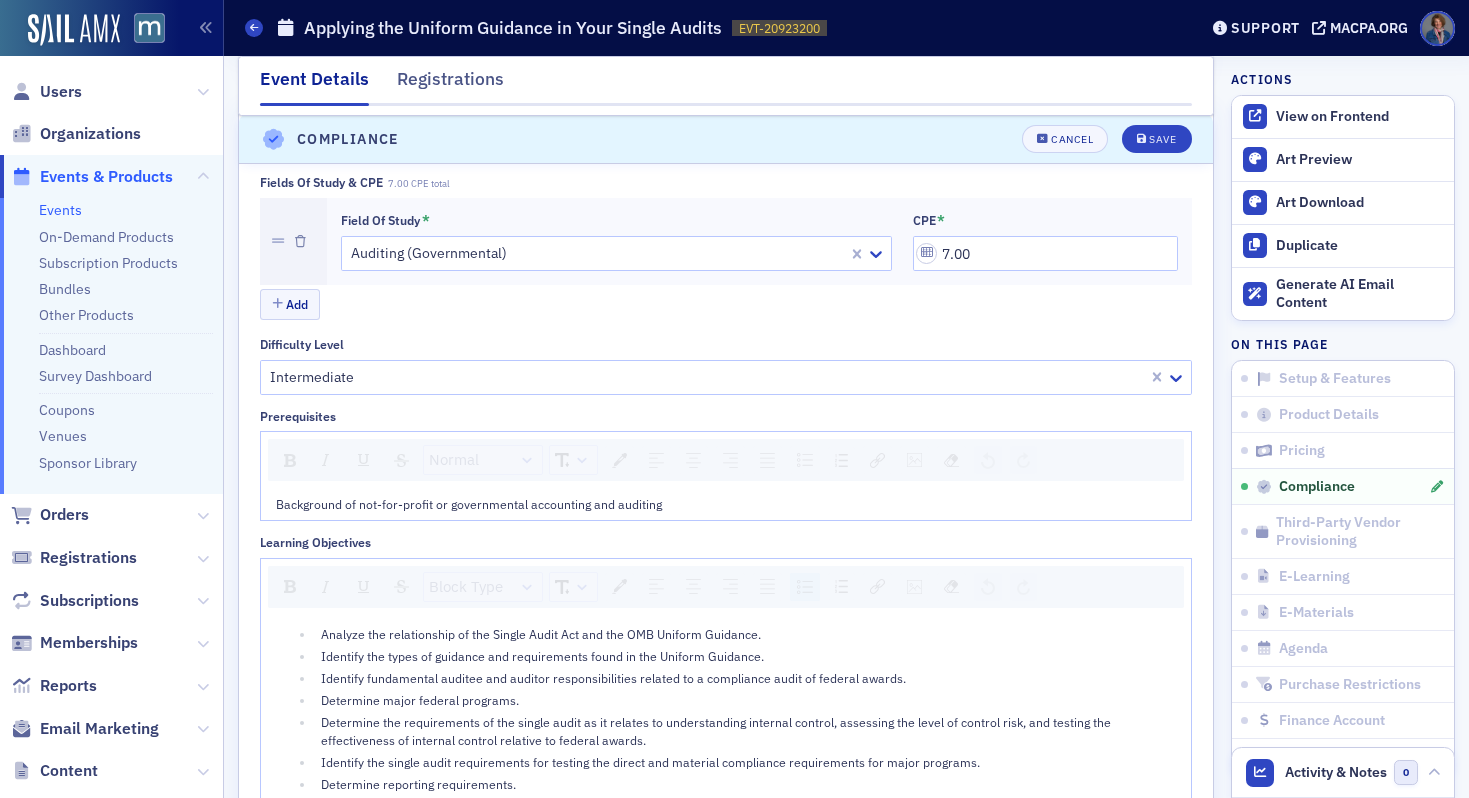 scroll, scrollTop: 2137, scrollLeft: 0, axis: vertical 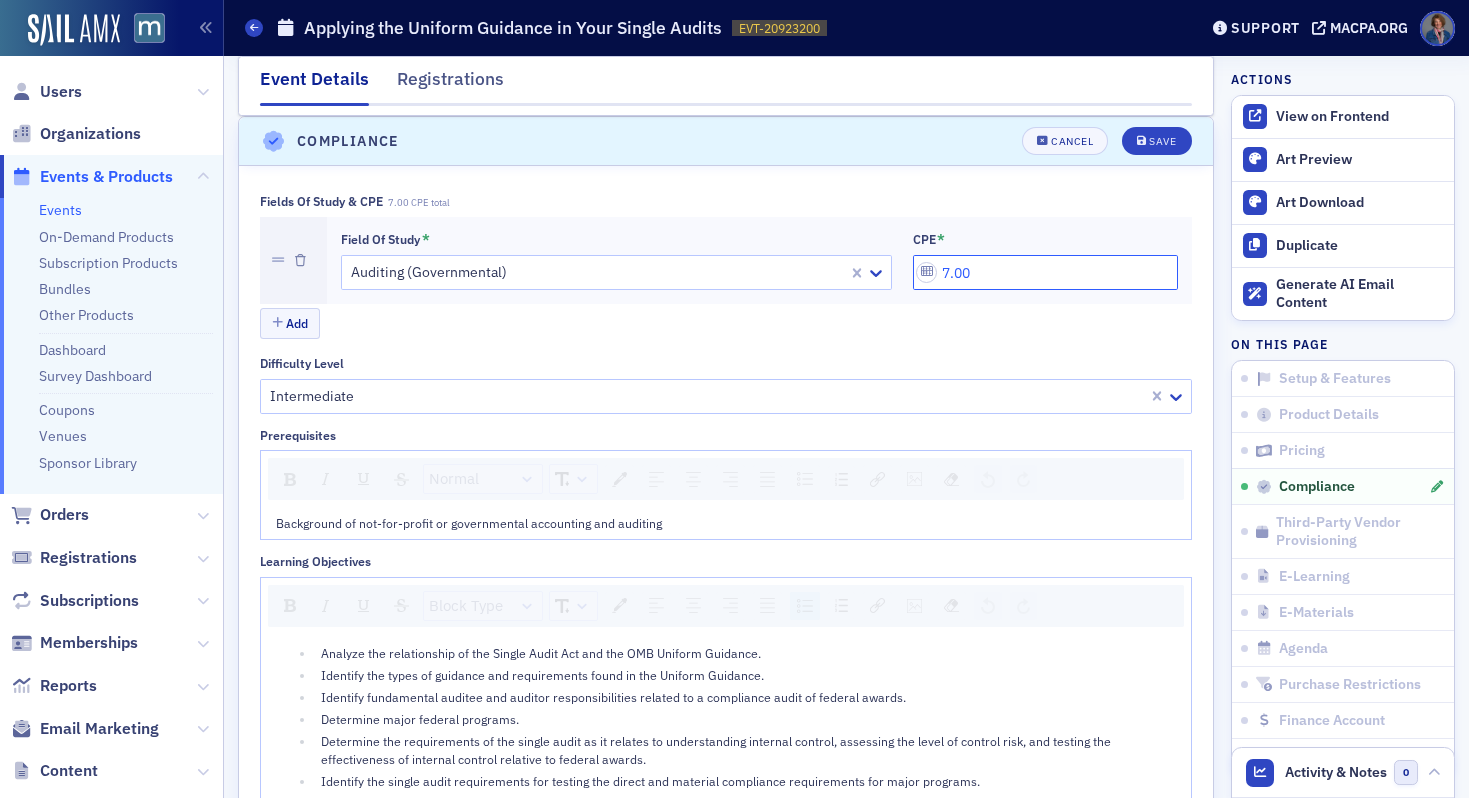 click on "7.00" 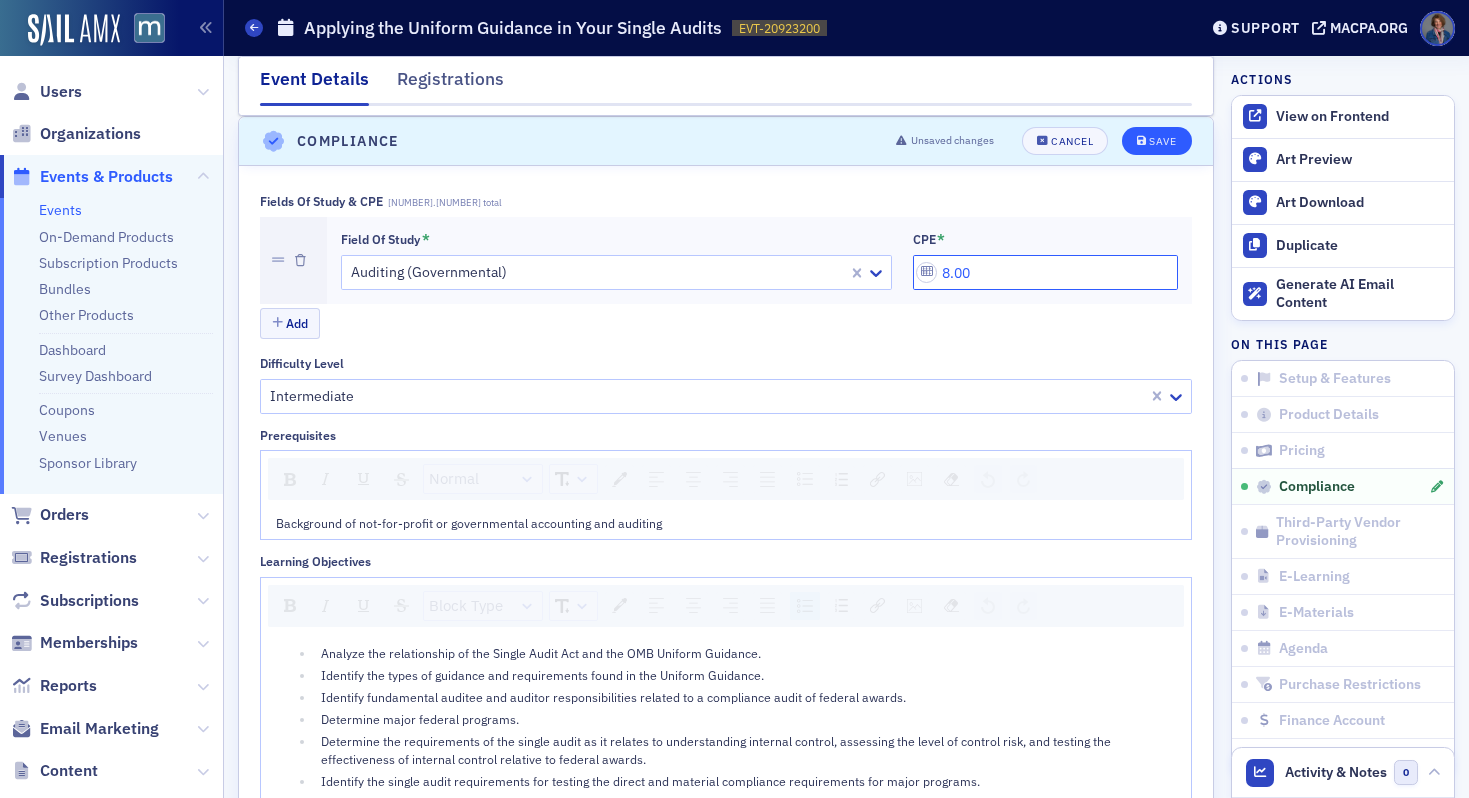 type on "8.00" 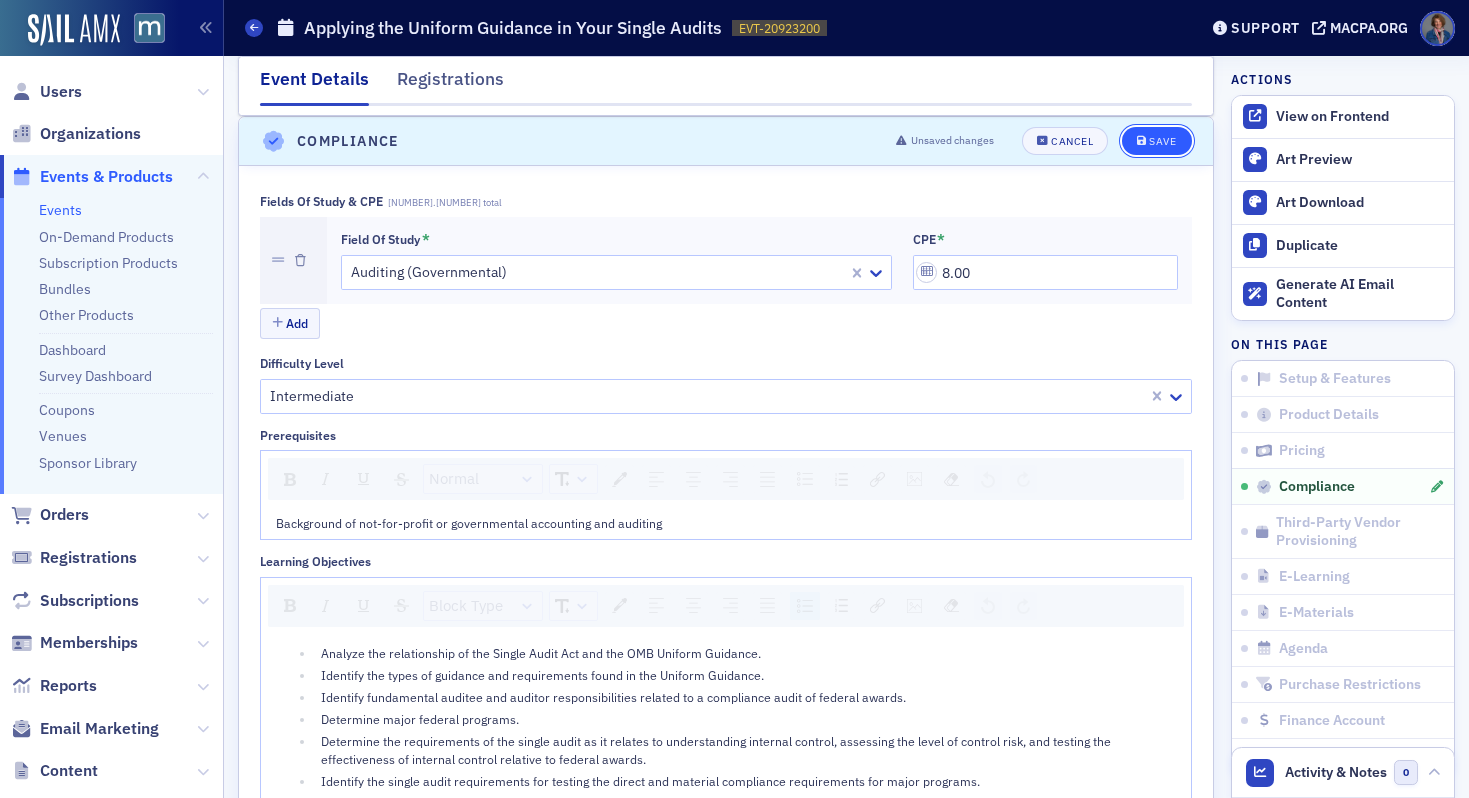 click on "Save" 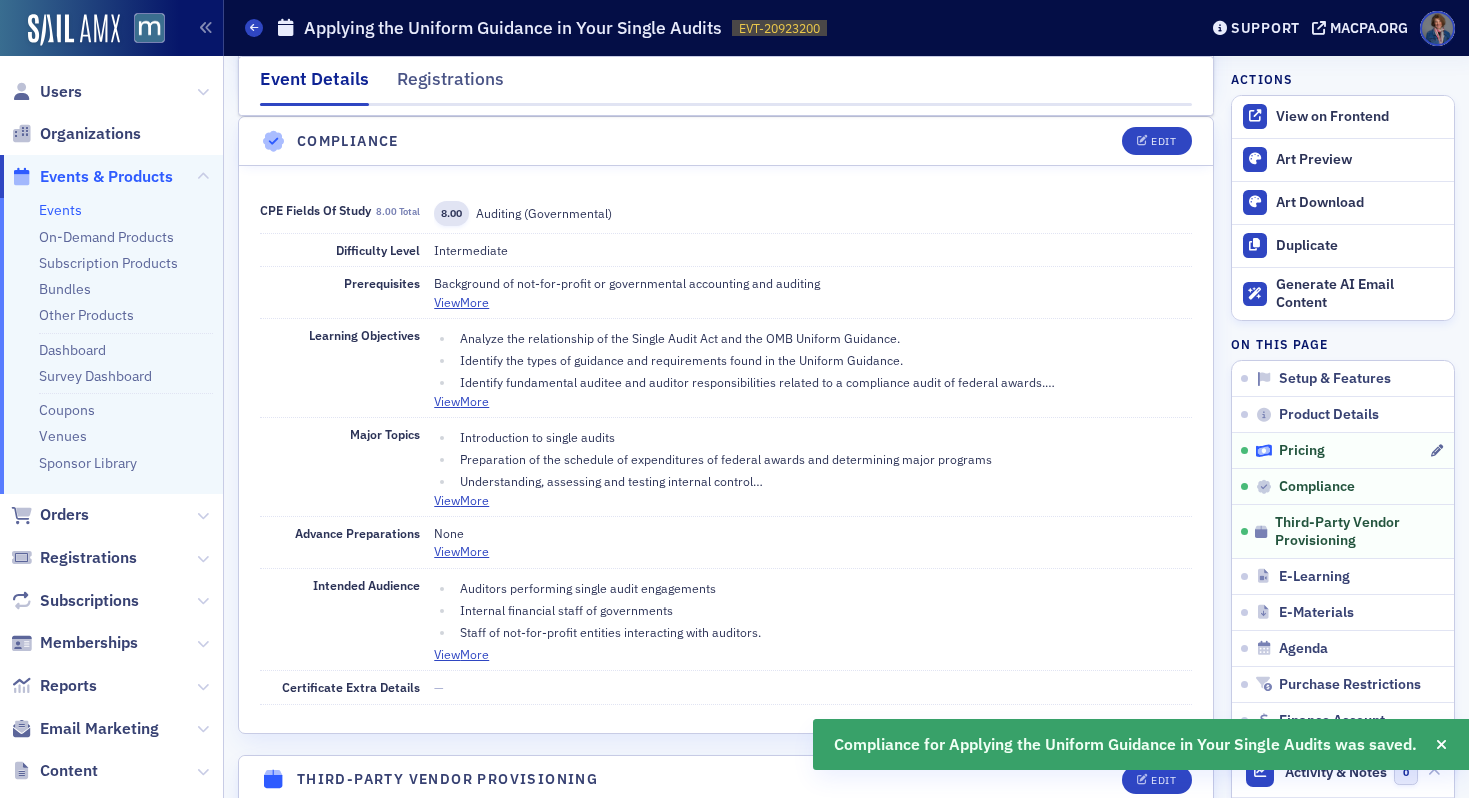 click on "Pricing" 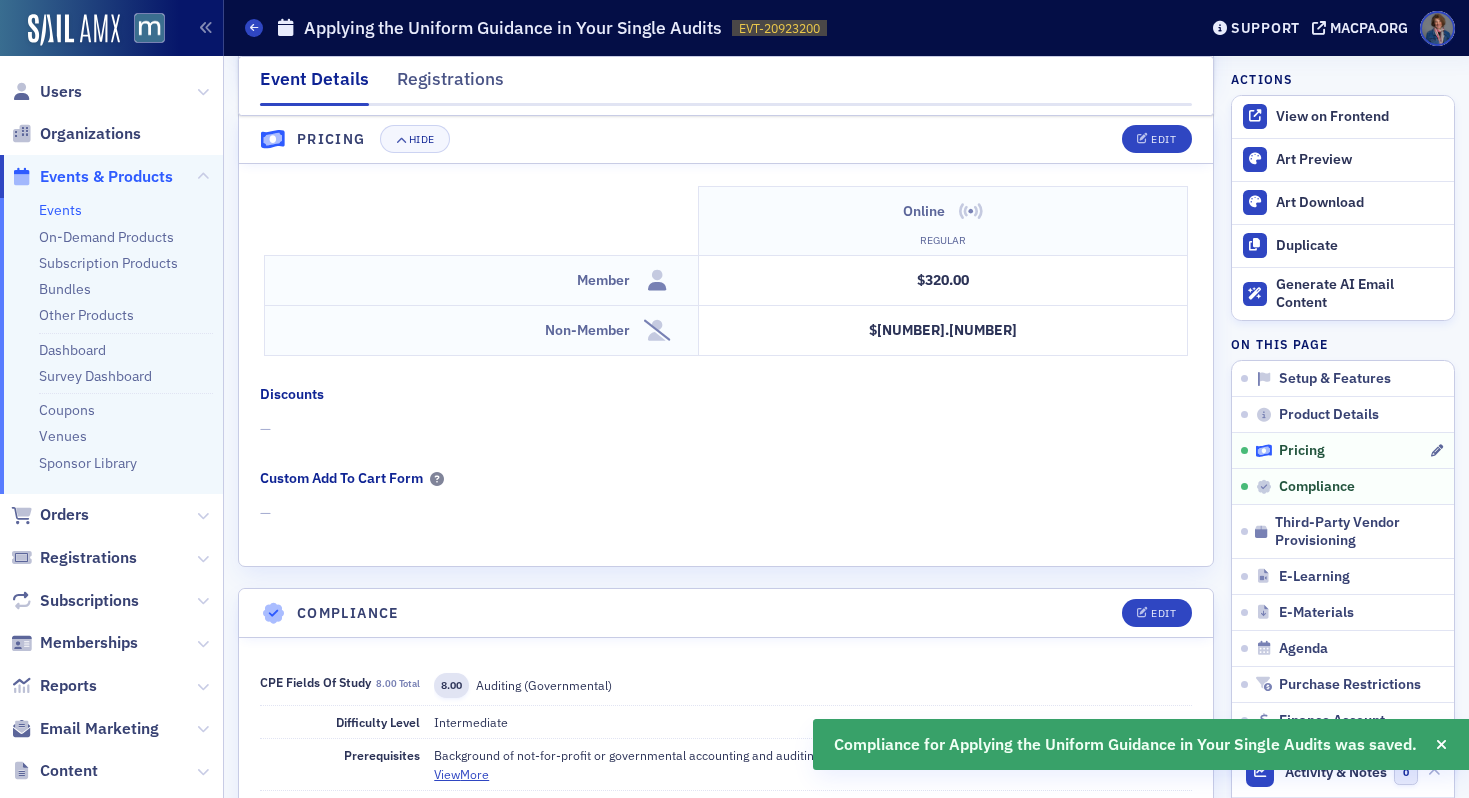 scroll, scrollTop: 1656, scrollLeft: 0, axis: vertical 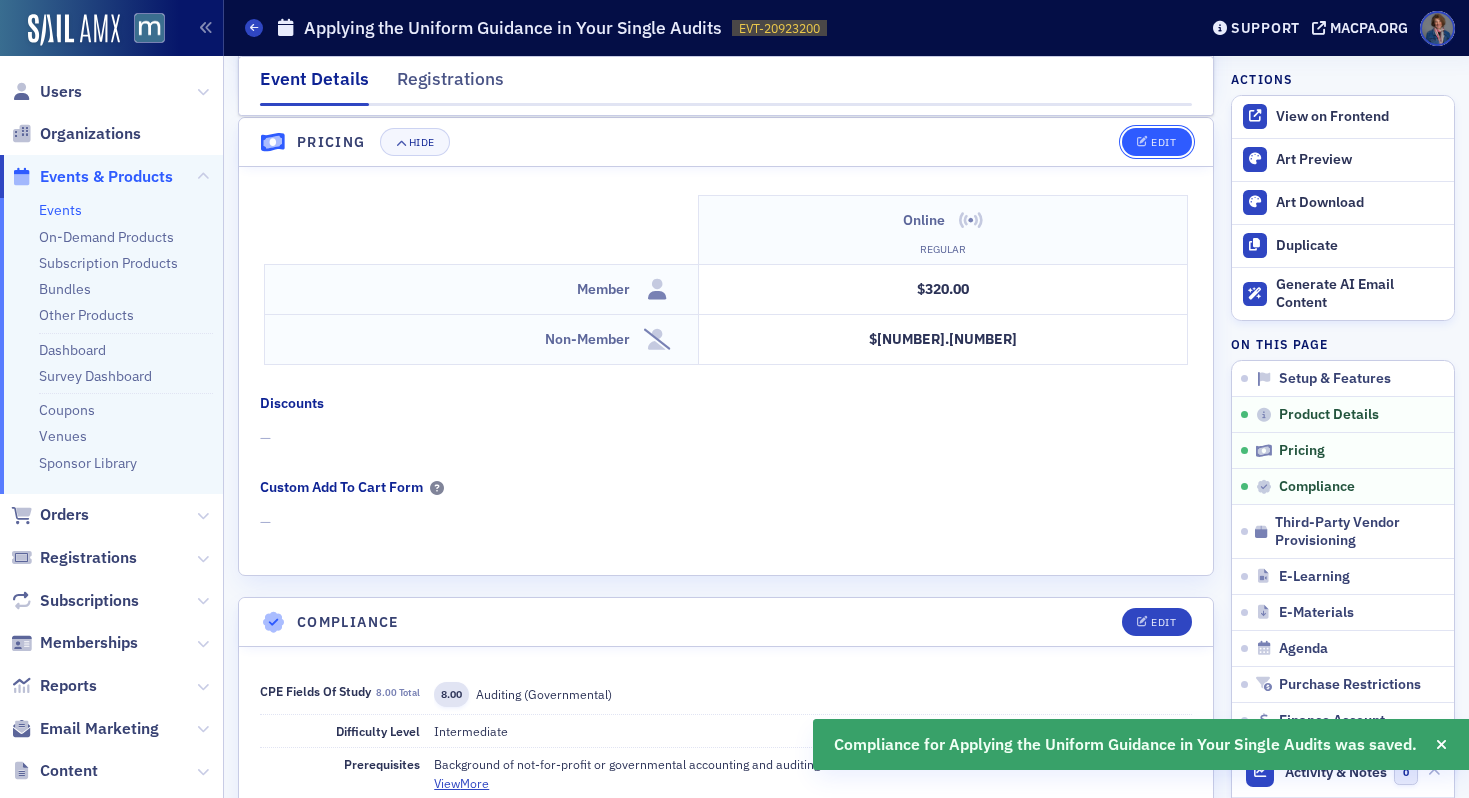click on "Edit" 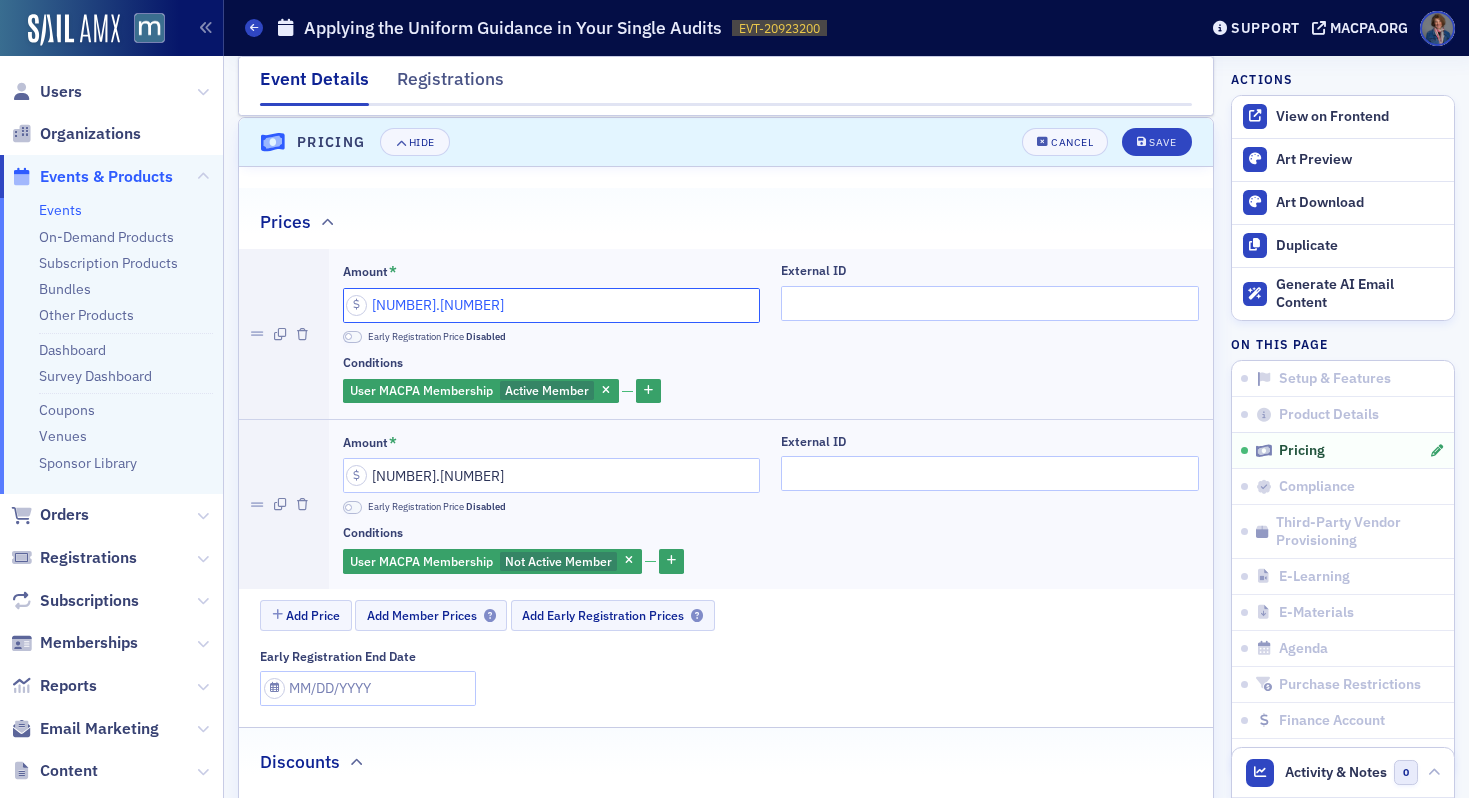drag, startPoint x: 378, startPoint y: 303, endPoint x: 395, endPoint y: 299, distance: 17.464249 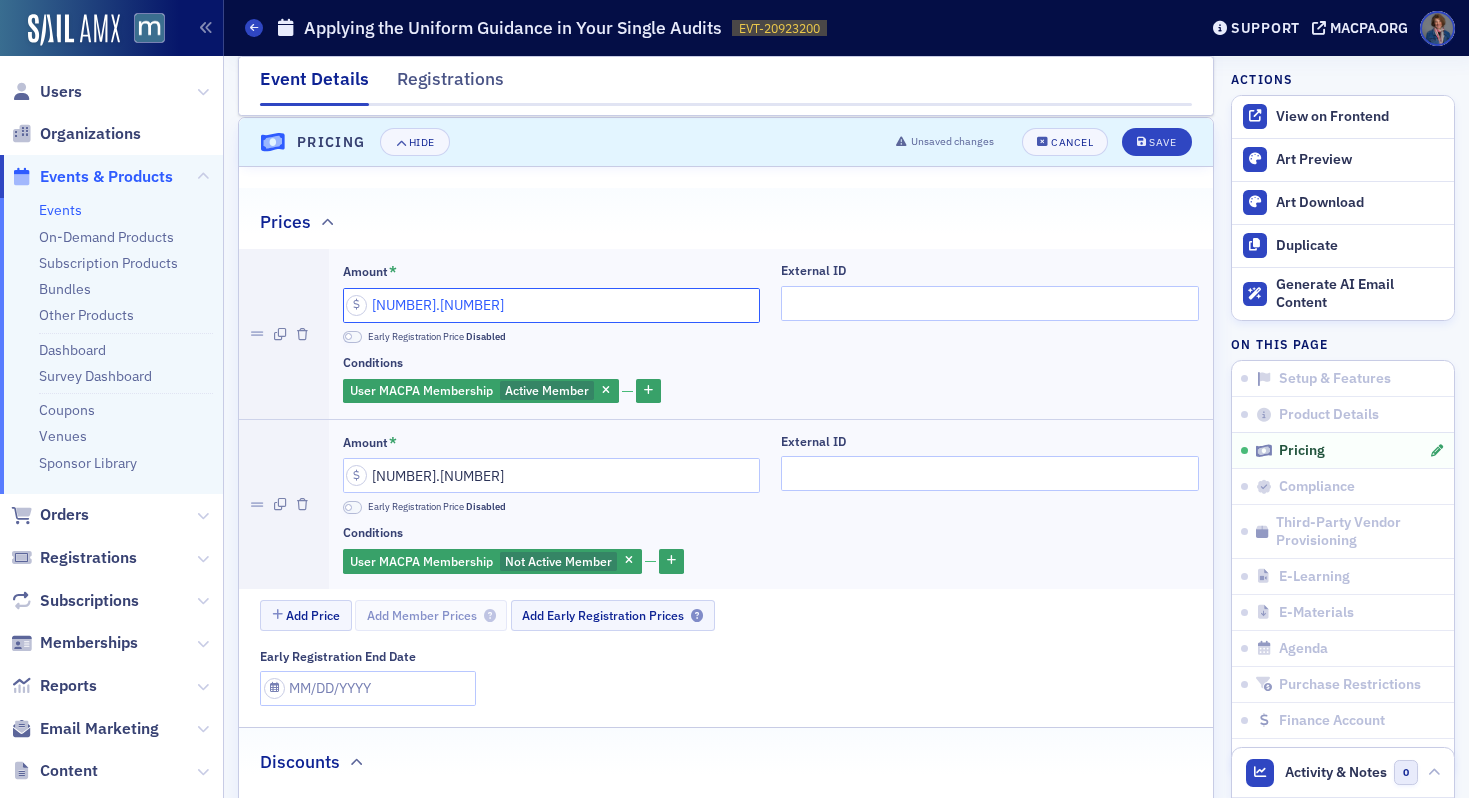 click on "34.00" 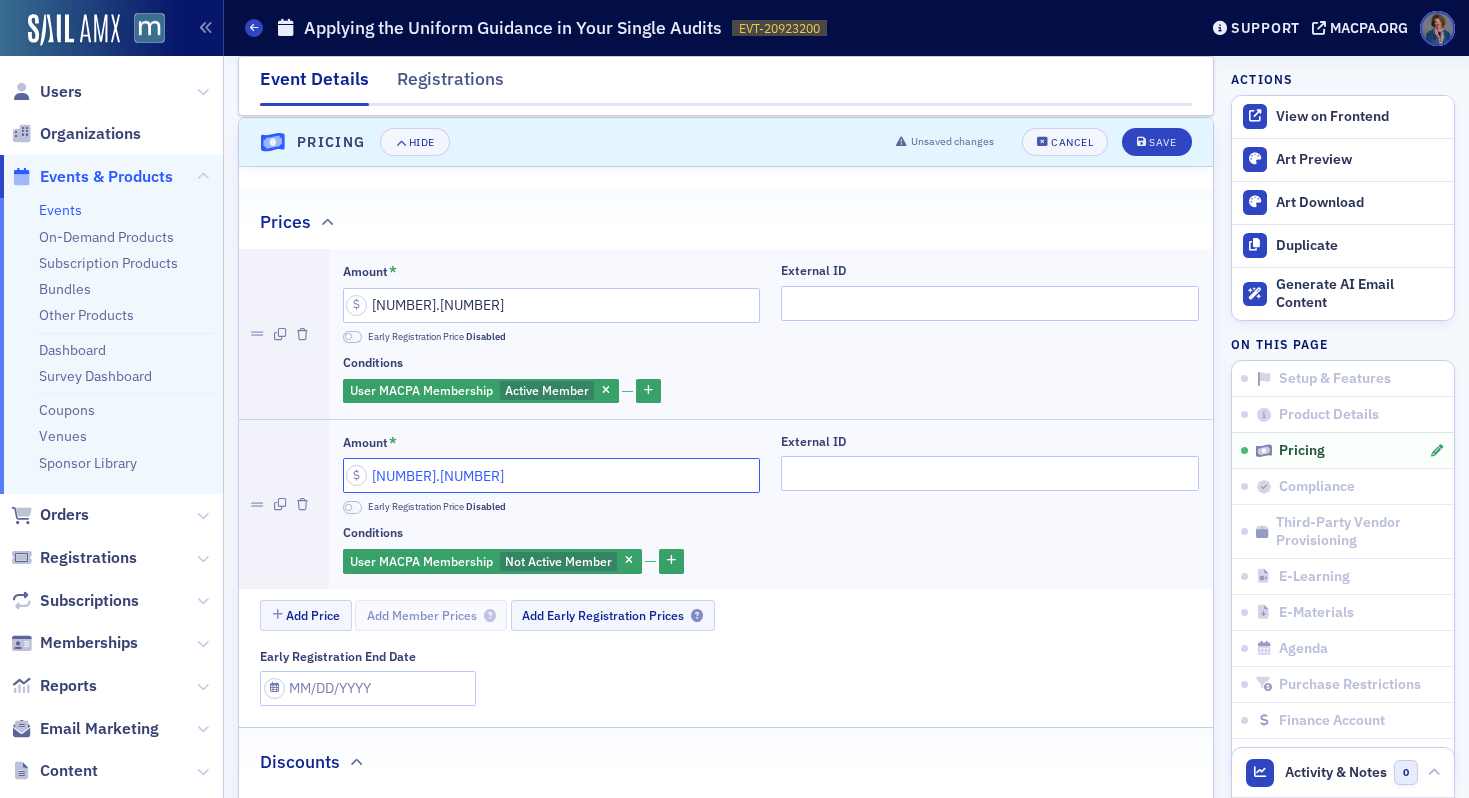 drag, startPoint x: 371, startPoint y: 474, endPoint x: 393, endPoint y: 467, distance: 23.086792 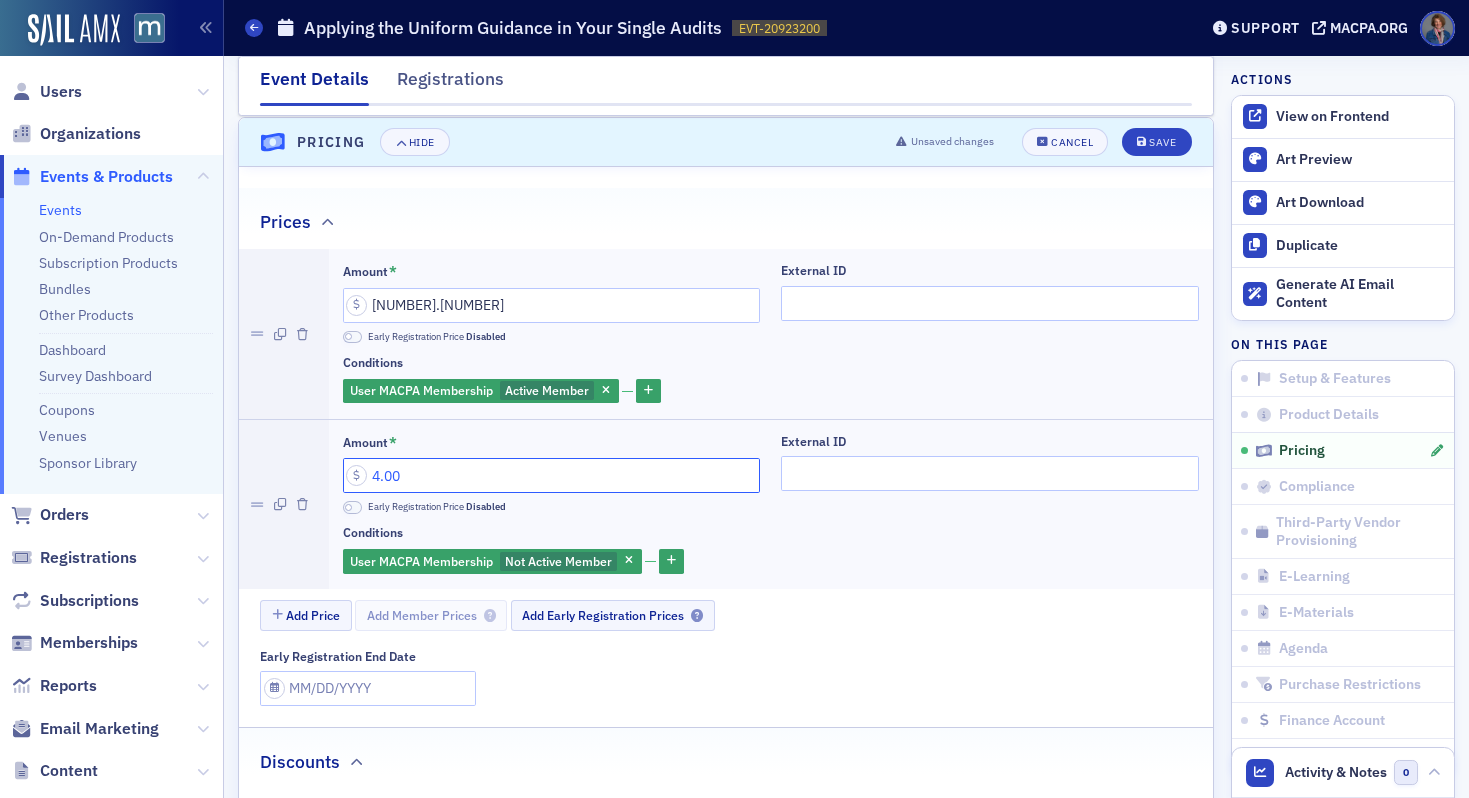 drag, startPoint x: 380, startPoint y: 477, endPoint x: 395, endPoint y: 467, distance: 18.027756 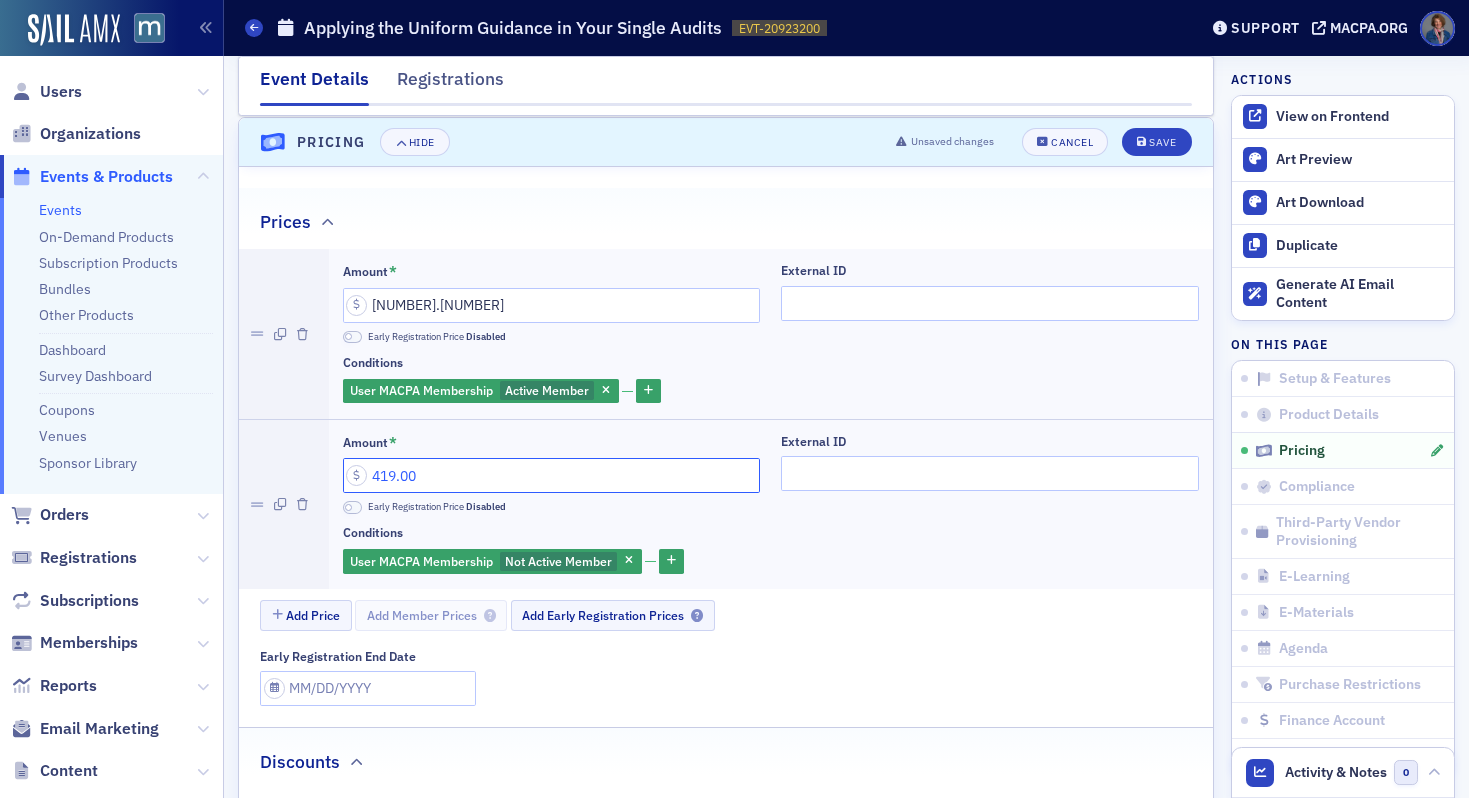 type on "419.00" 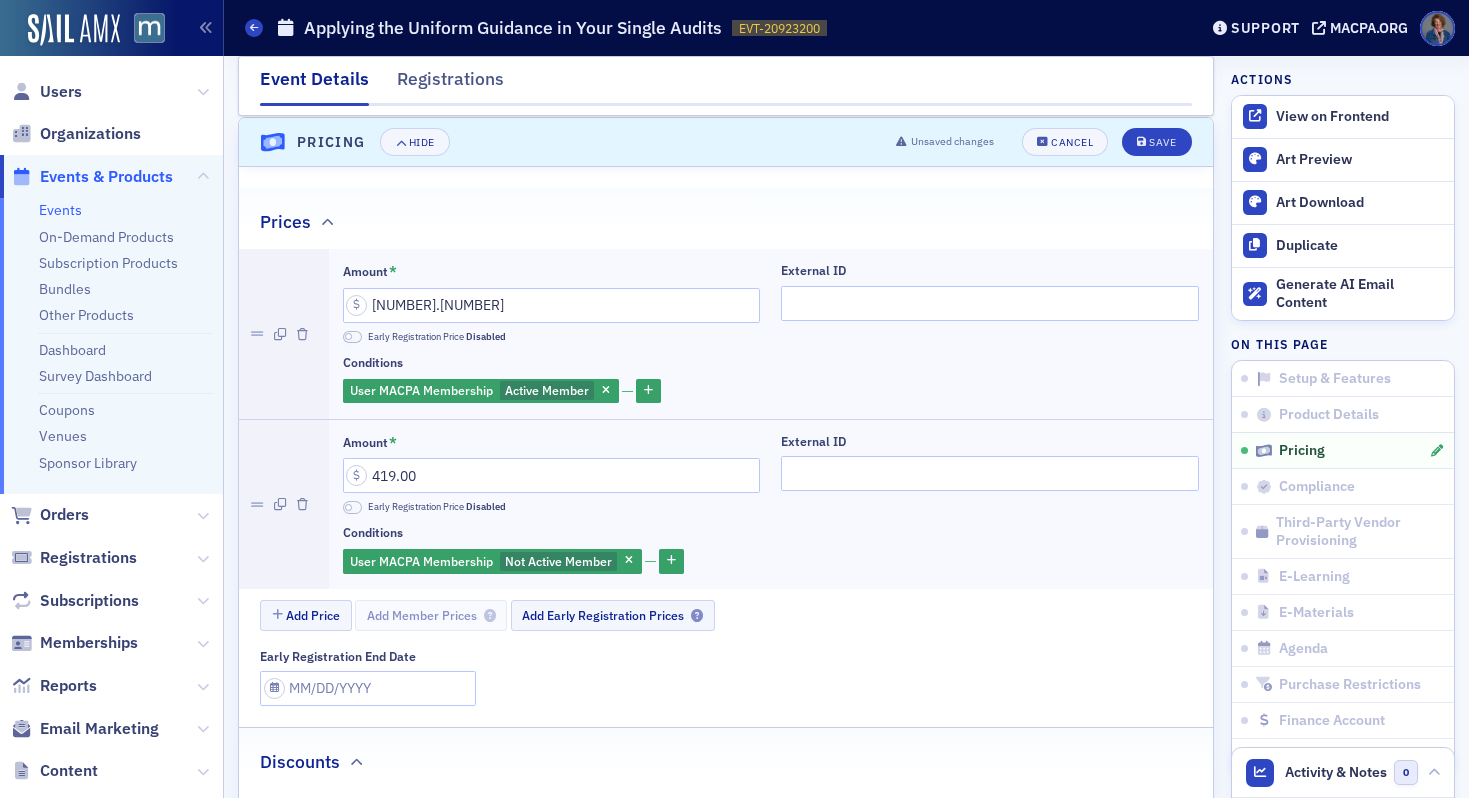 click on "Conditions" 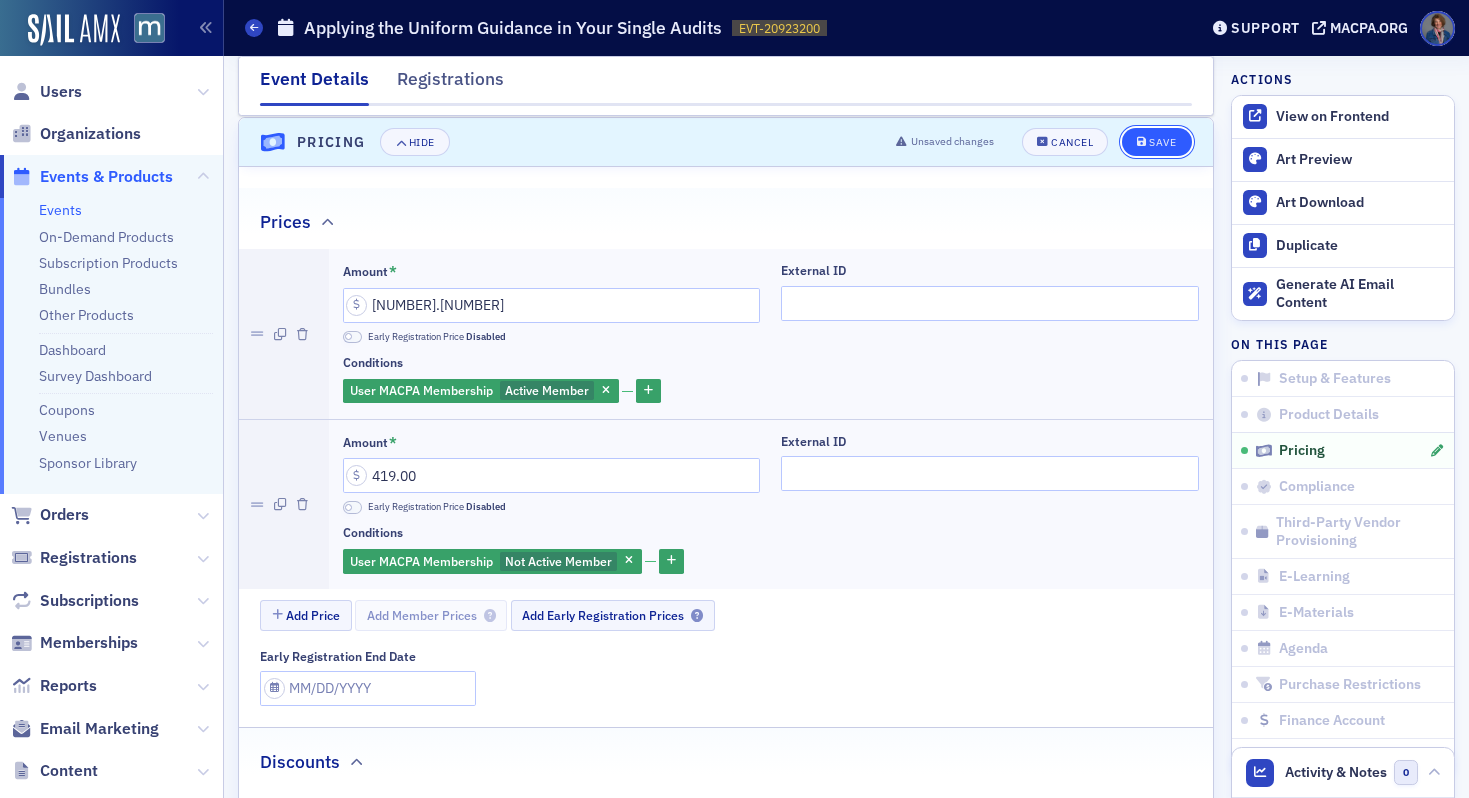 click on "Save" 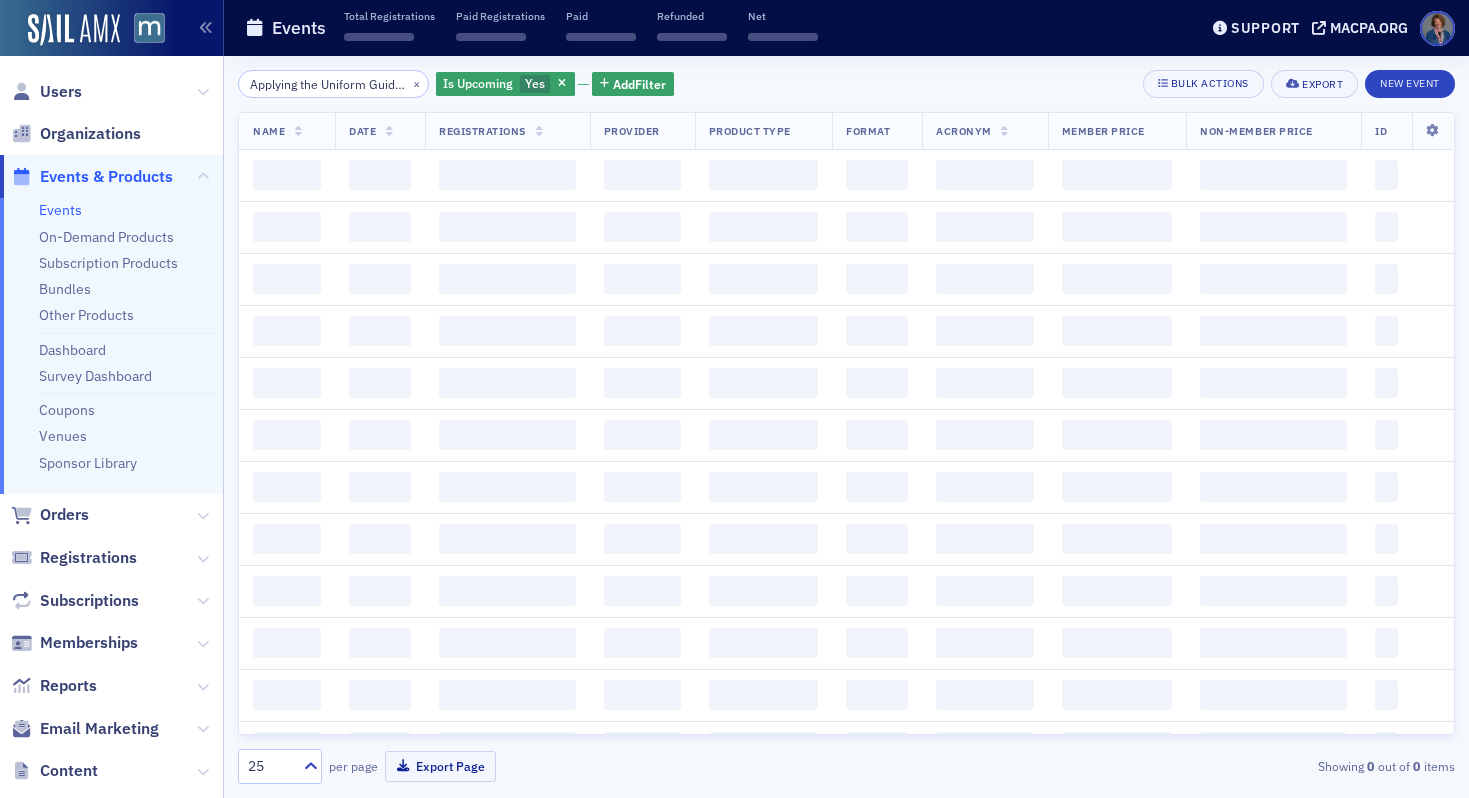 scroll, scrollTop: 0, scrollLeft: 0, axis: both 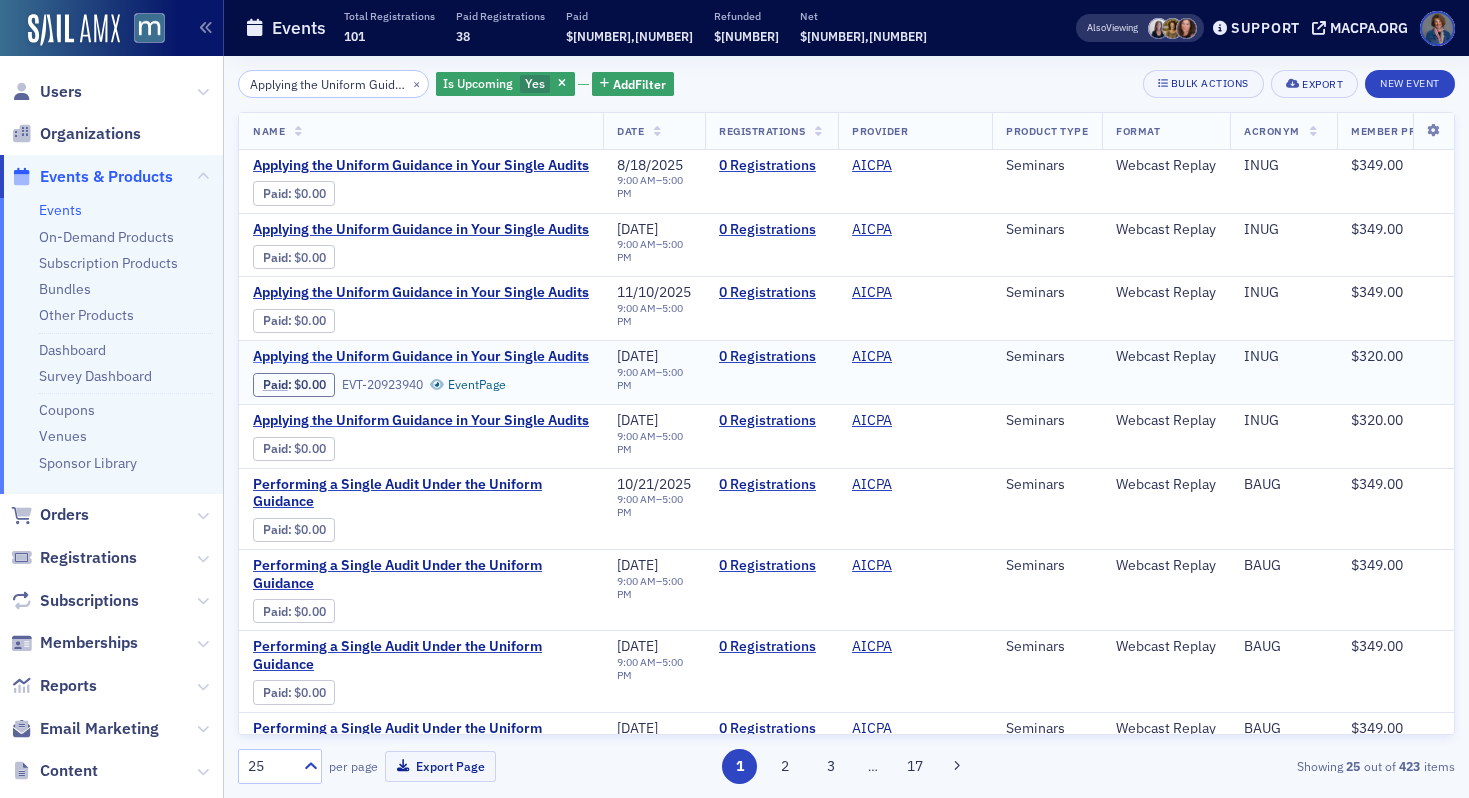 click on "Applying the Uniform Guidance in Your Single Audits" 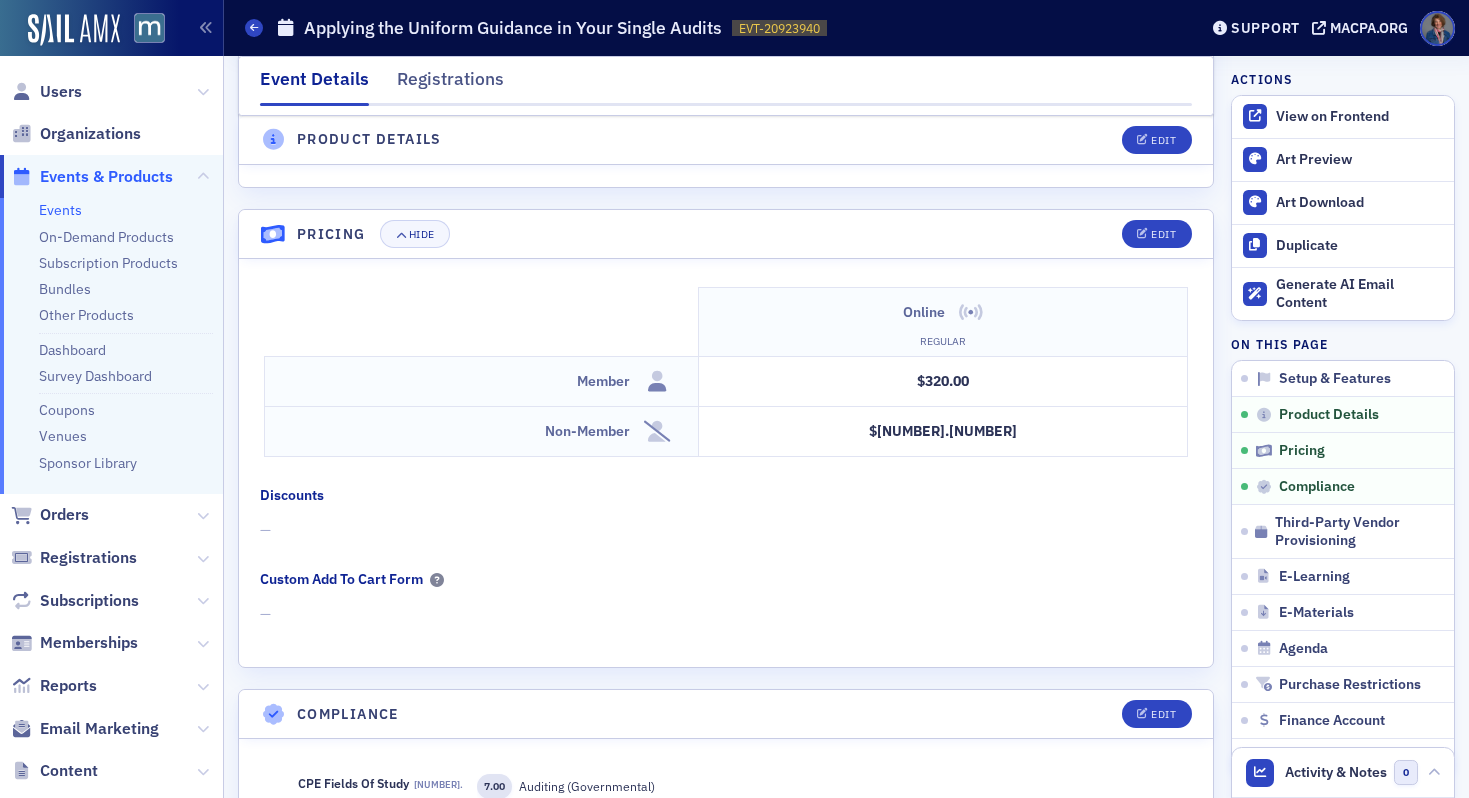 scroll, scrollTop: 1612, scrollLeft: 0, axis: vertical 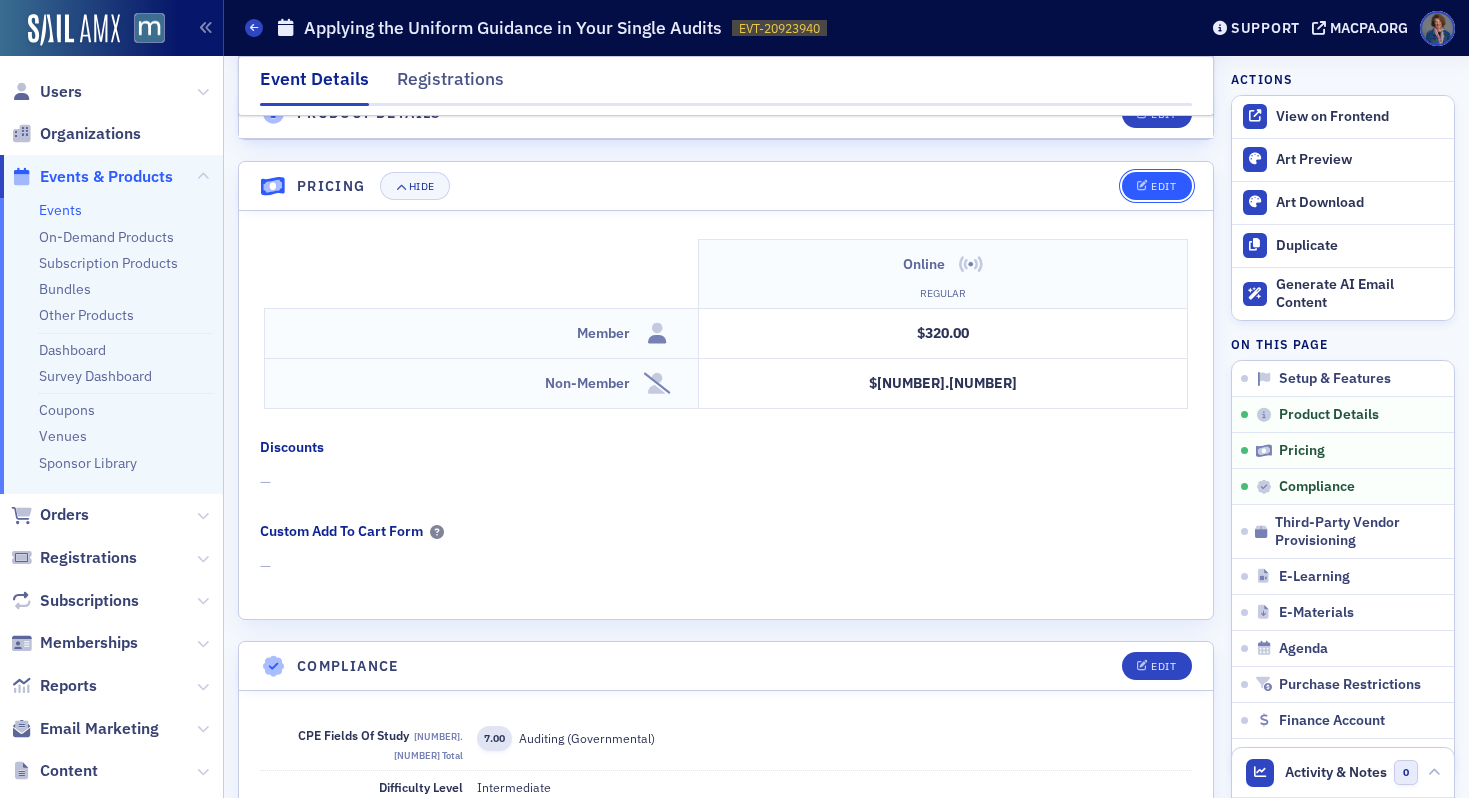 click on "Edit" 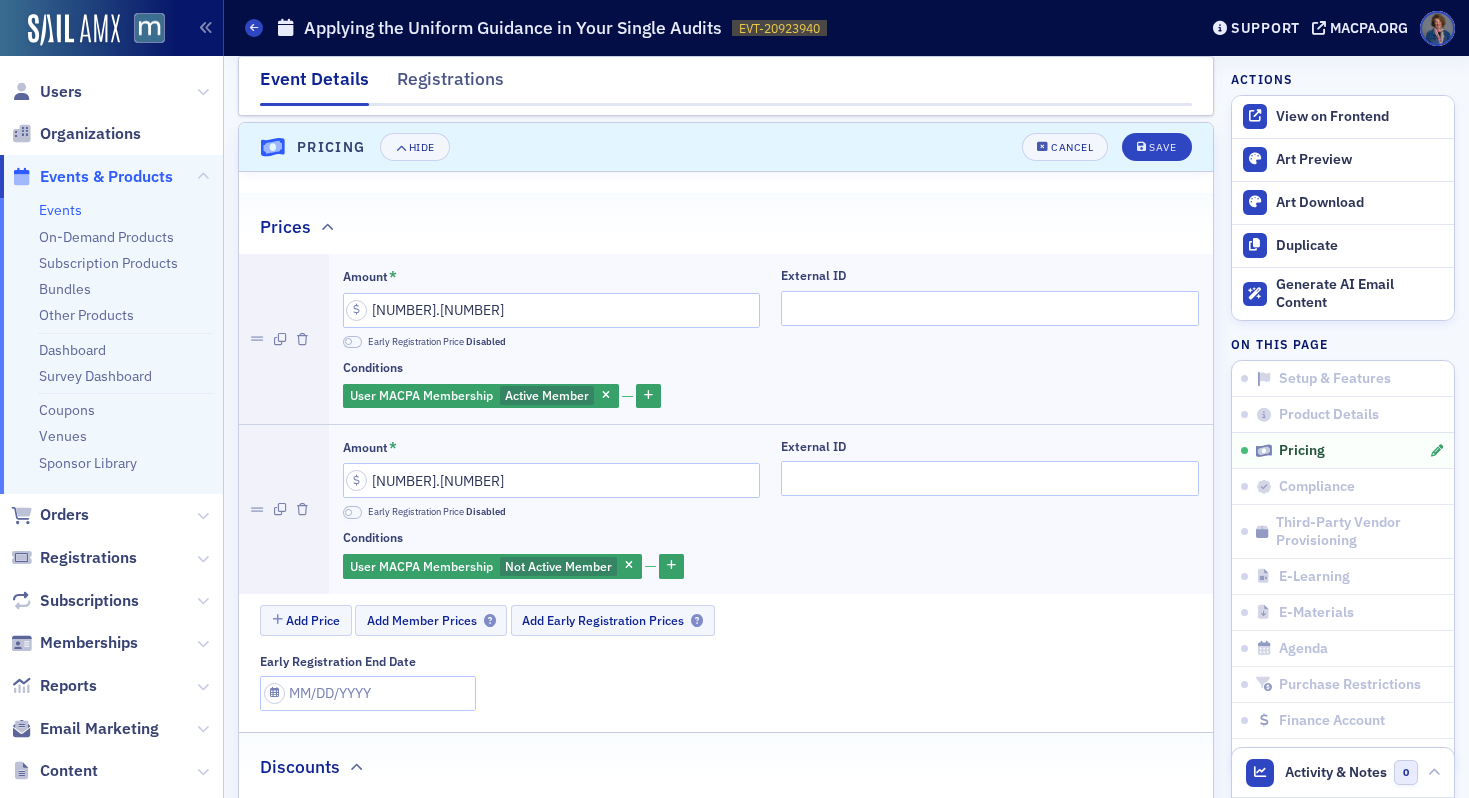 scroll, scrollTop: 1656, scrollLeft: 0, axis: vertical 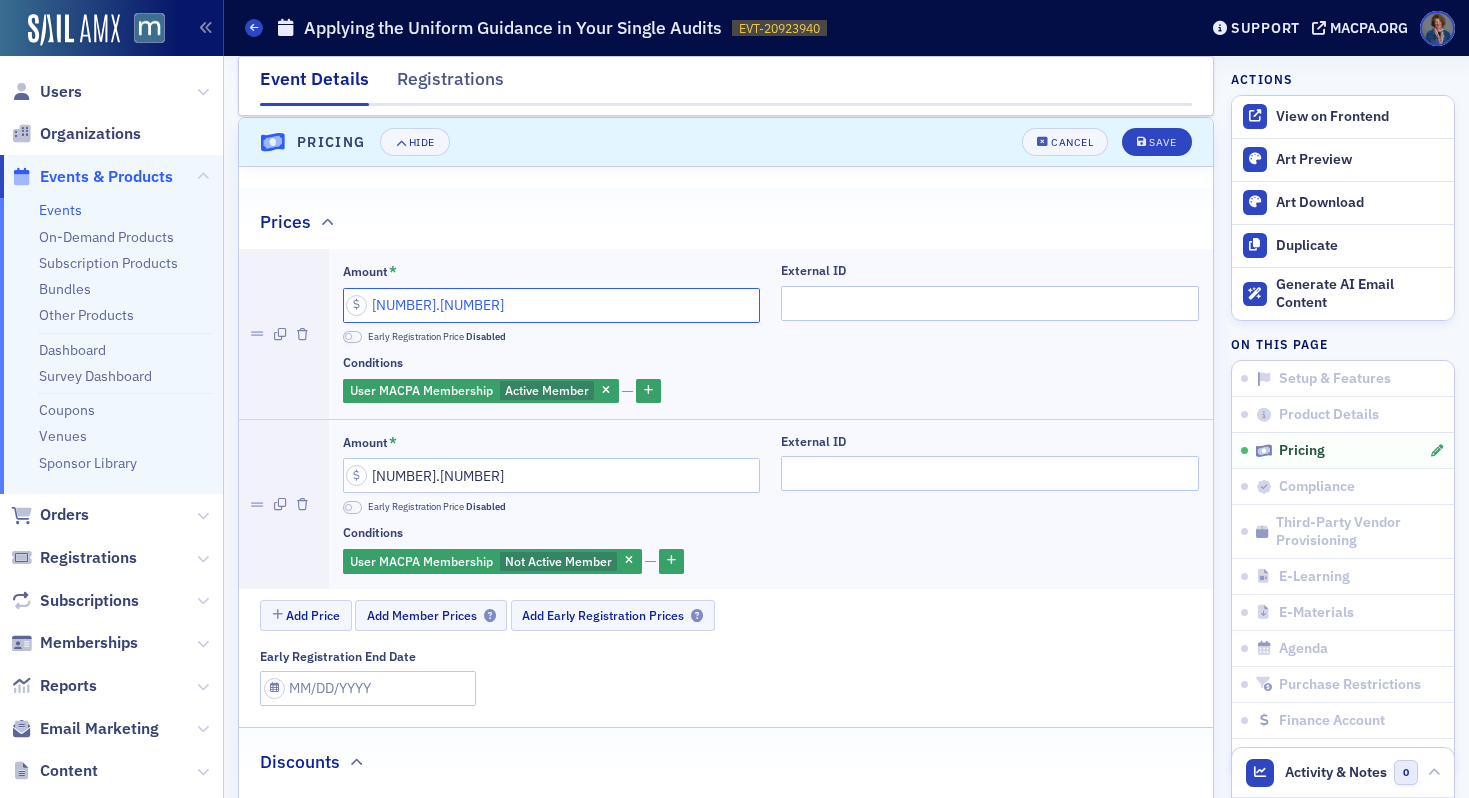 drag, startPoint x: 378, startPoint y: 303, endPoint x: 394, endPoint y: 303, distance: 16 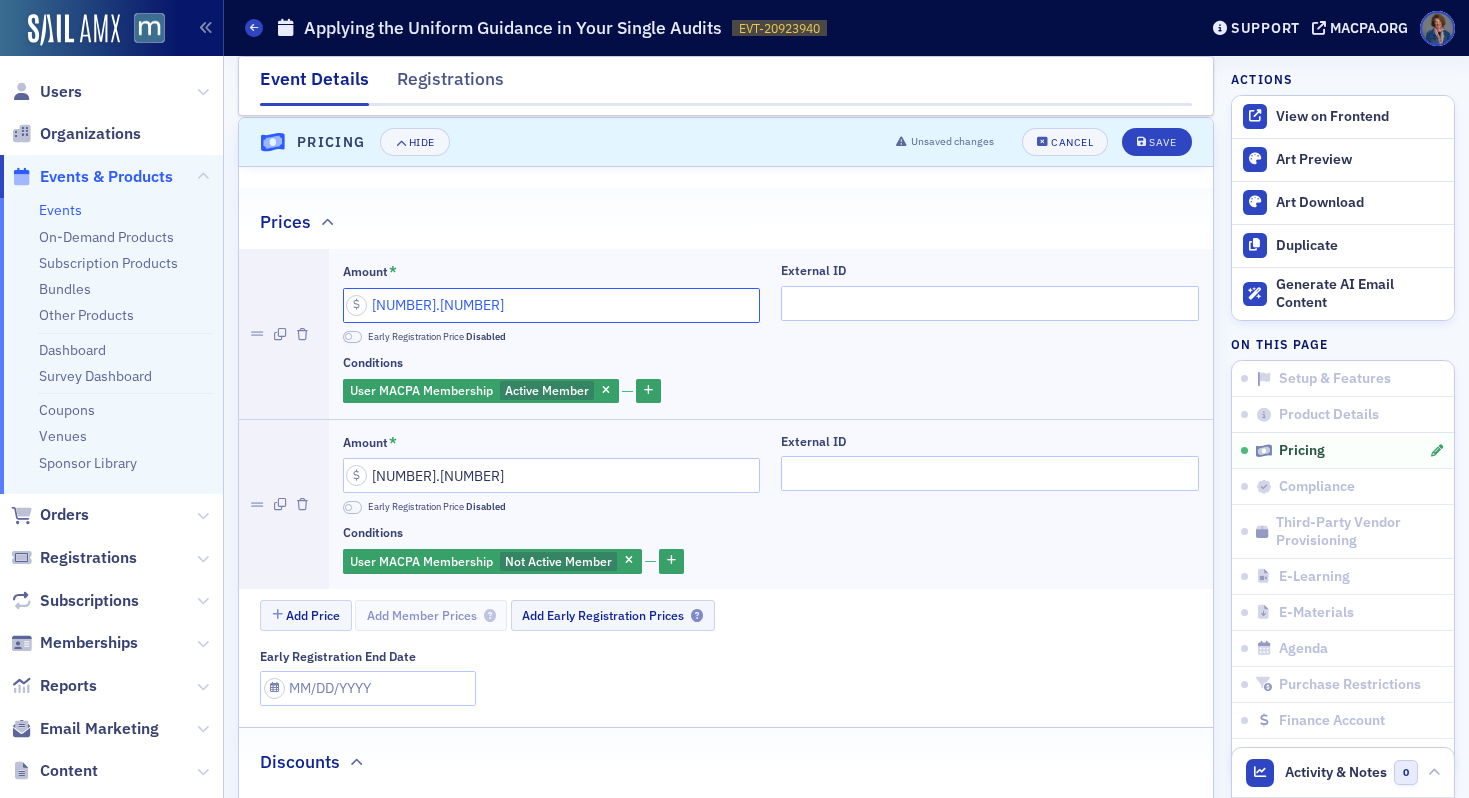 type on "349.00" 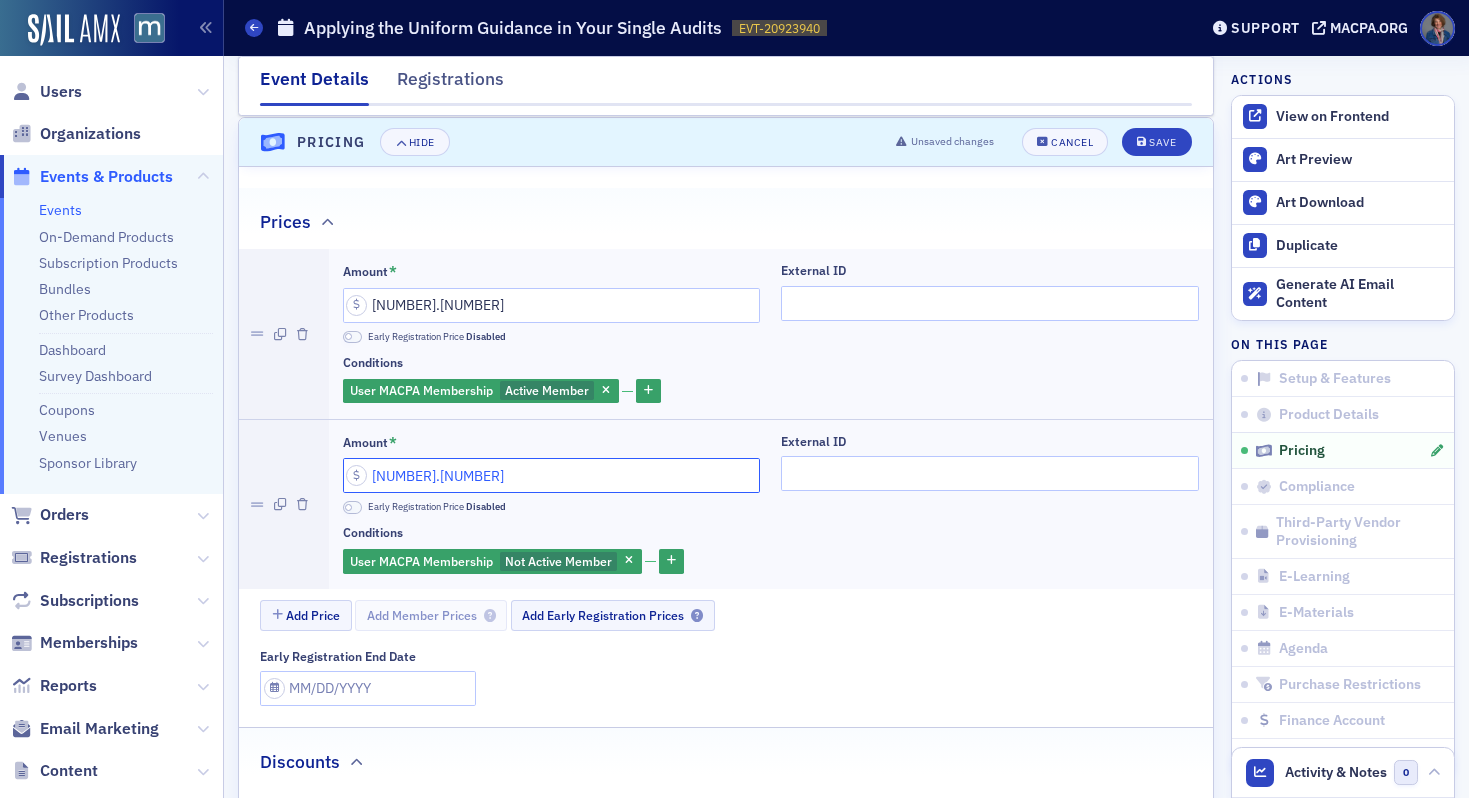 drag, startPoint x: 375, startPoint y: 477, endPoint x: 394, endPoint y: 467, distance: 21.470911 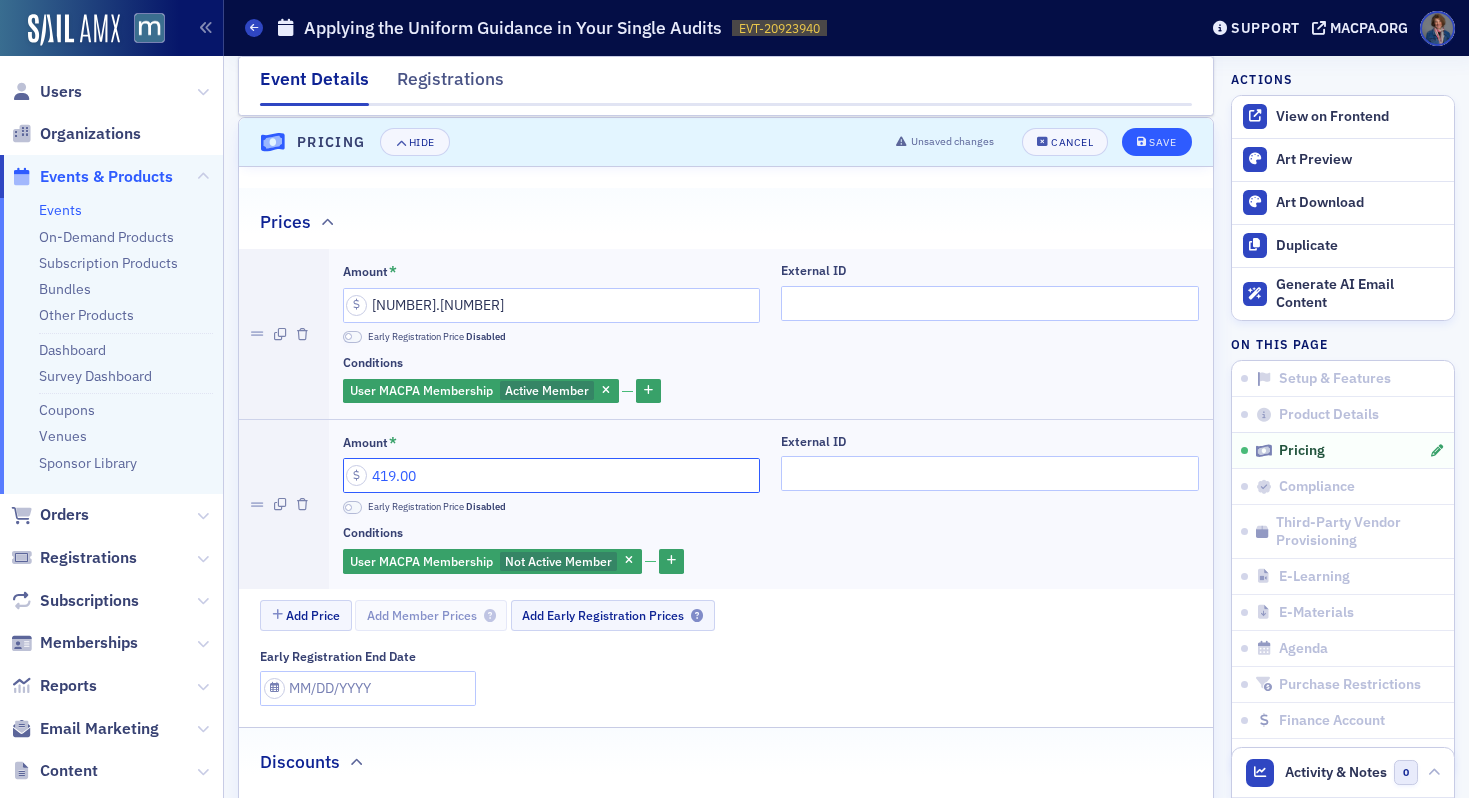 type on "419.00" 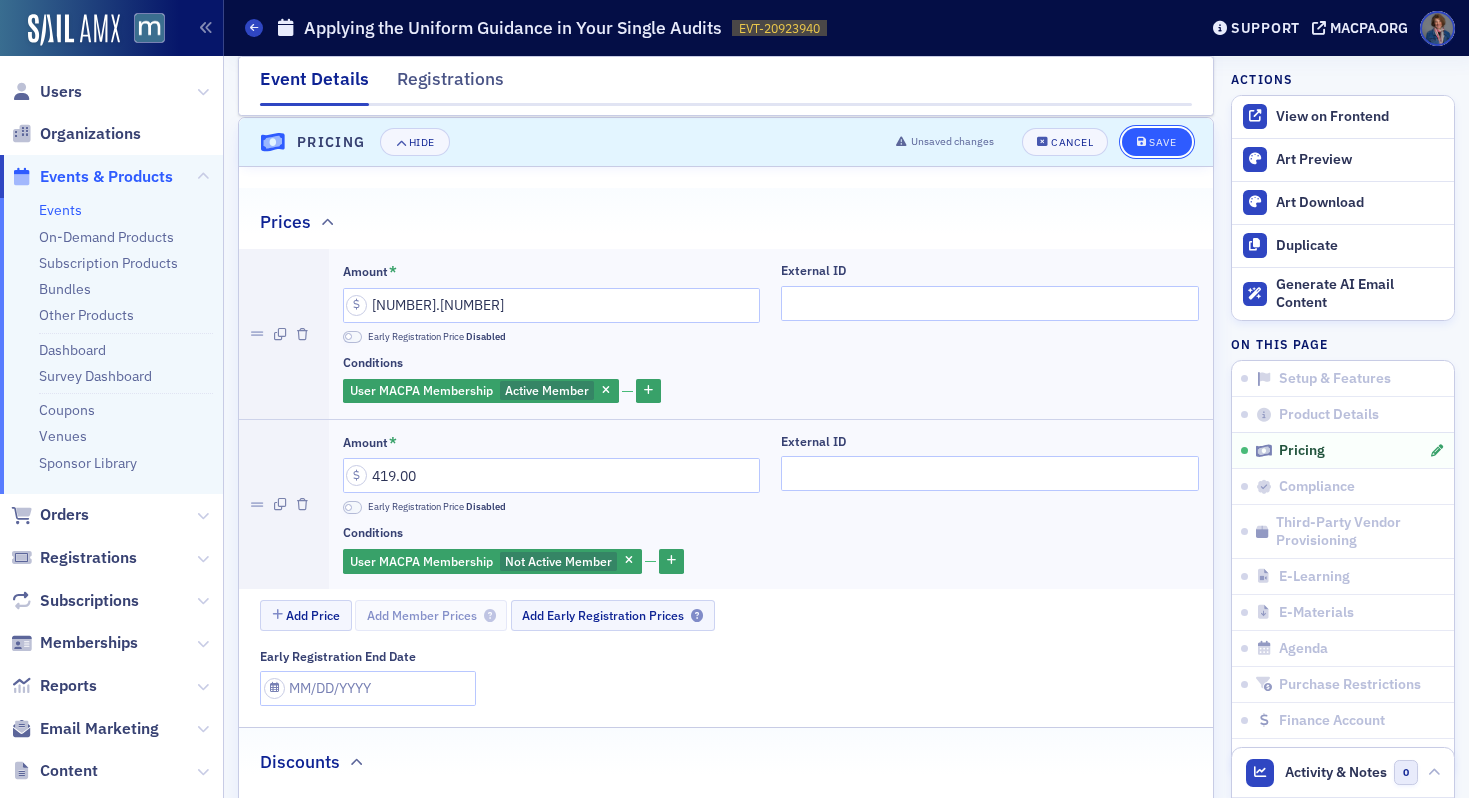 click on "Save" 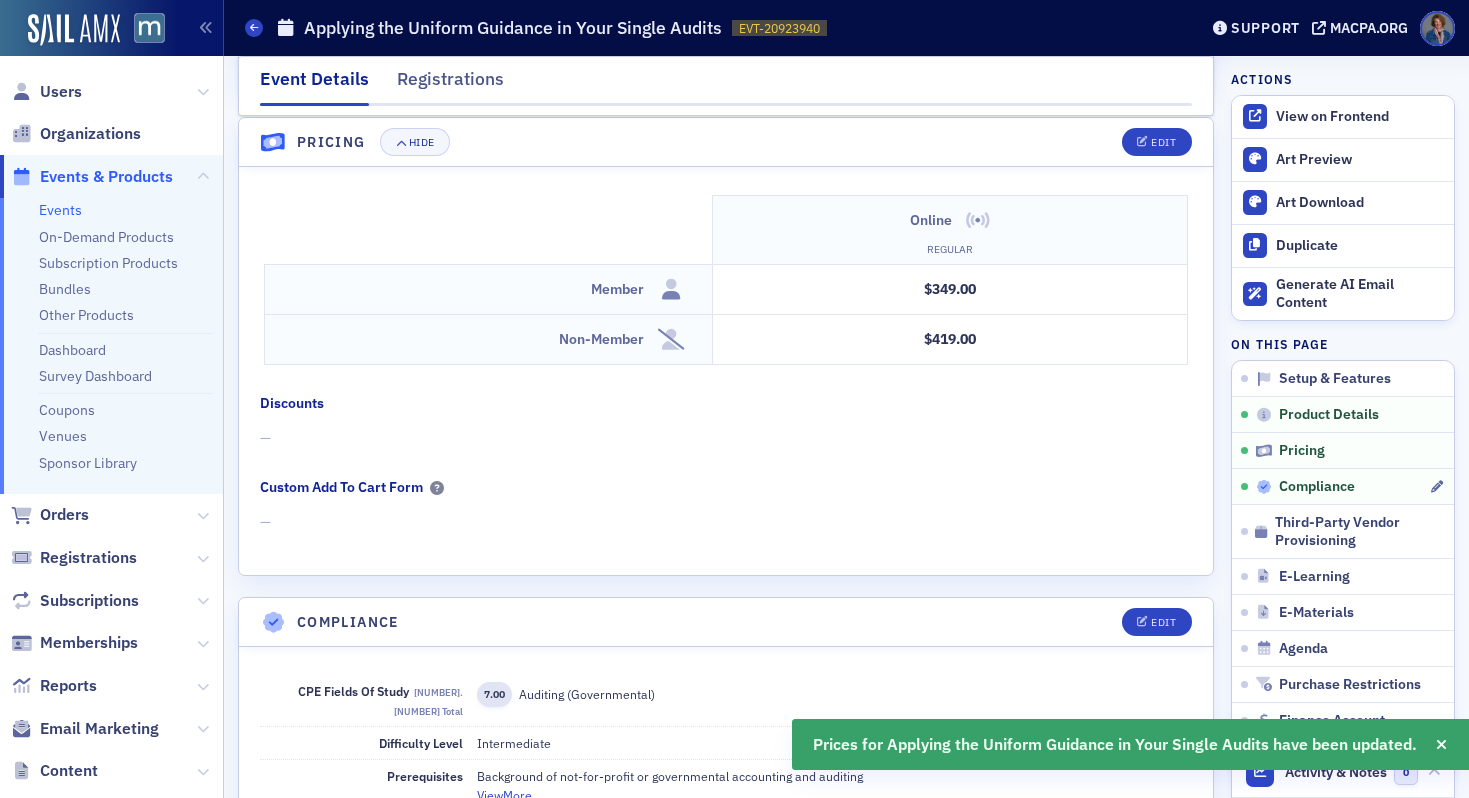 click on "Compliance" 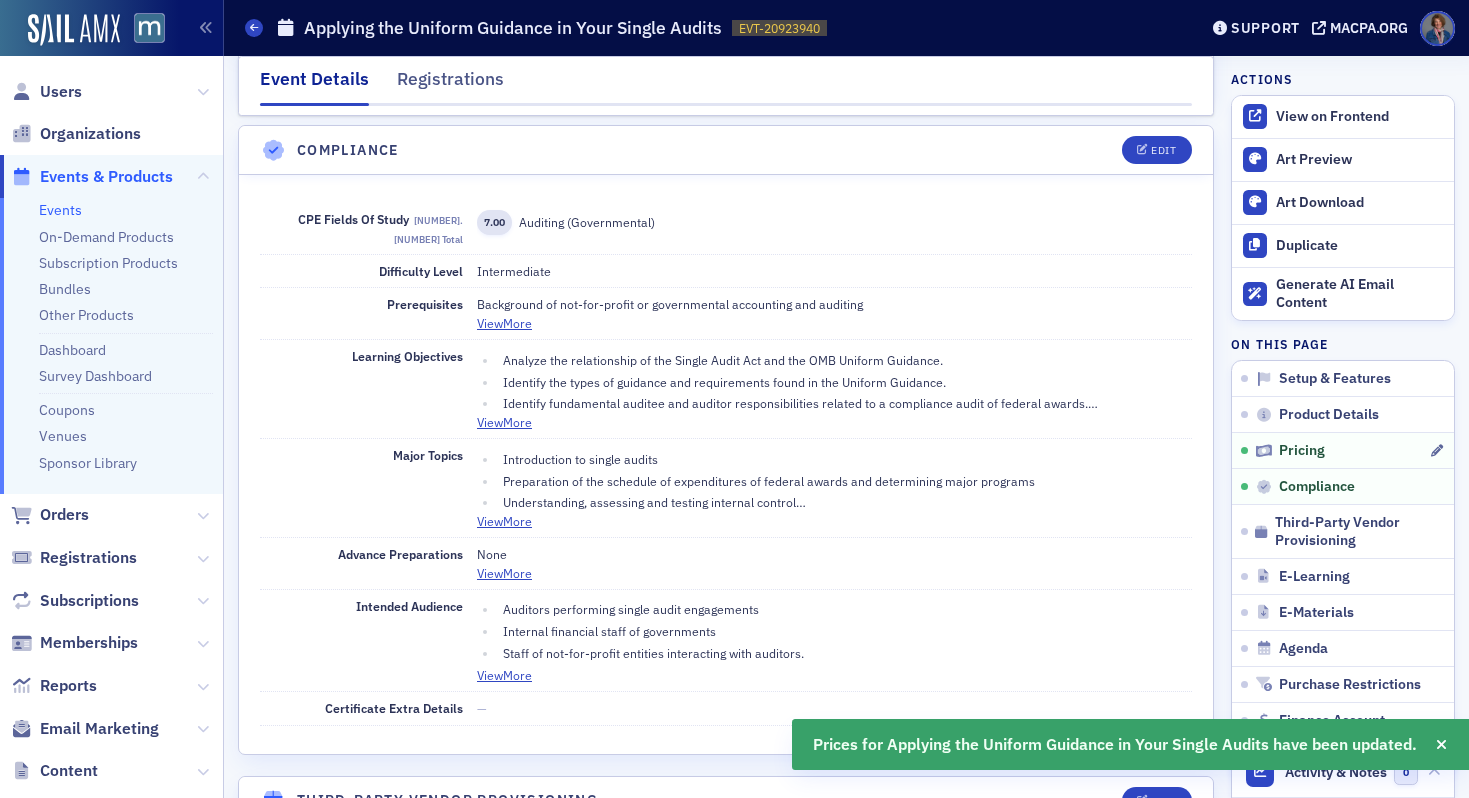 scroll, scrollTop: 2137, scrollLeft: 0, axis: vertical 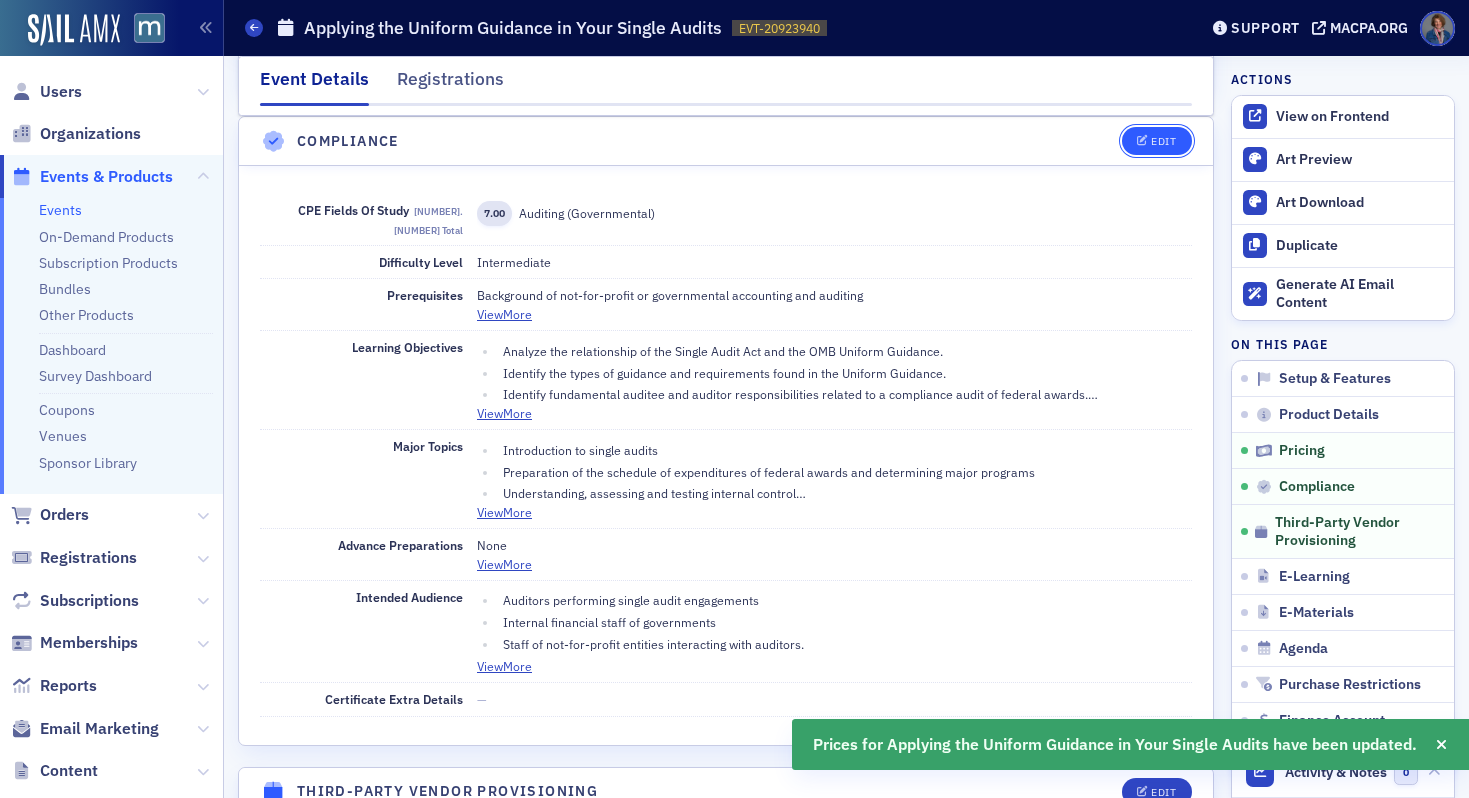 click on "Edit" 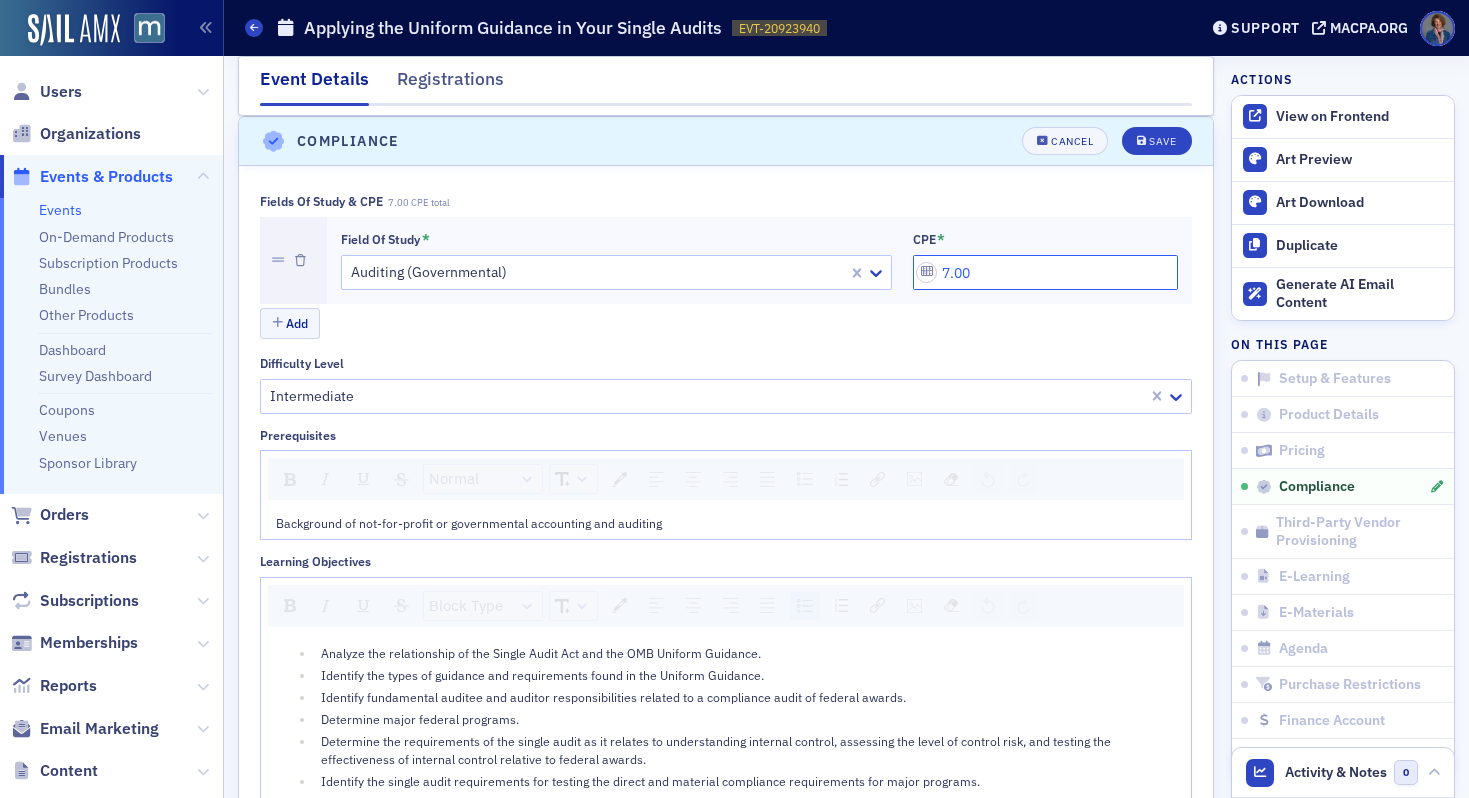 click on "7.00" 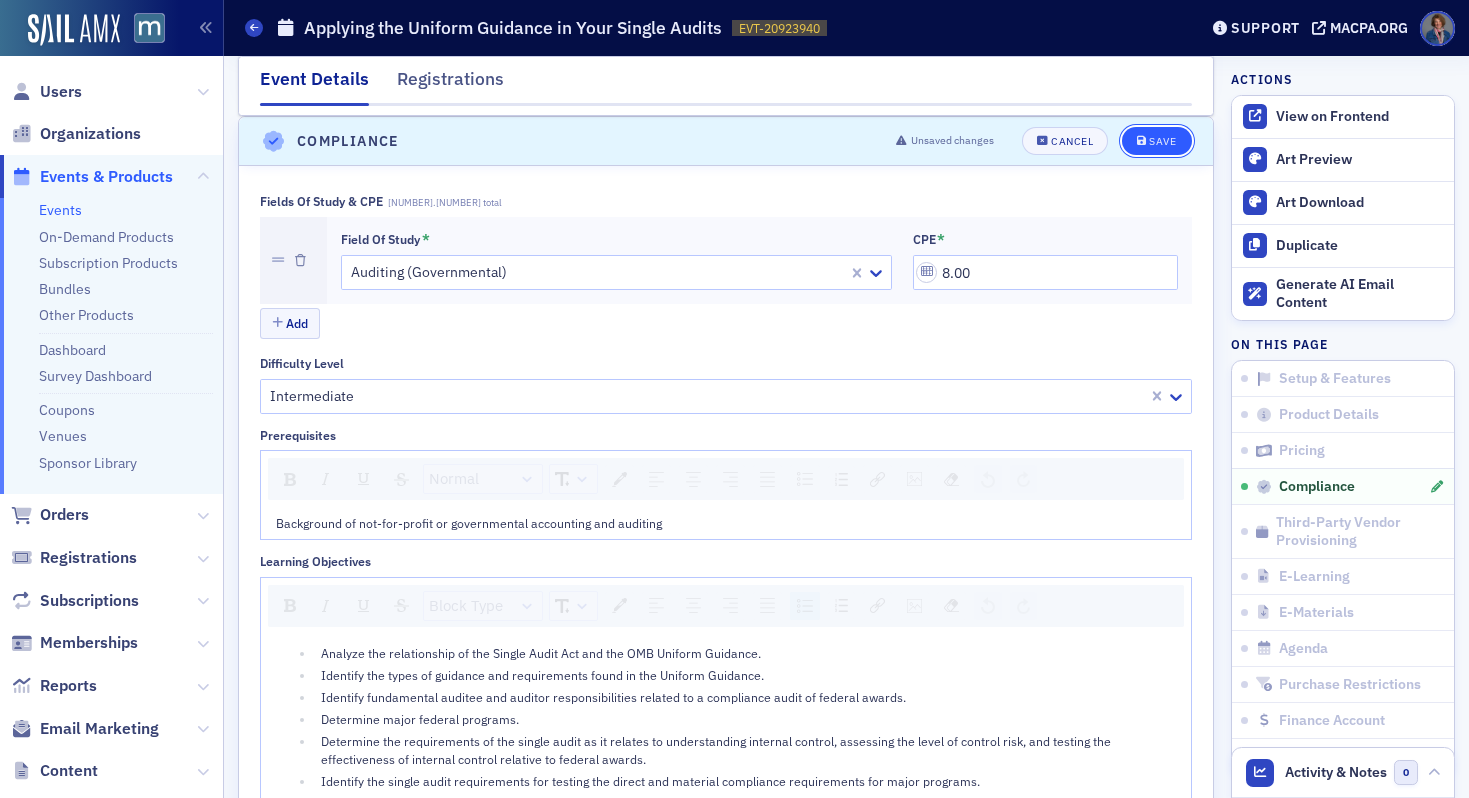 click on "Save" 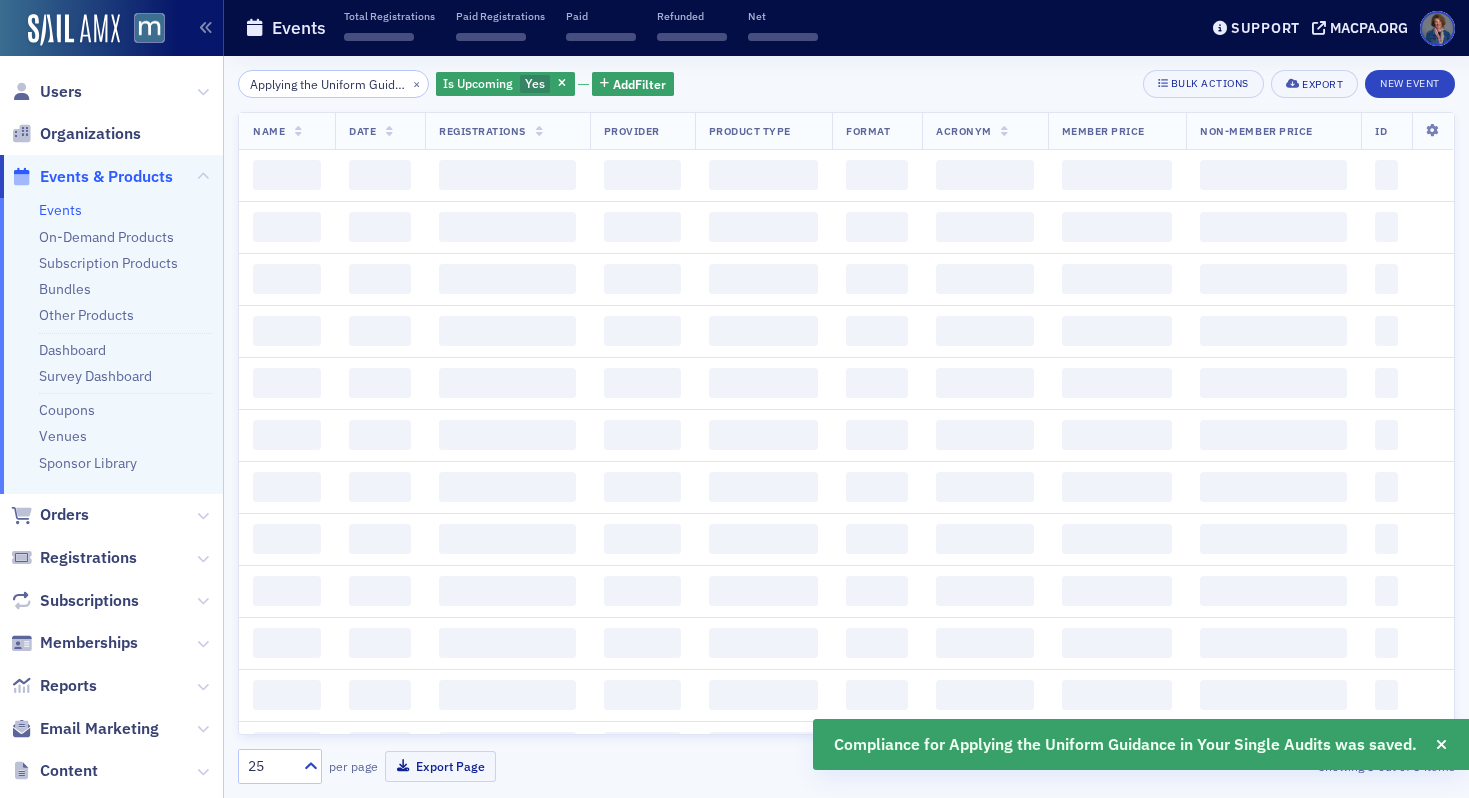 scroll, scrollTop: 0, scrollLeft: 0, axis: both 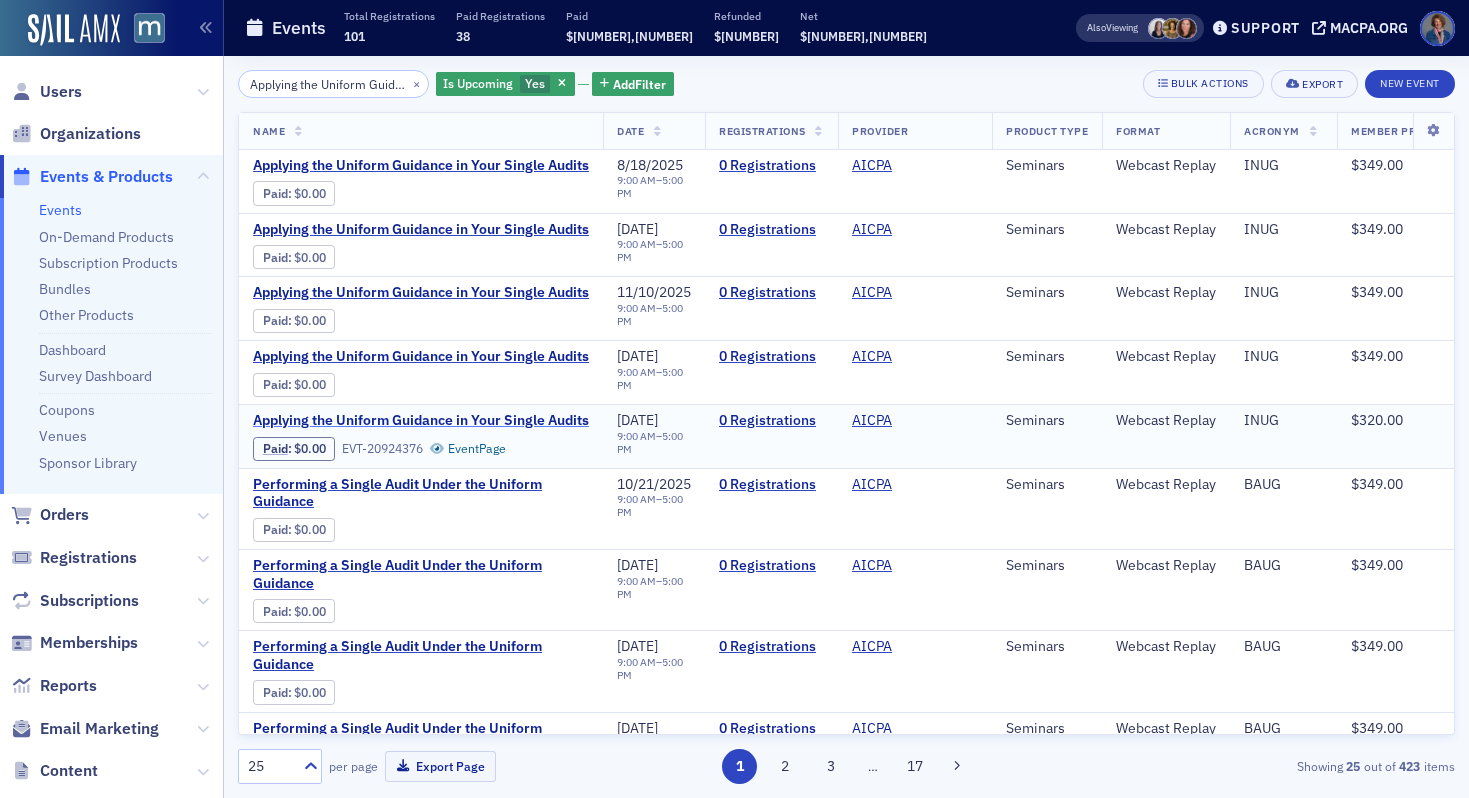 click on "Applying the Uniform Guidance in Your Single Audits" 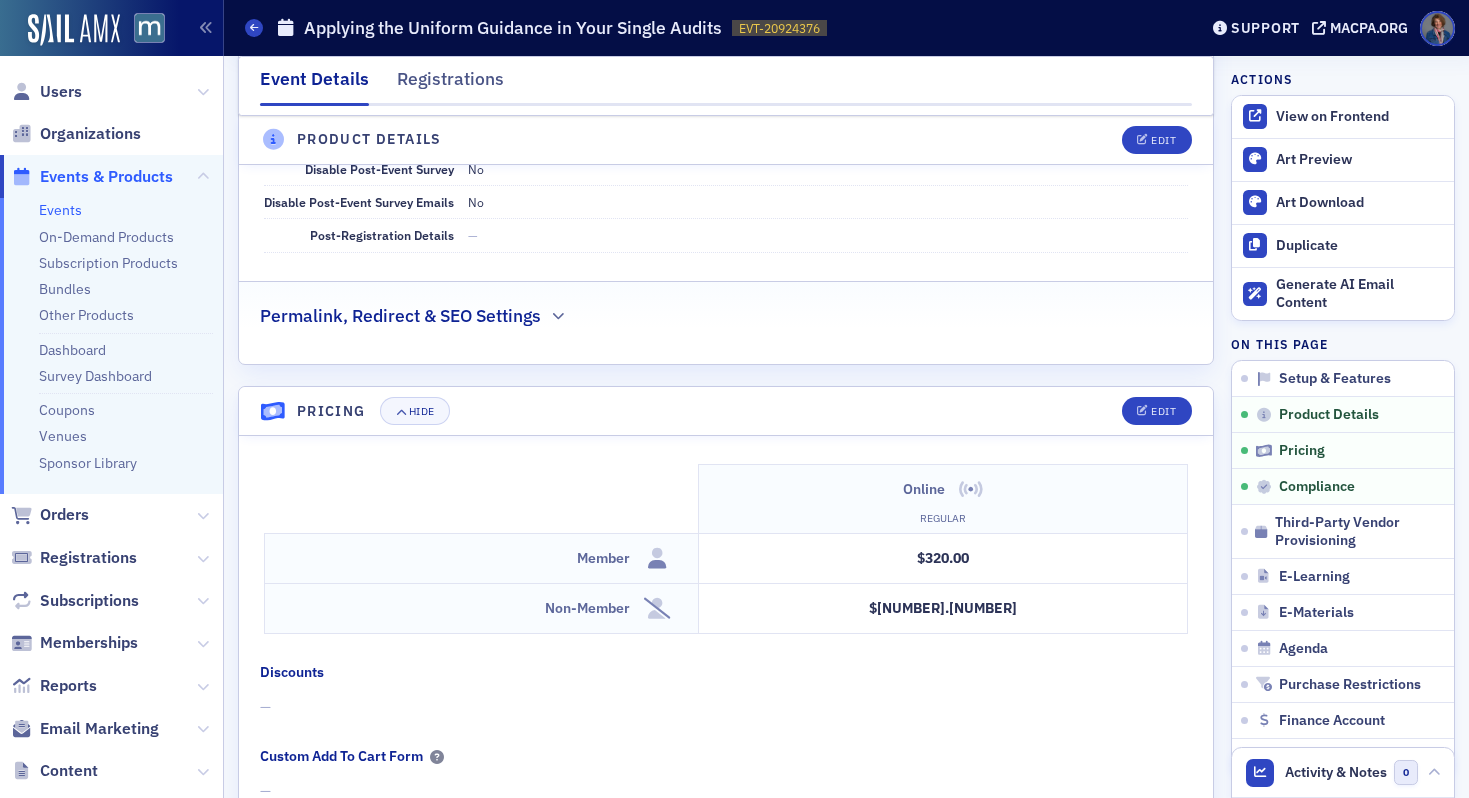 scroll, scrollTop: 1567, scrollLeft: 0, axis: vertical 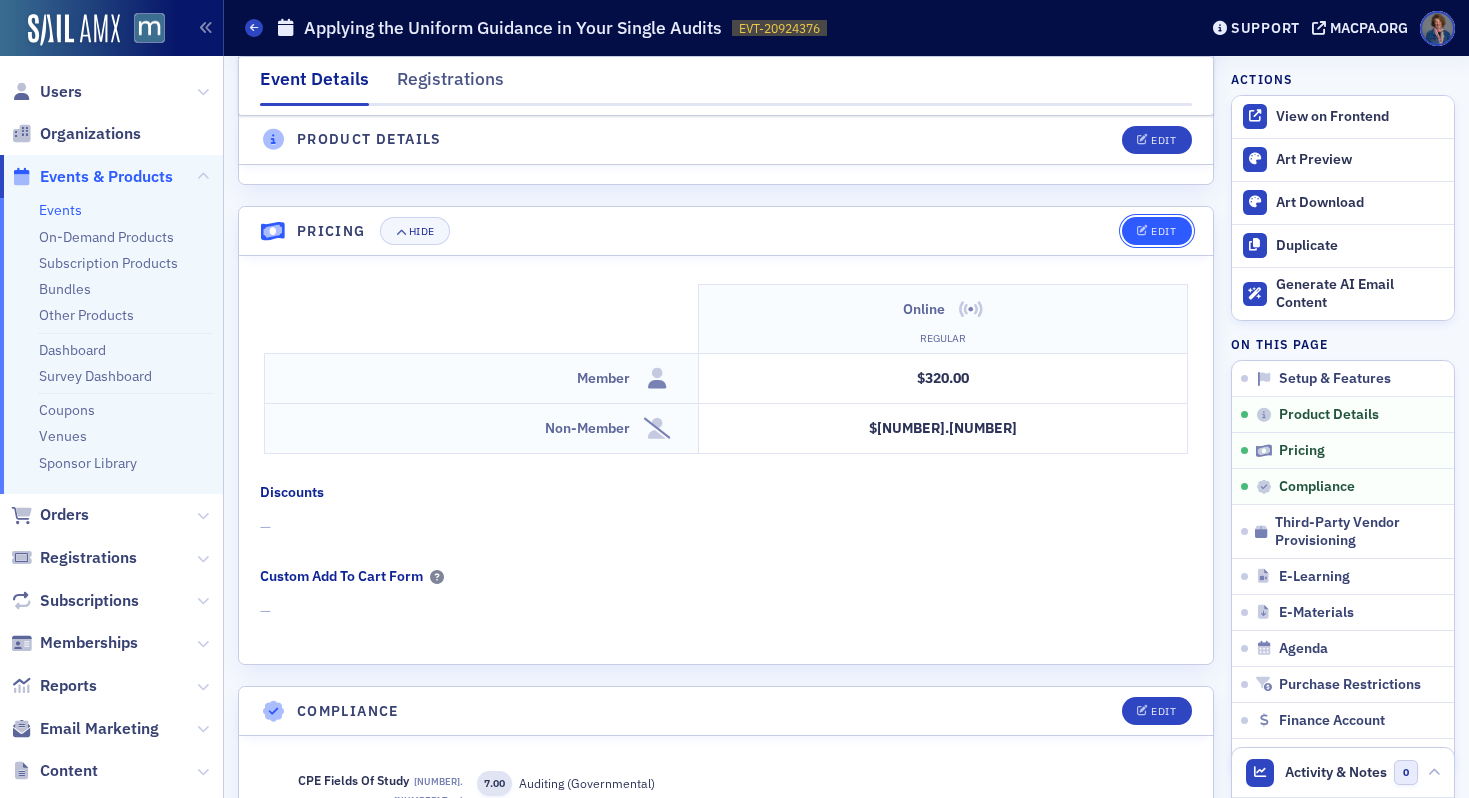 click on "Edit" 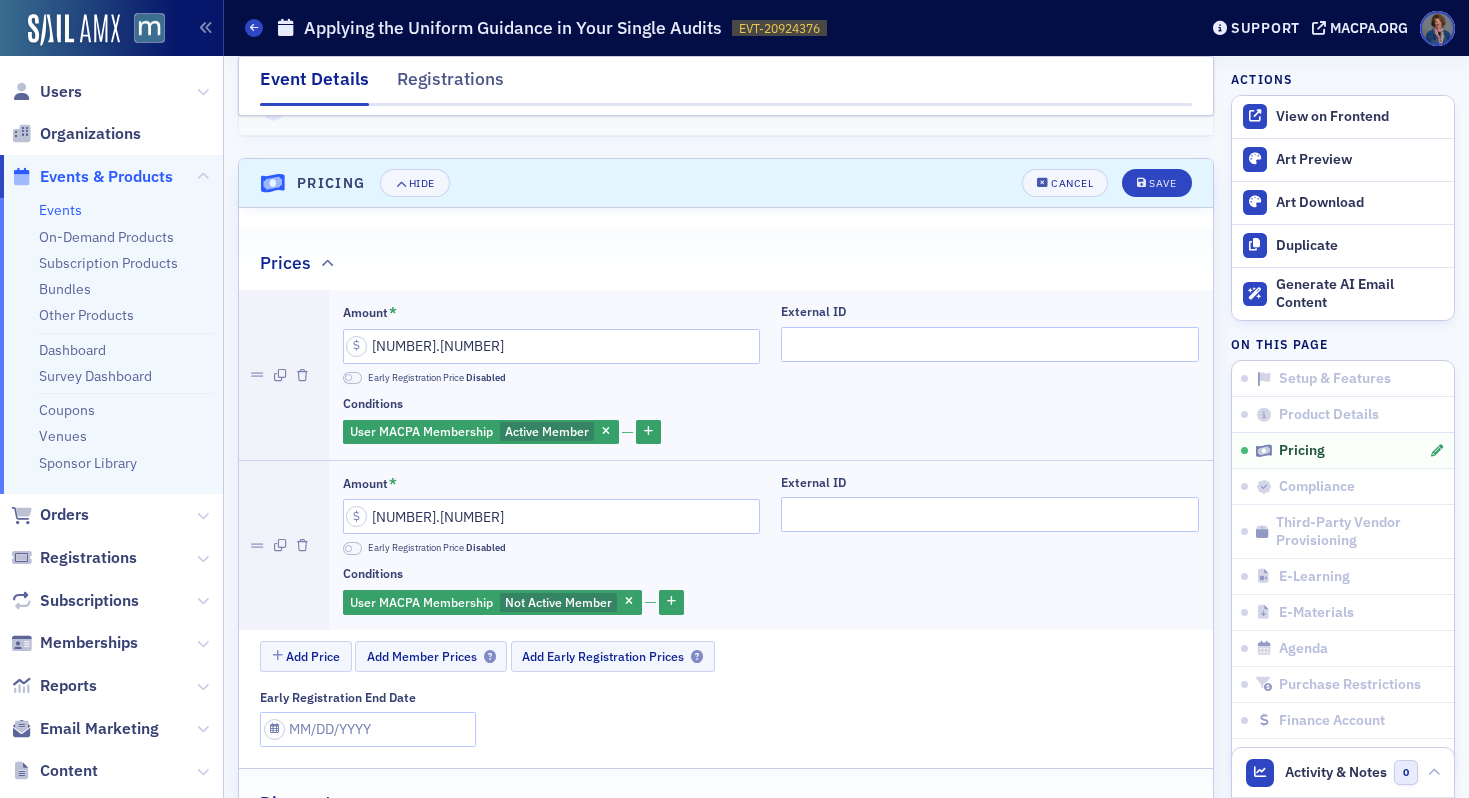 scroll, scrollTop: 1656, scrollLeft: 0, axis: vertical 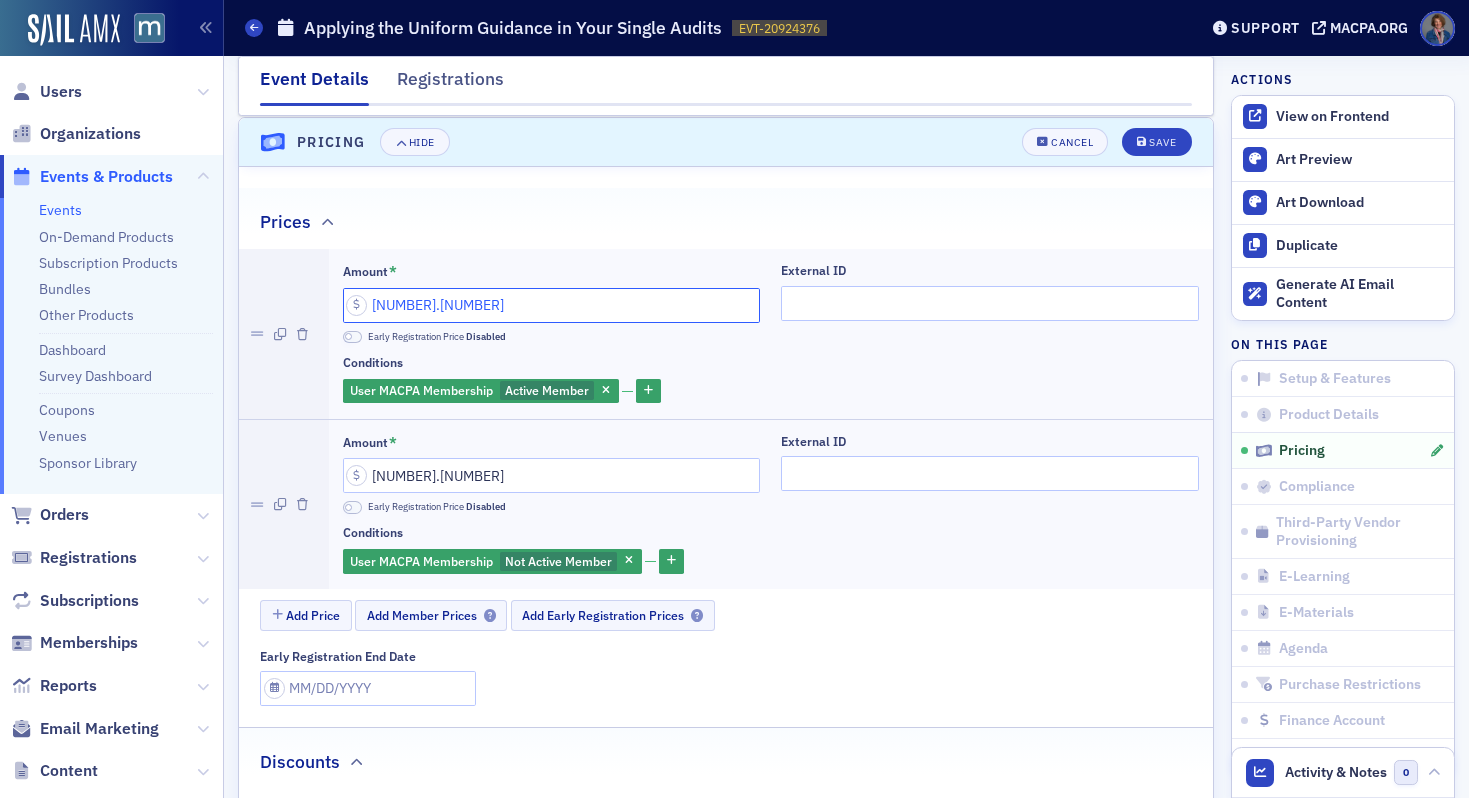 drag, startPoint x: 380, startPoint y: 302, endPoint x: 394, endPoint y: 302, distance: 14 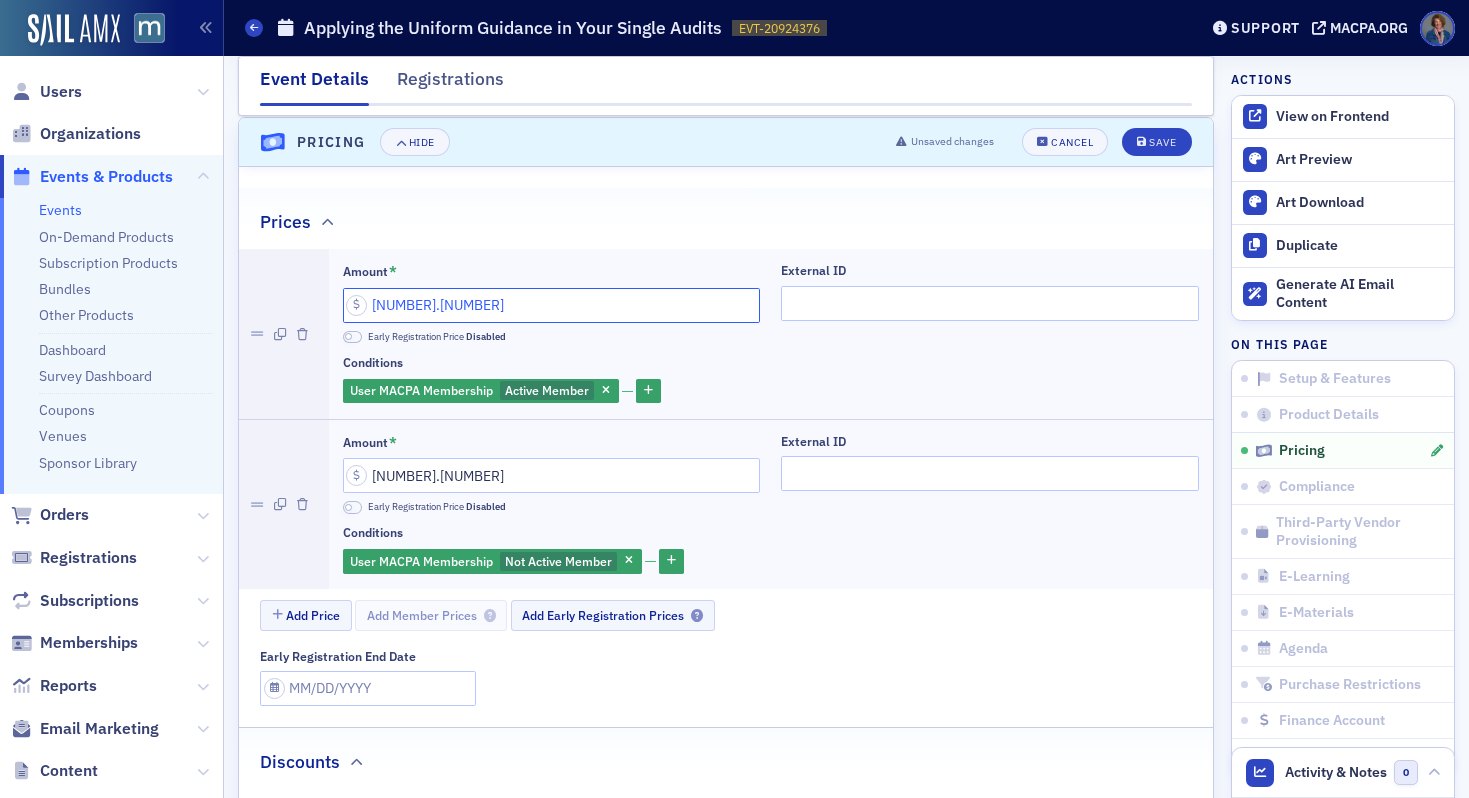 type on "349.00" 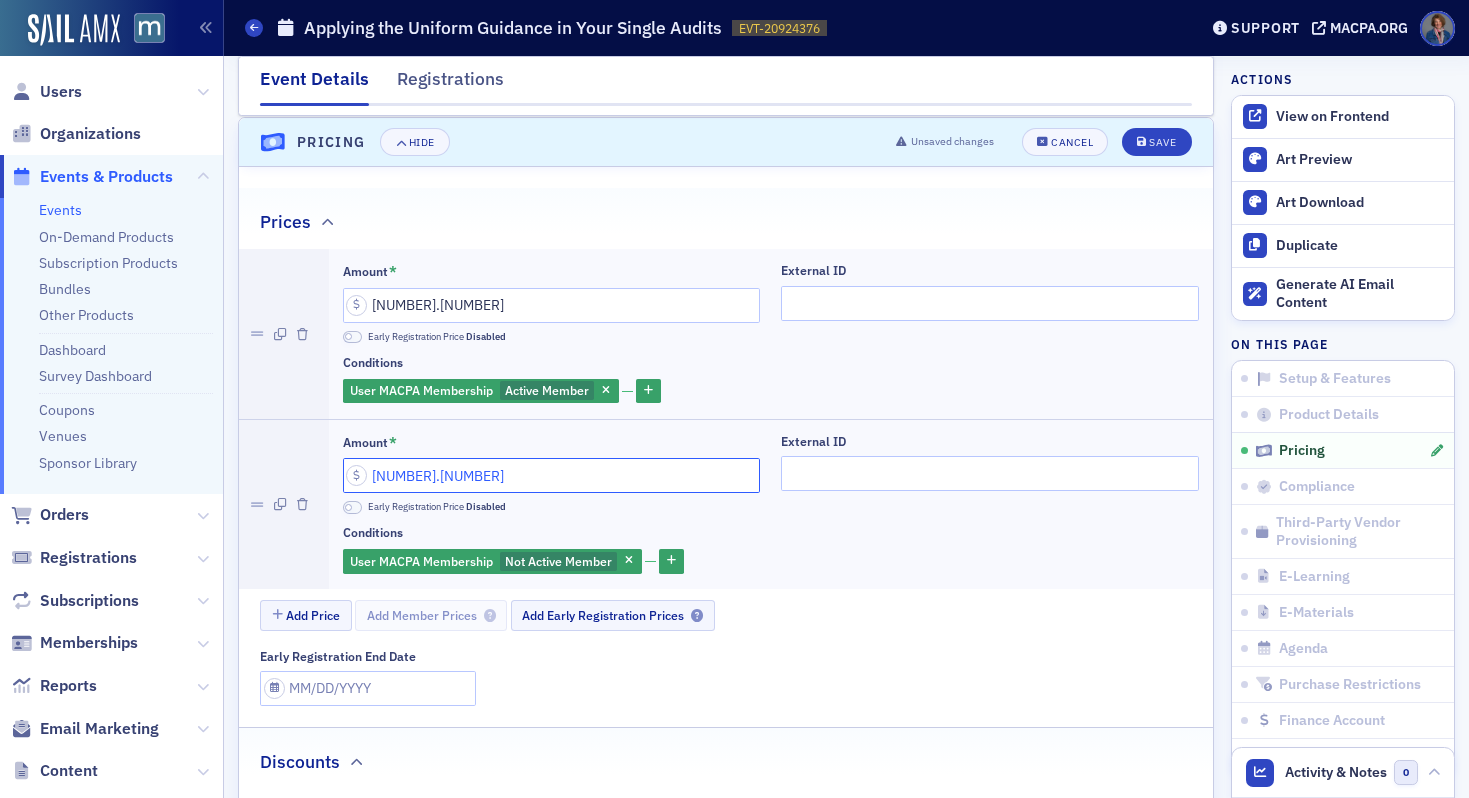 drag, startPoint x: 371, startPoint y: 476, endPoint x: 395, endPoint y: 480, distance: 24.33105 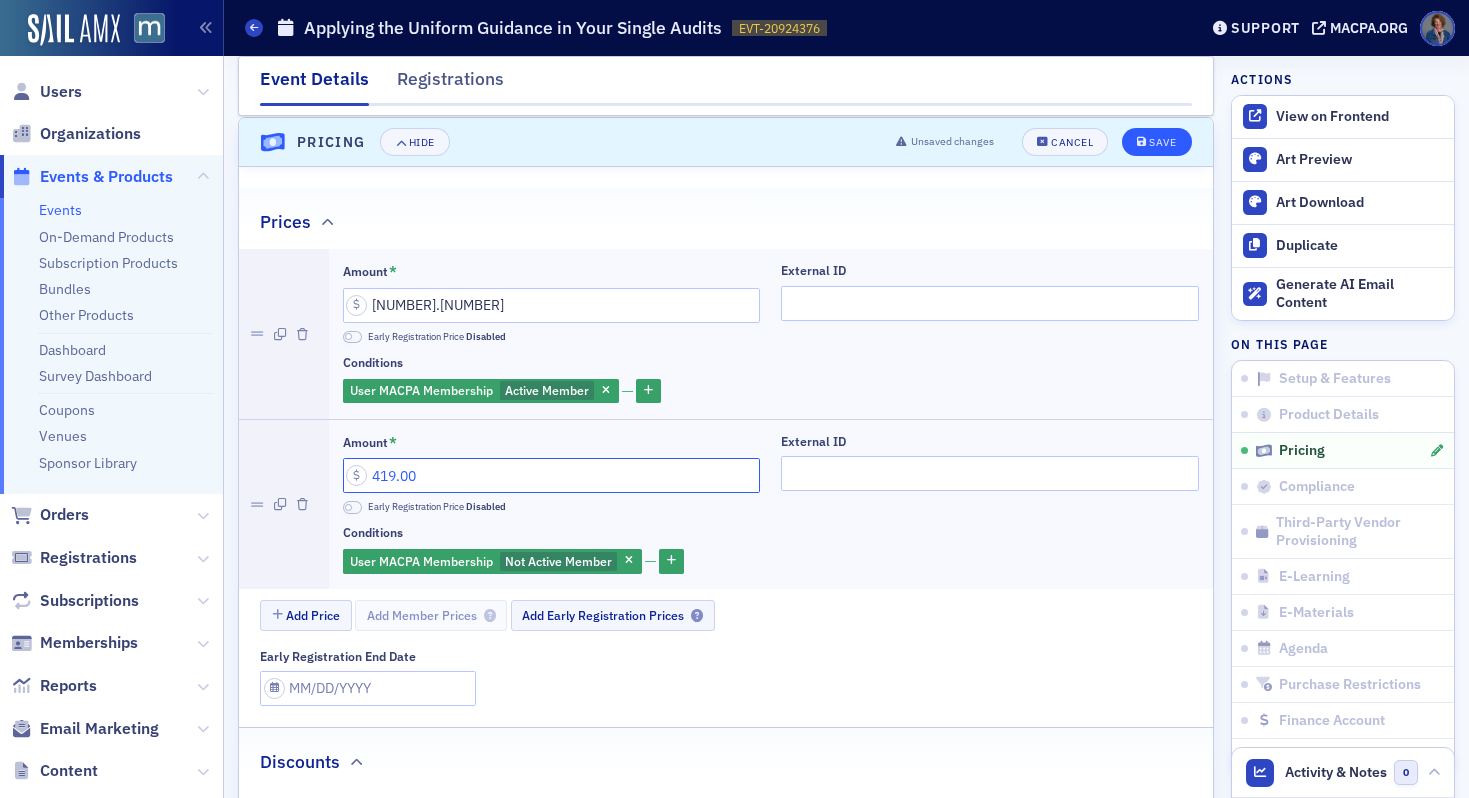 type on "419.00" 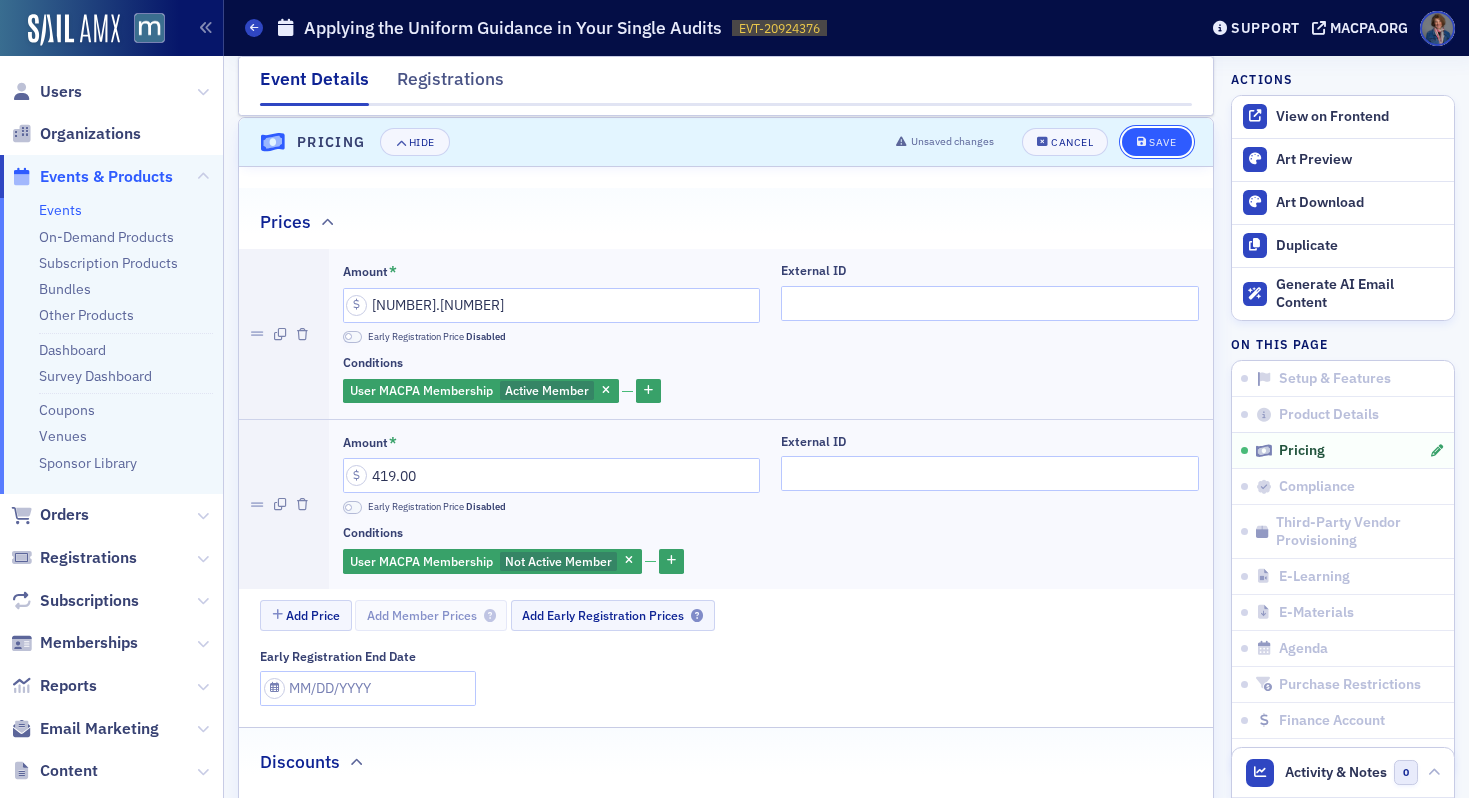 click on "Save" 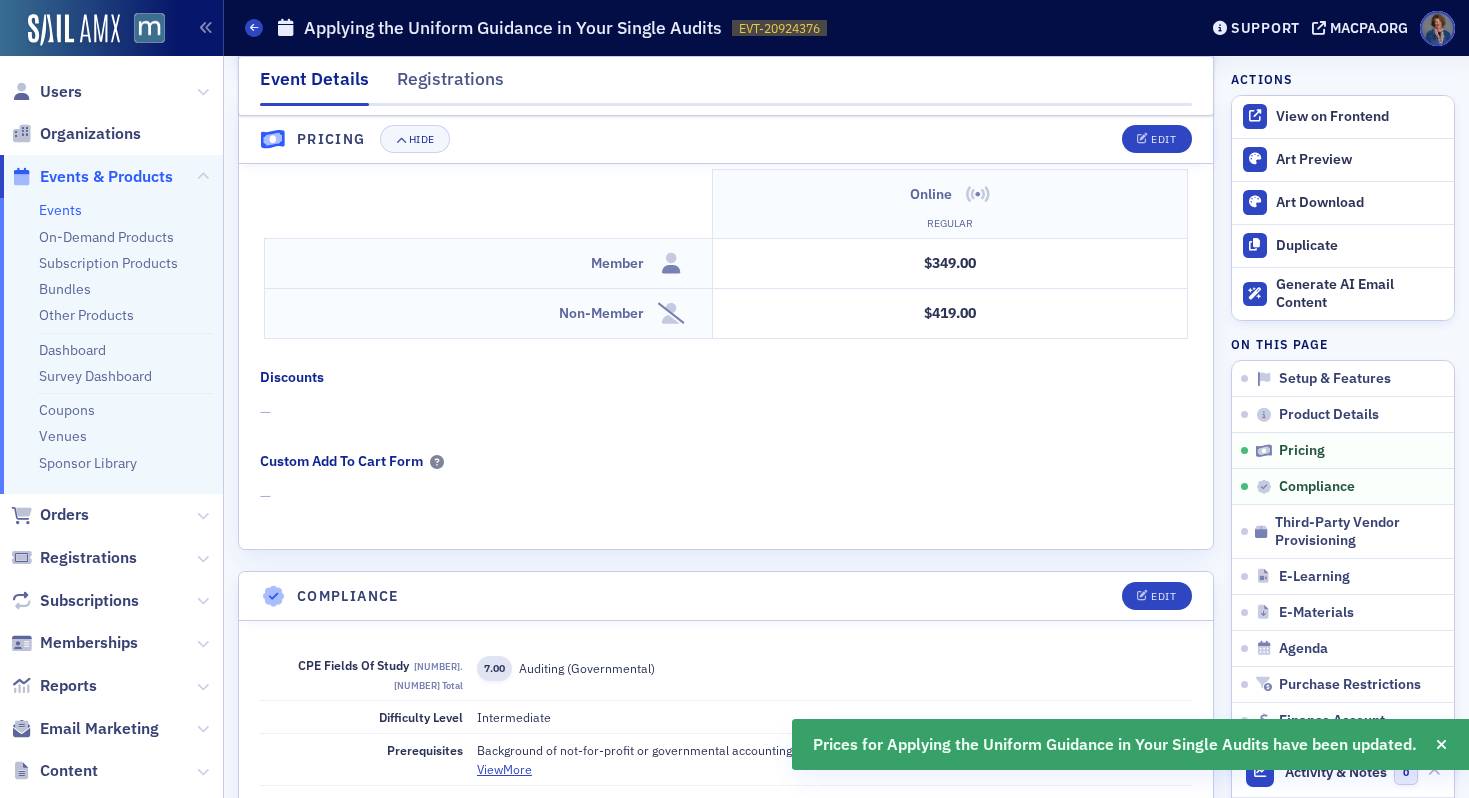 scroll, scrollTop: 1750, scrollLeft: 0, axis: vertical 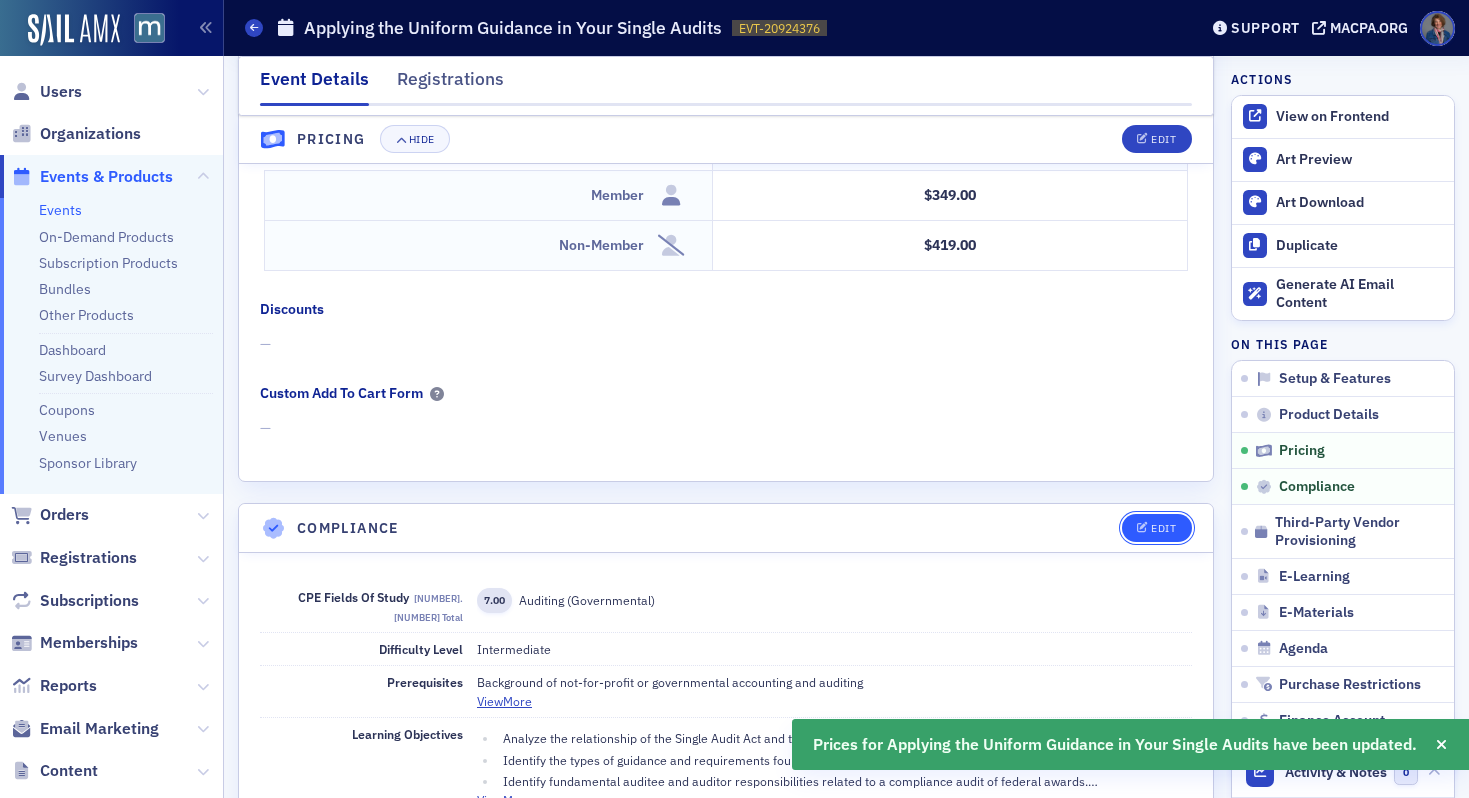click on "Edit" 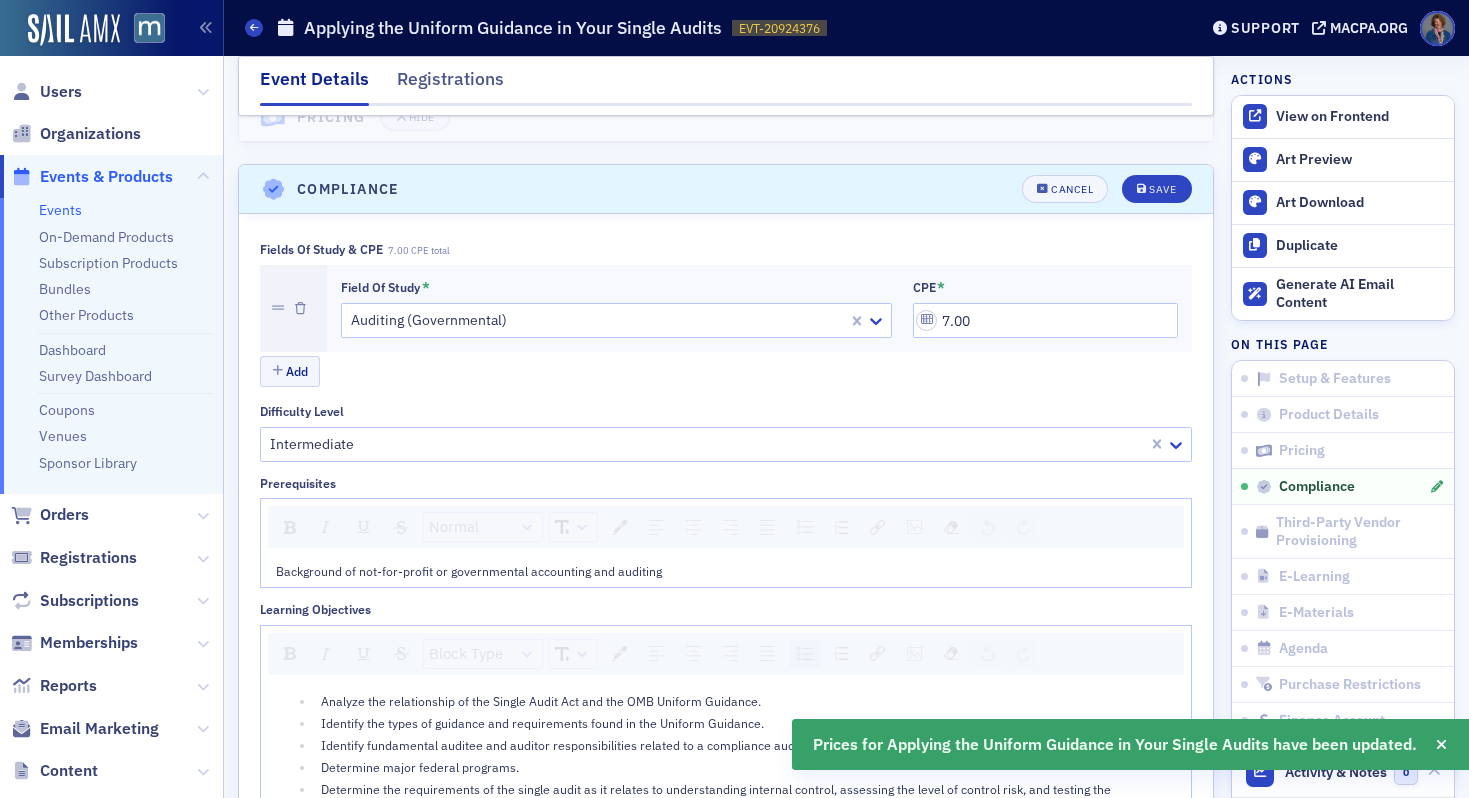 scroll, scrollTop: 2137, scrollLeft: 0, axis: vertical 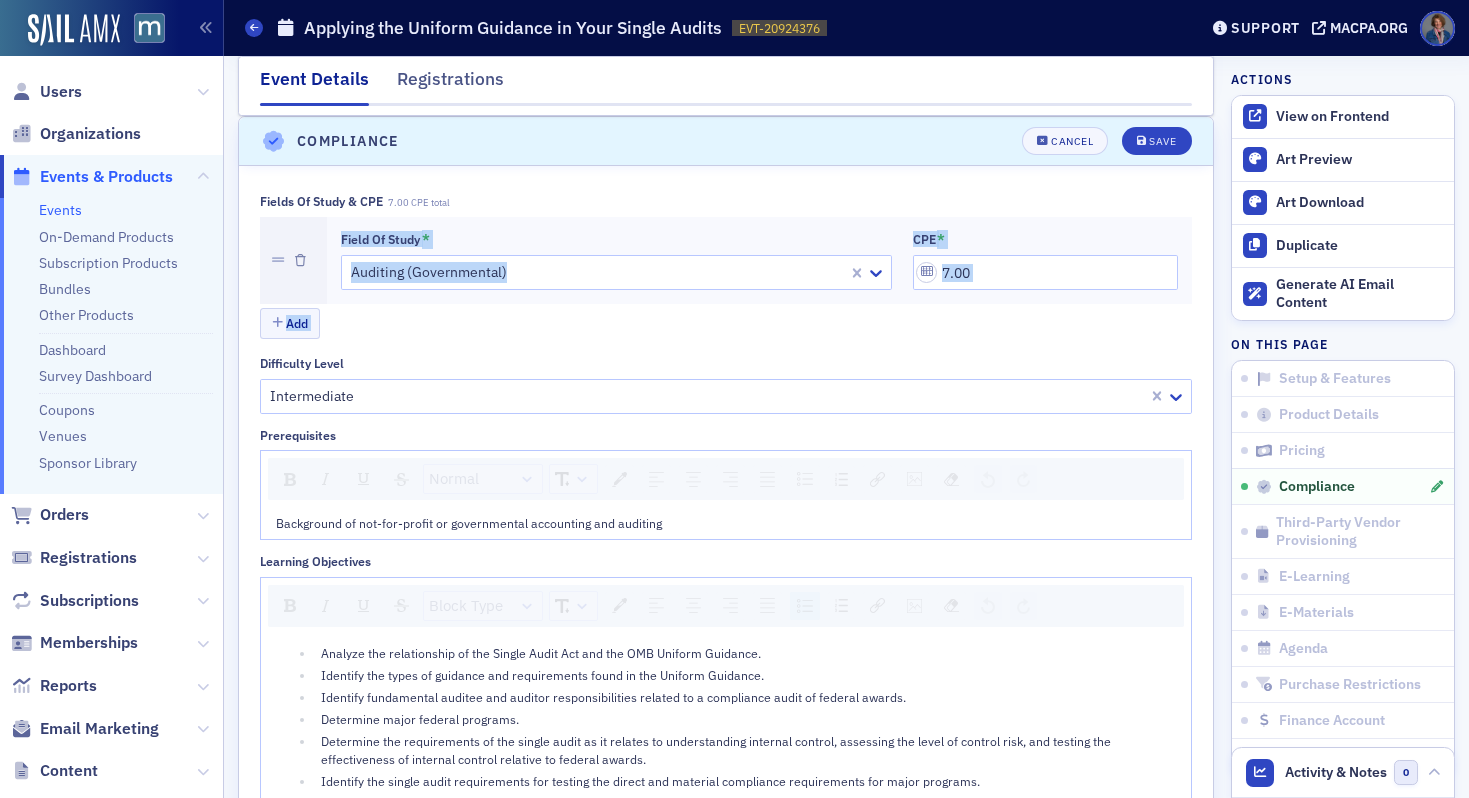 drag, startPoint x: 933, startPoint y: 277, endPoint x: 913, endPoint y: 351, distance: 76.655075 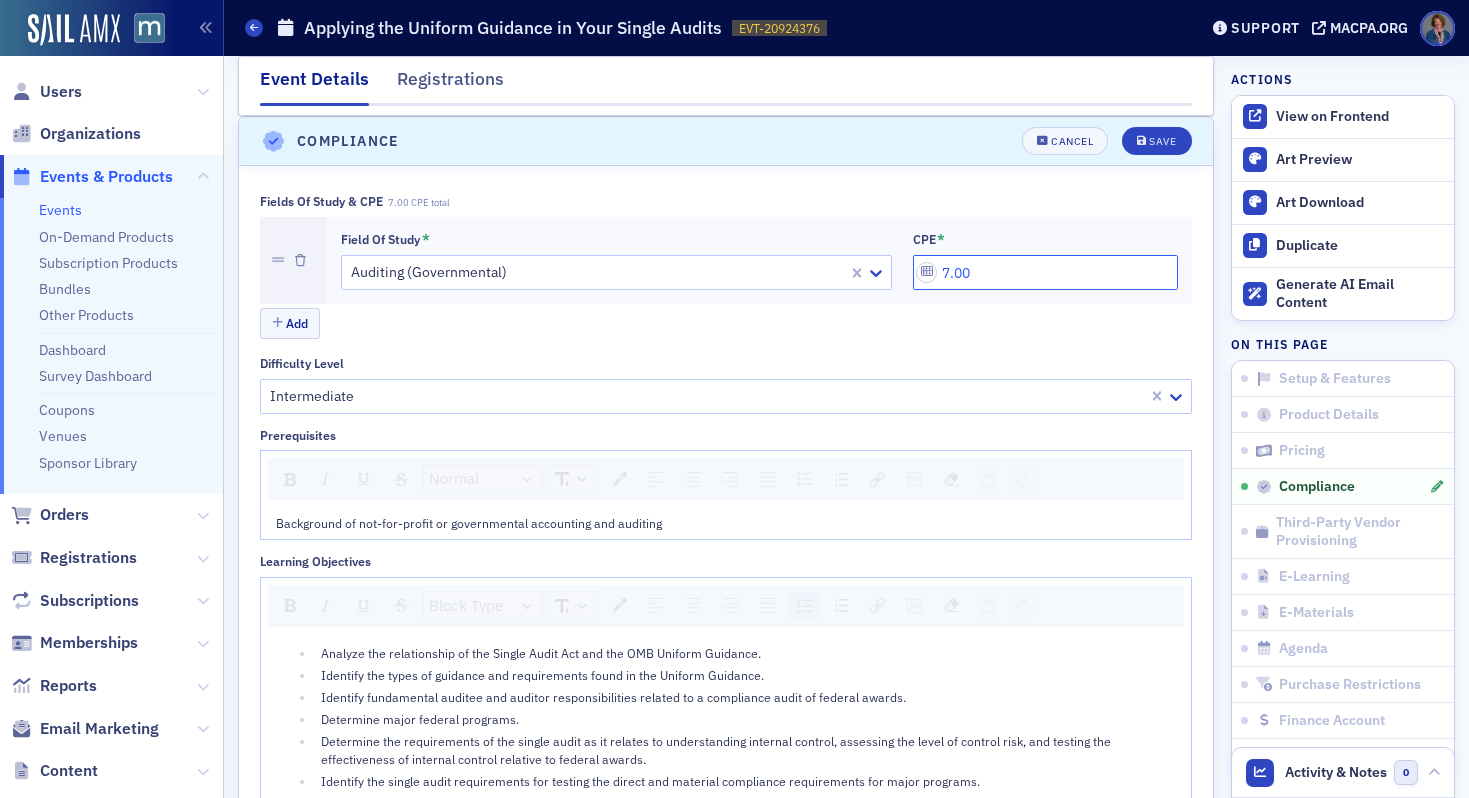 drag, startPoint x: 931, startPoint y: 270, endPoint x: 939, endPoint y: 277, distance: 10.630146 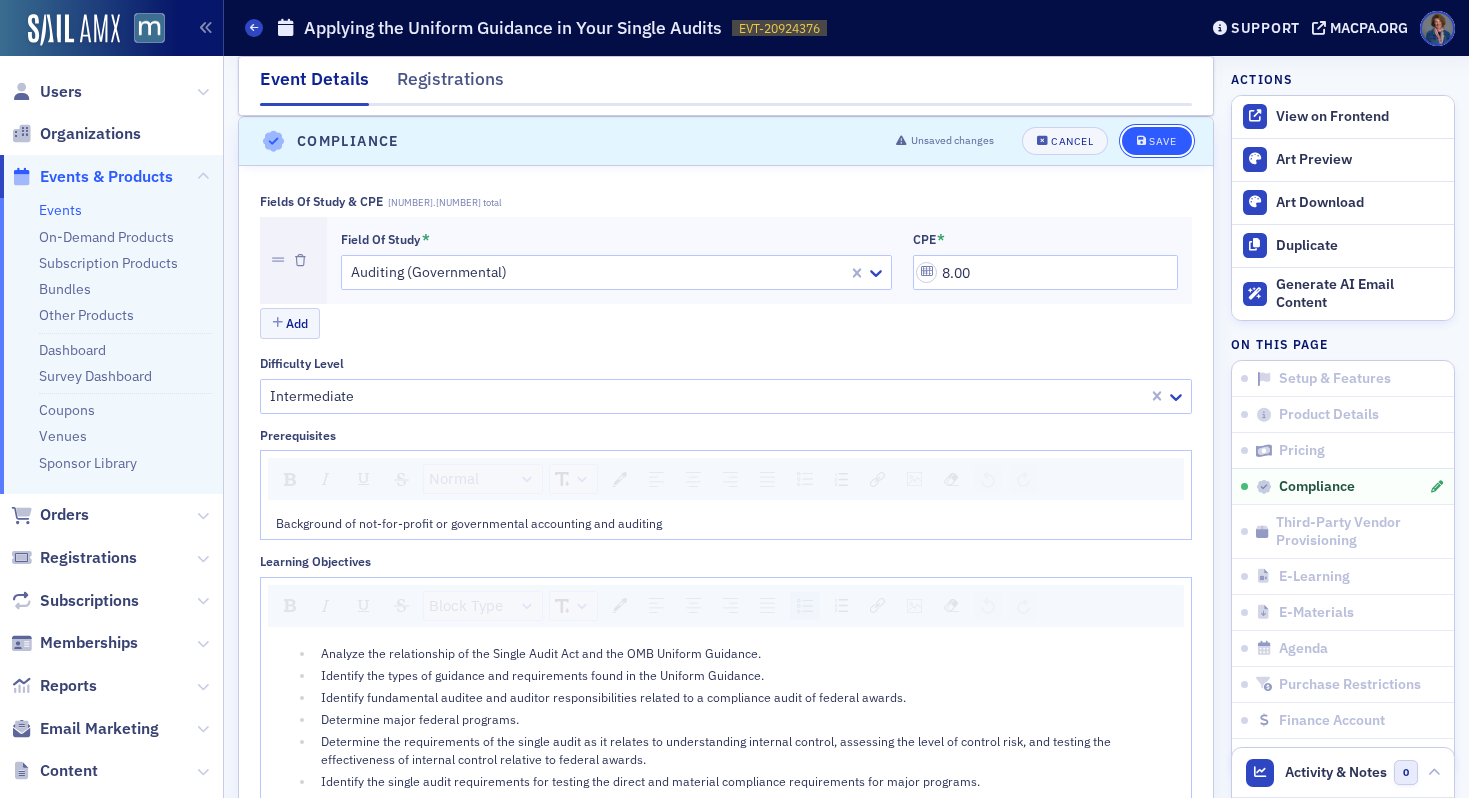 click on "Save" 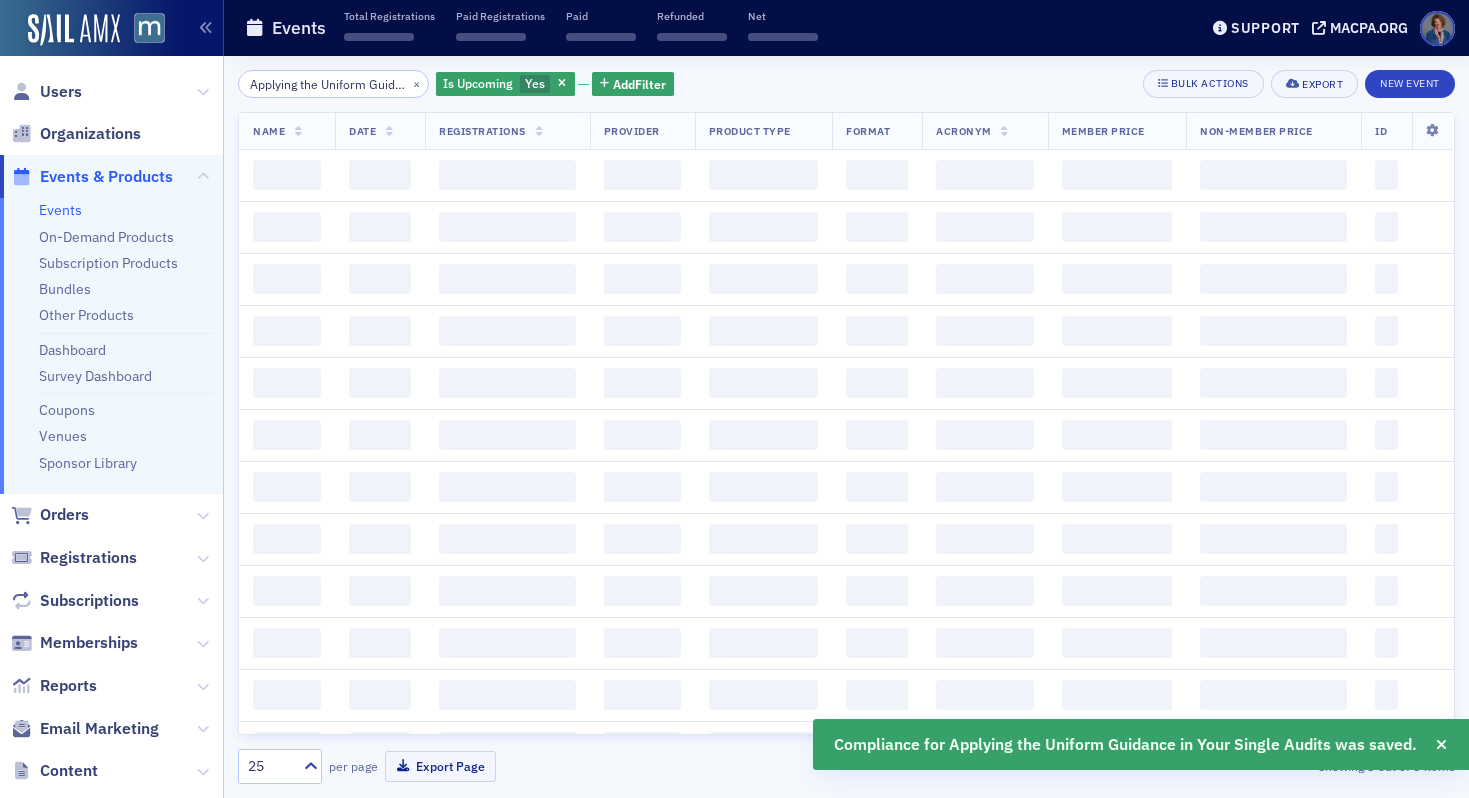 scroll, scrollTop: 0, scrollLeft: 0, axis: both 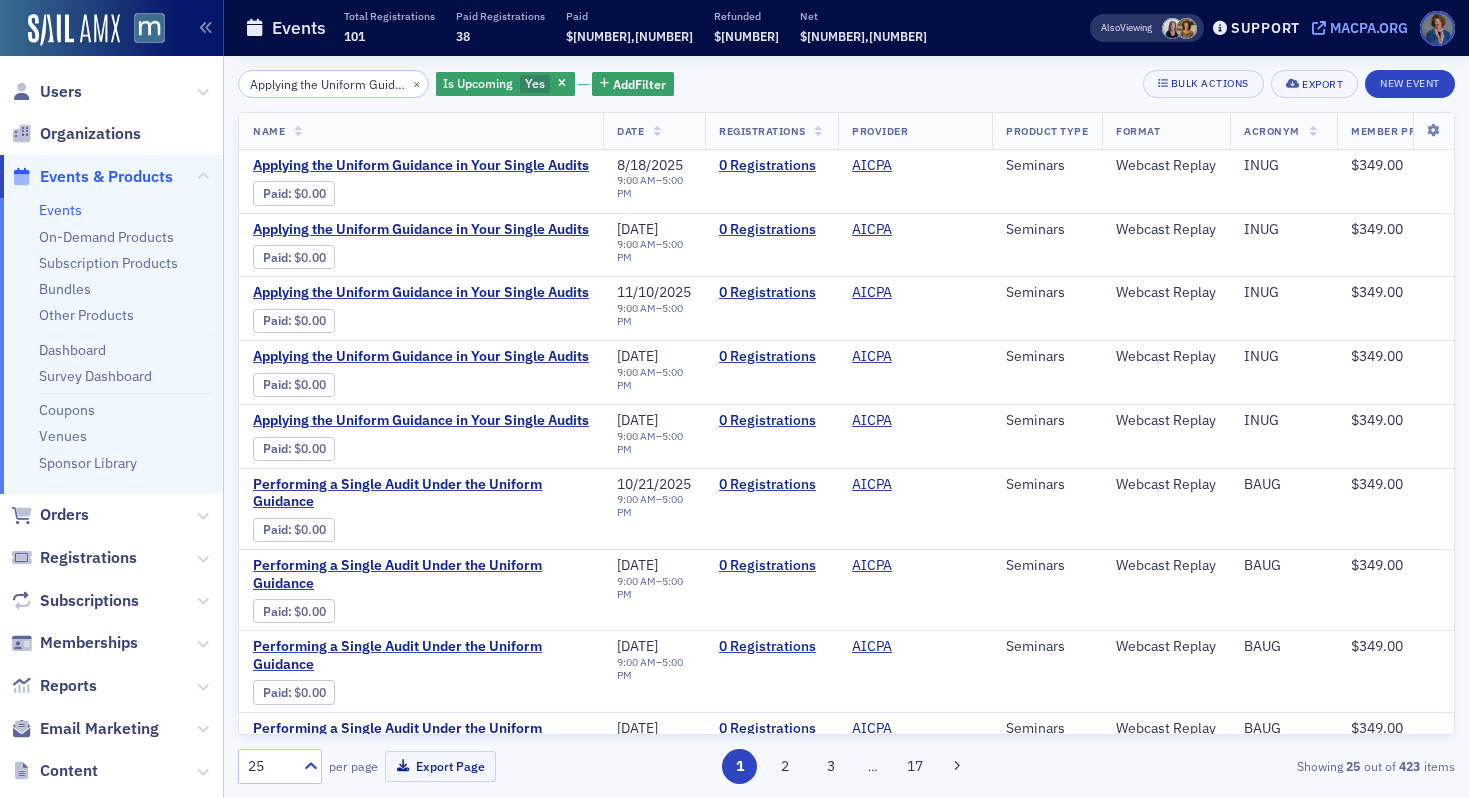 click on "macpa.org" 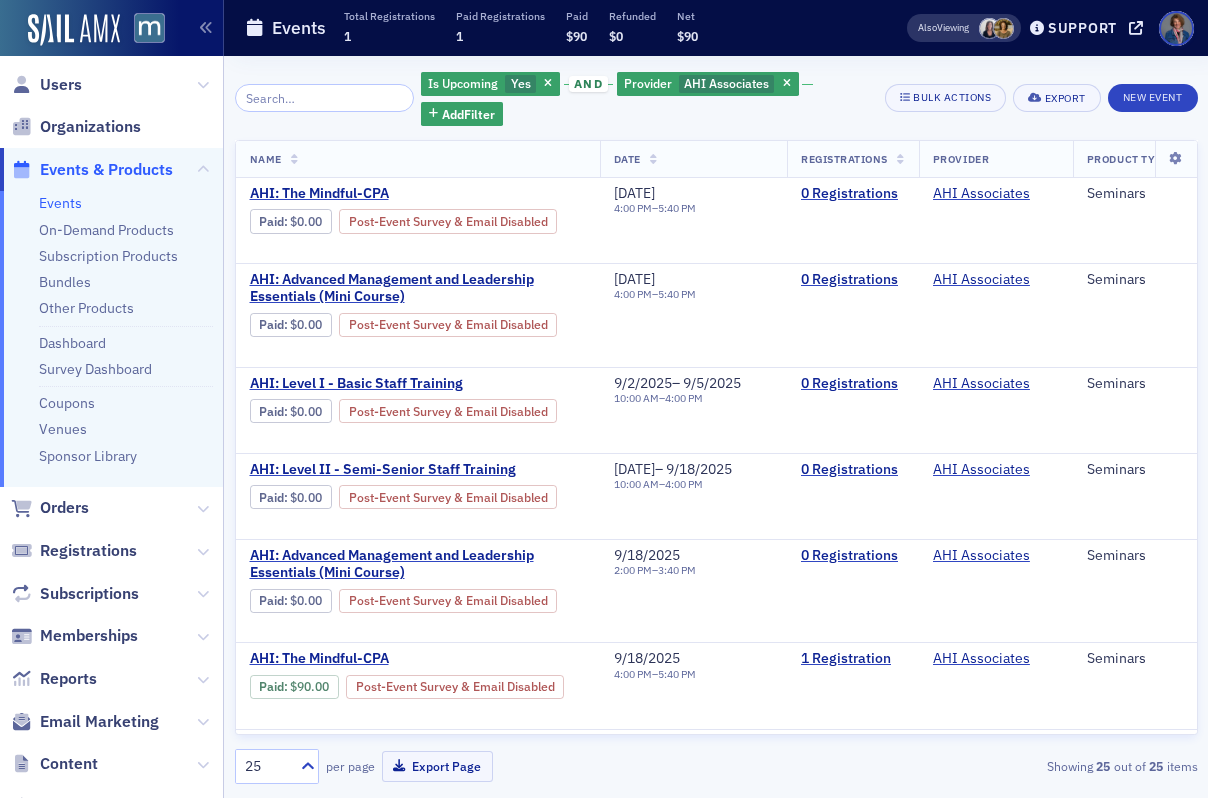scroll, scrollTop: 0, scrollLeft: 0, axis: both 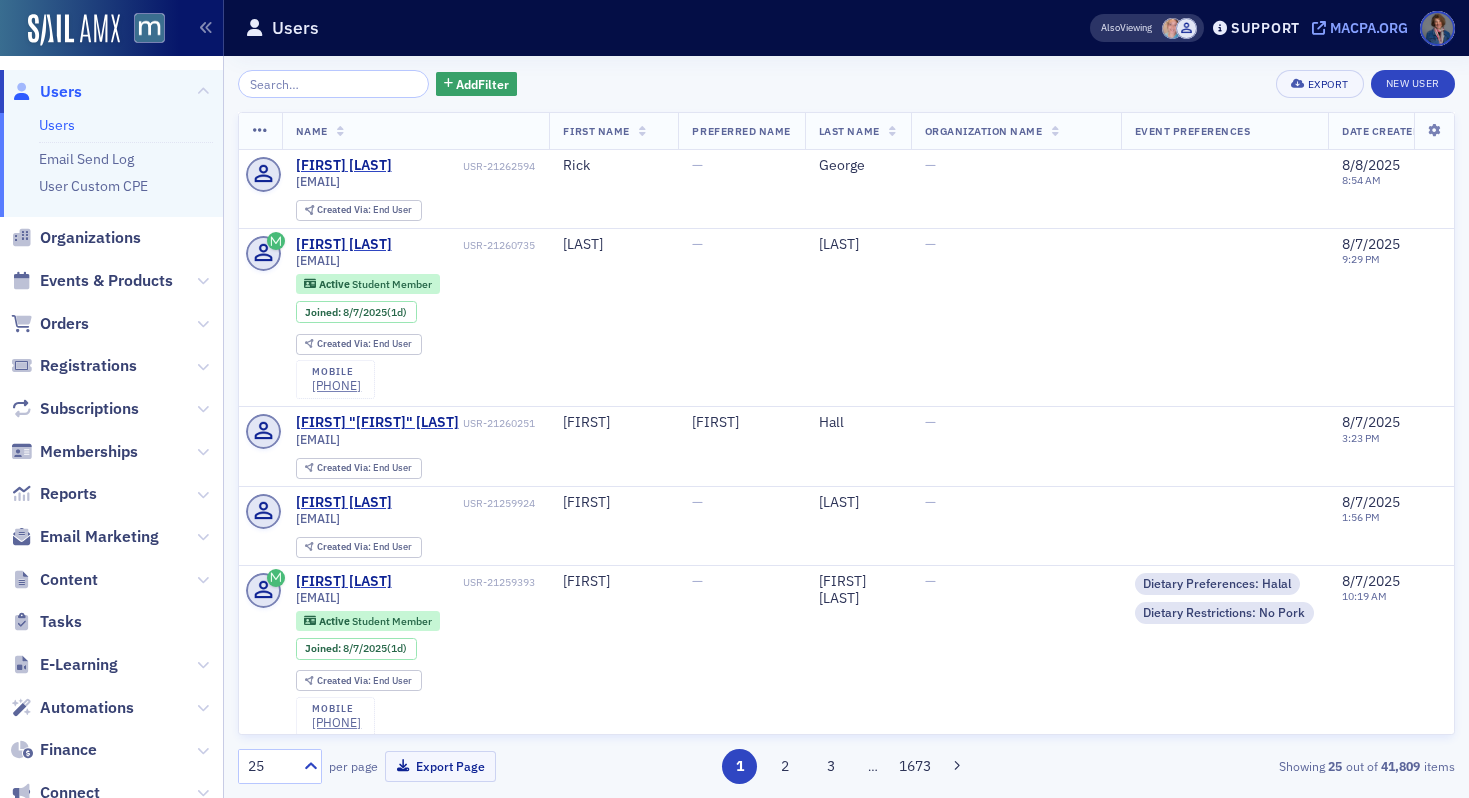 click on "macpa.org" 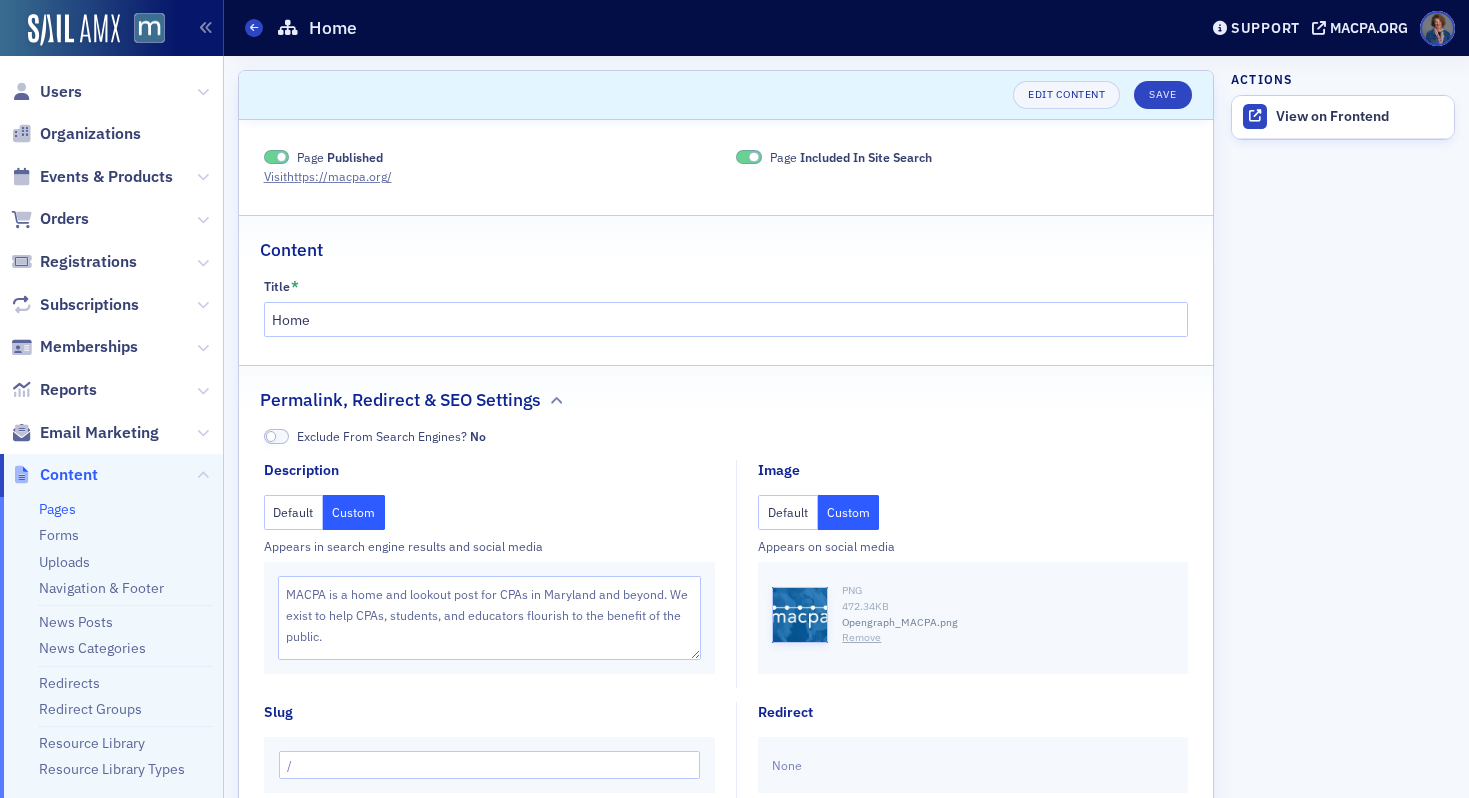 scroll, scrollTop: 0, scrollLeft: 0, axis: both 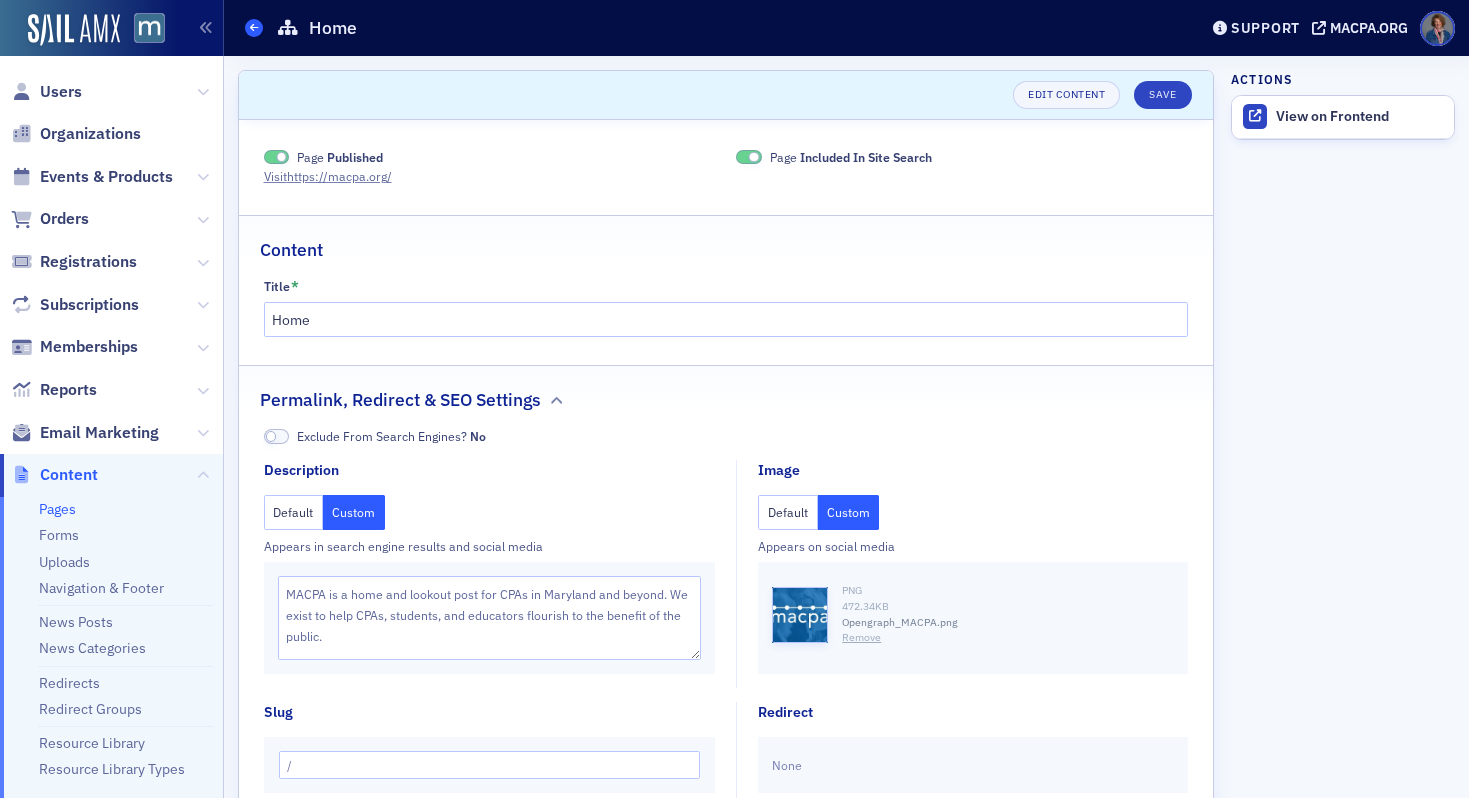 click 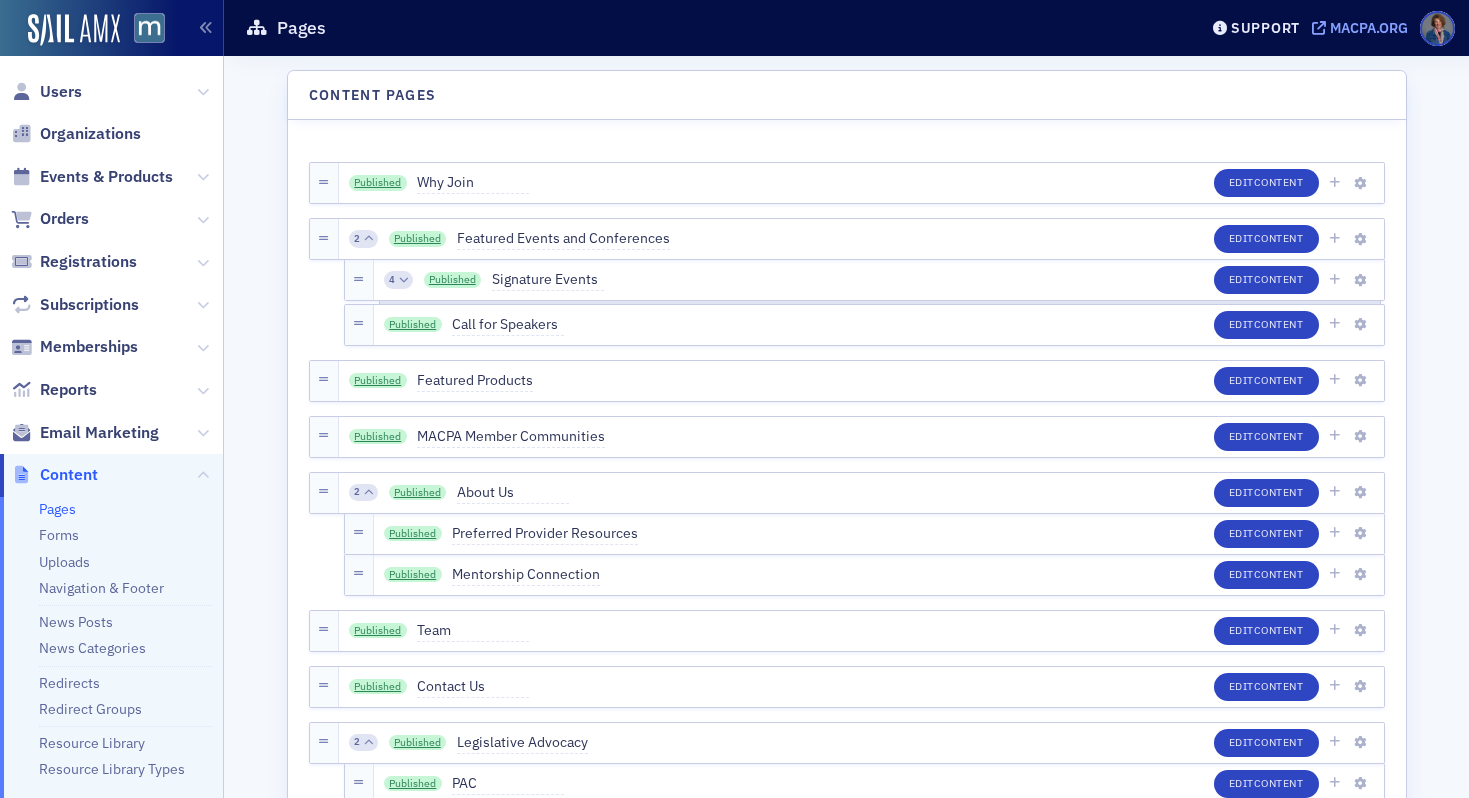 click on "macpa.org" 